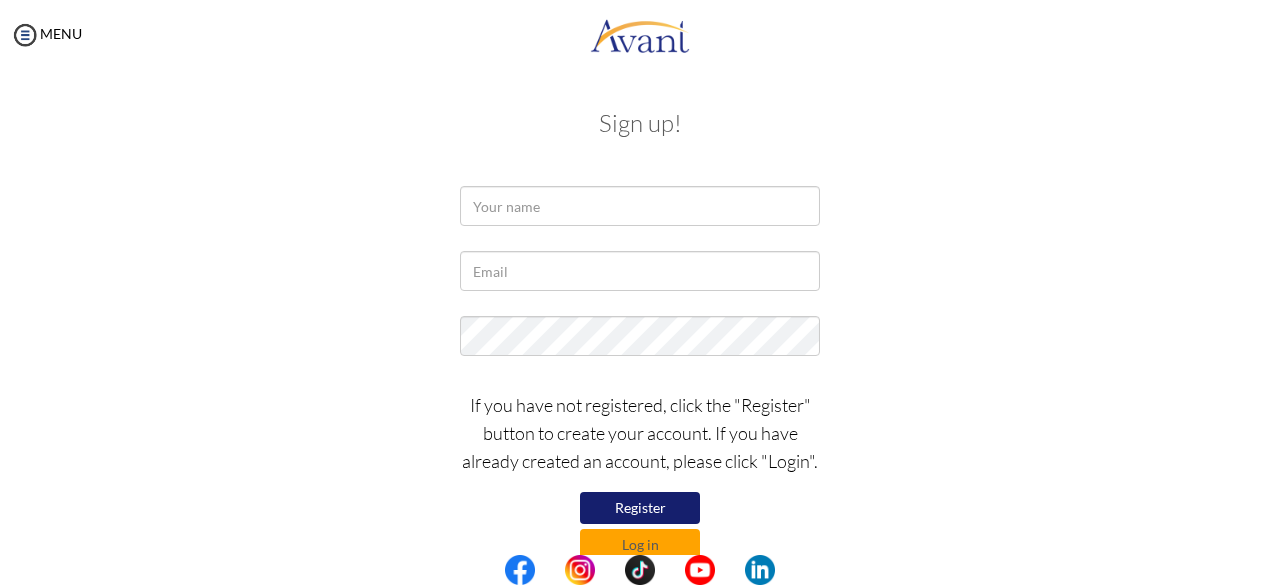 scroll, scrollTop: 0, scrollLeft: 0, axis: both 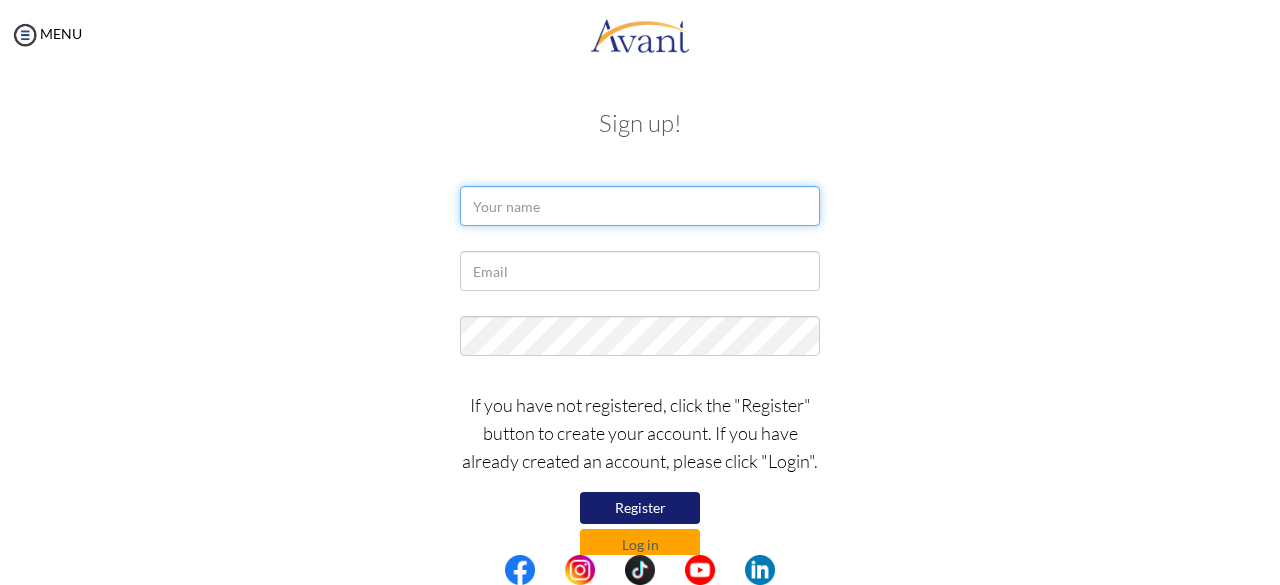 click at bounding box center (640, 206) 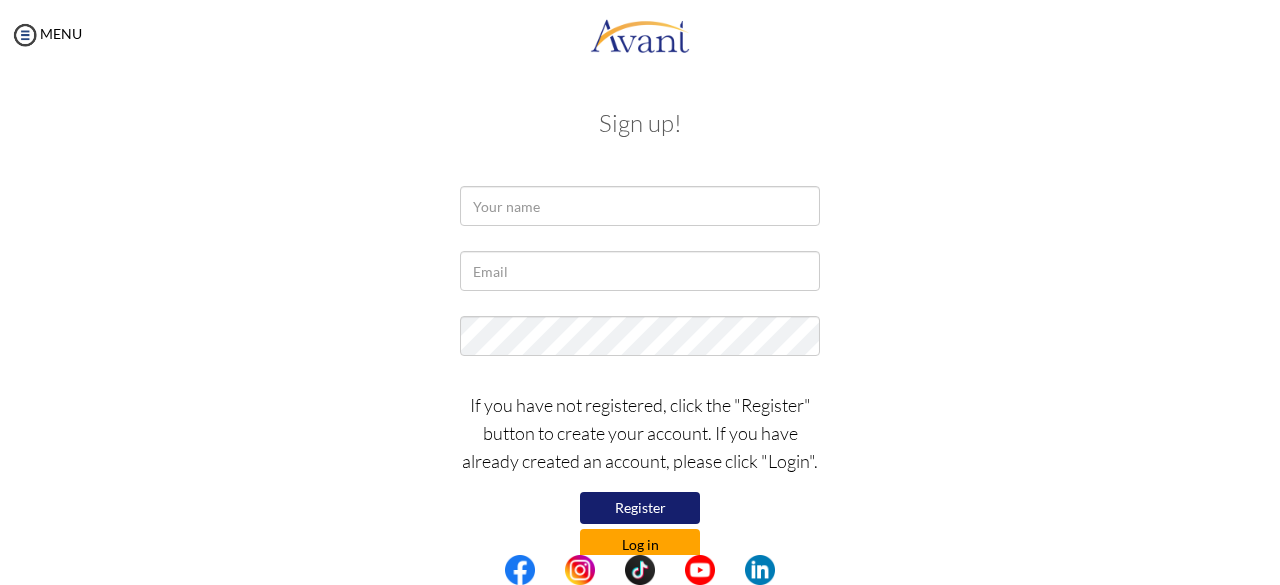 click on "Log in" at bounding box center [640, 545] 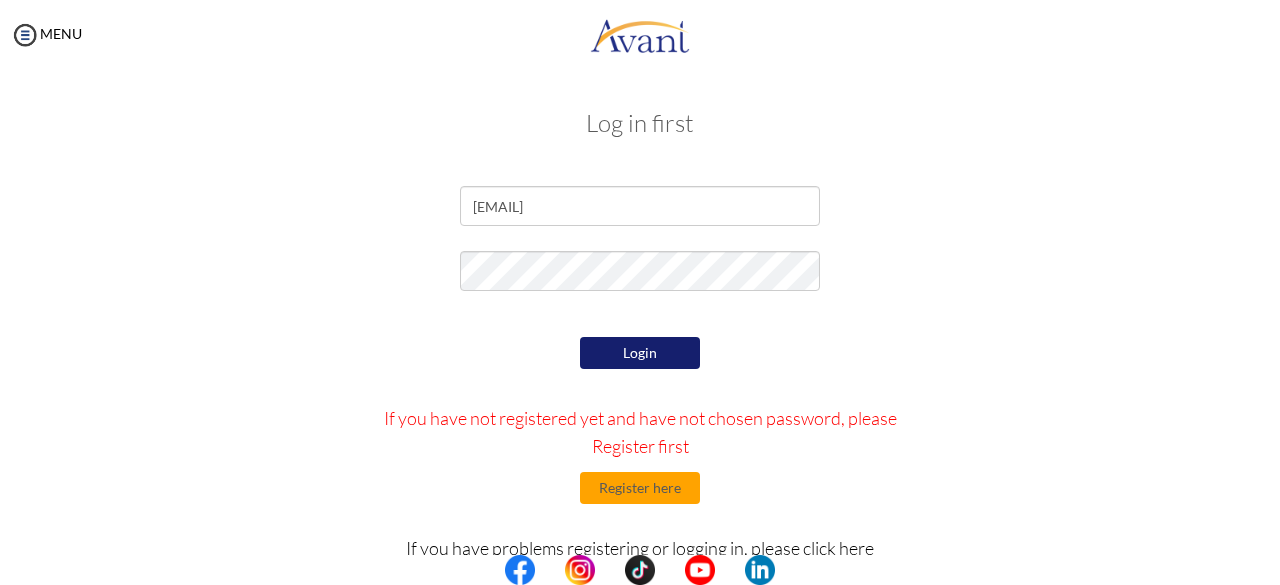 click on "Login" at bounding box center (640, 353) 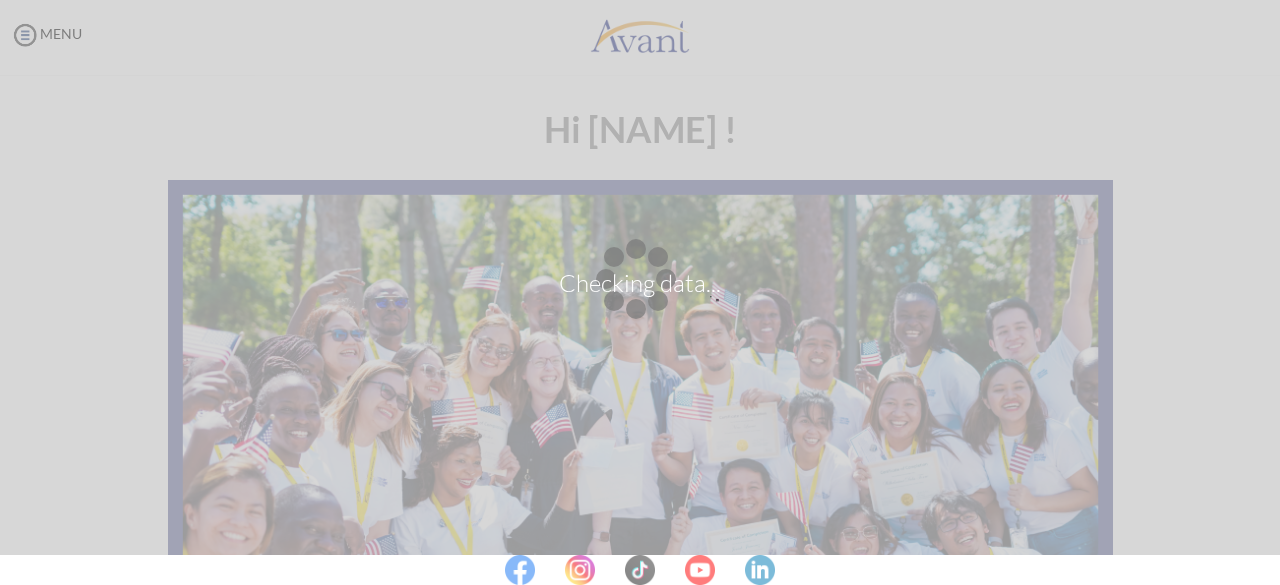 scroll, scrollTop: 0, scrollLeft: 0, axis: both 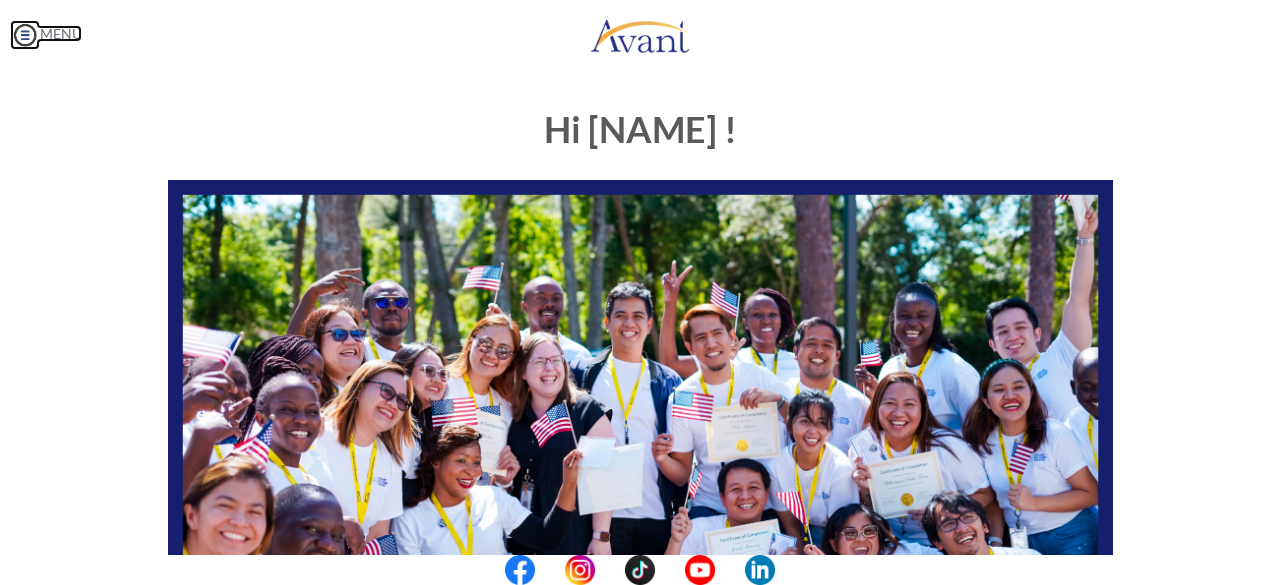 click on "MENU" at bounding box center (46, 33) 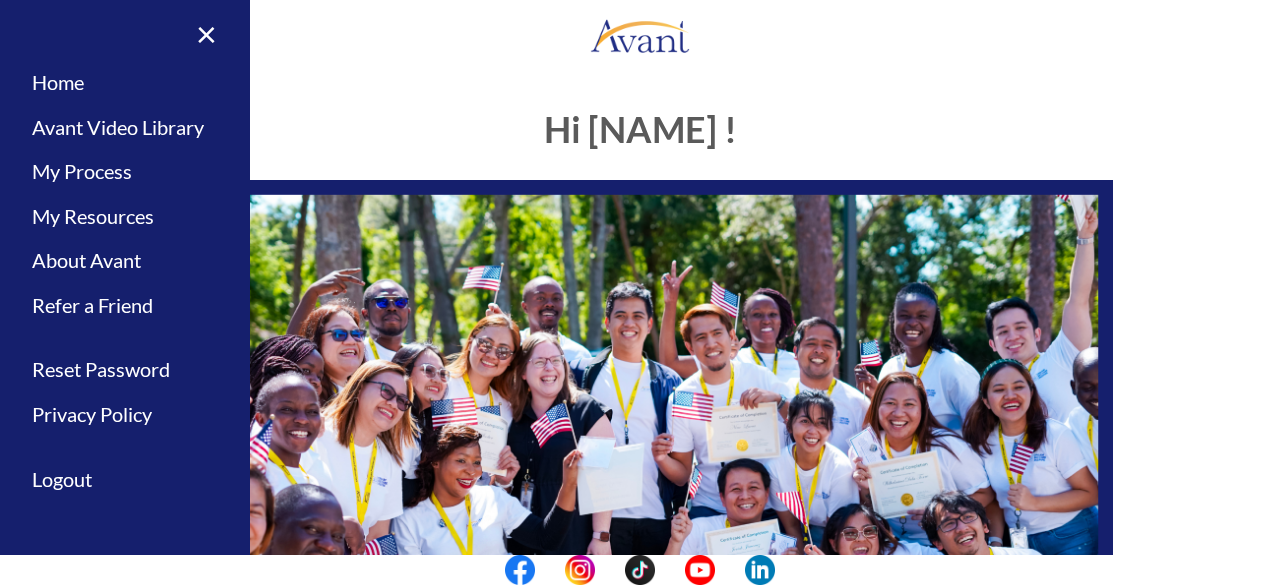 click on "Hi PERRY !
START HERE: Avant Video Library
My Process
My Resources
About Avant
Refer a Friend
Pre-Interview for test purposes only" at bounding box center (640, 575) 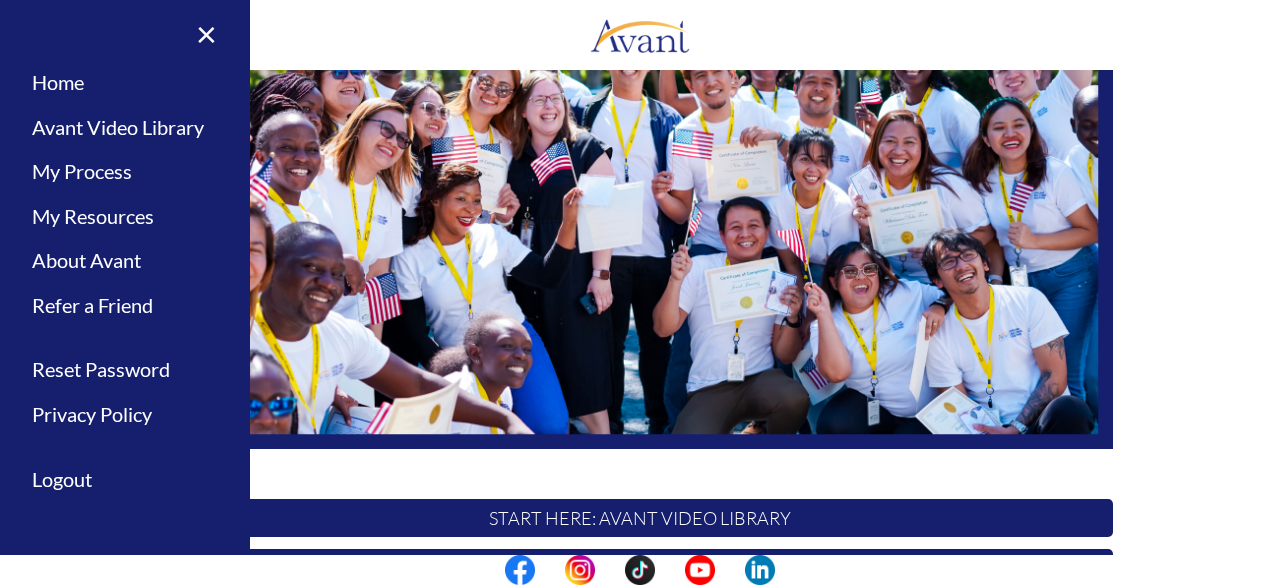 scroll, scrollTop: 327, scrollLeft: 0, axis: vertical 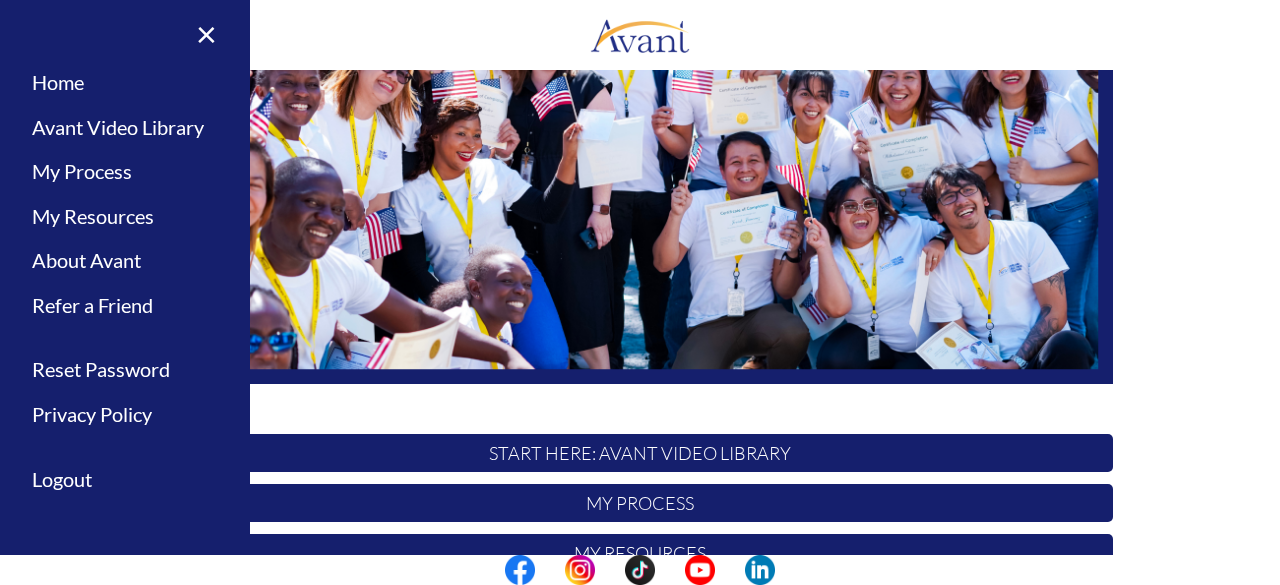 click on "Hi PERRY !
START HERE: Avant Video Library
My Process
My Resources
About Avant
Refer a Friend
Pre-Interview for test purposes only" at bounding box center (640, 298) 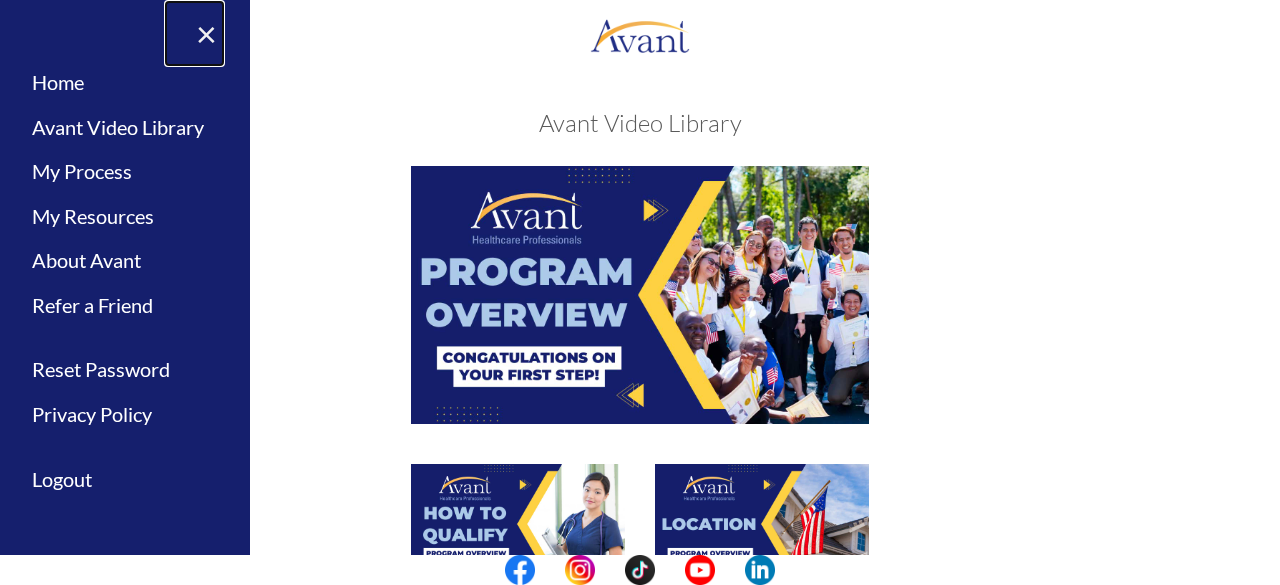 click on "×" at bounding box center [194, 33] 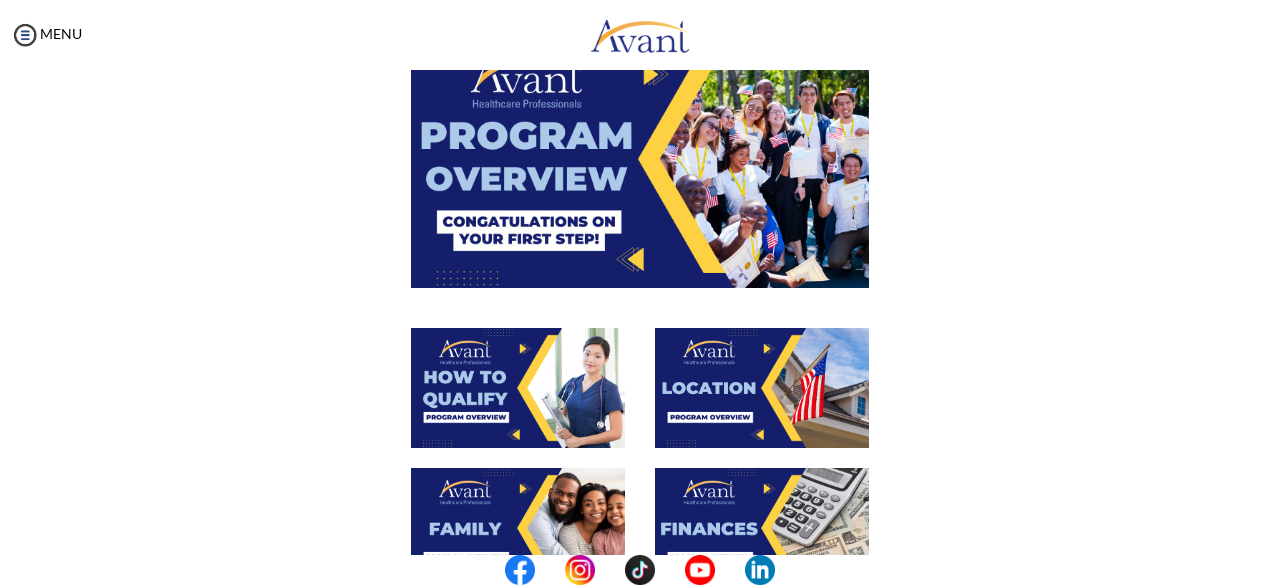 scroll, scrollTop: 149, scrollLeft: 0, axis: vertical 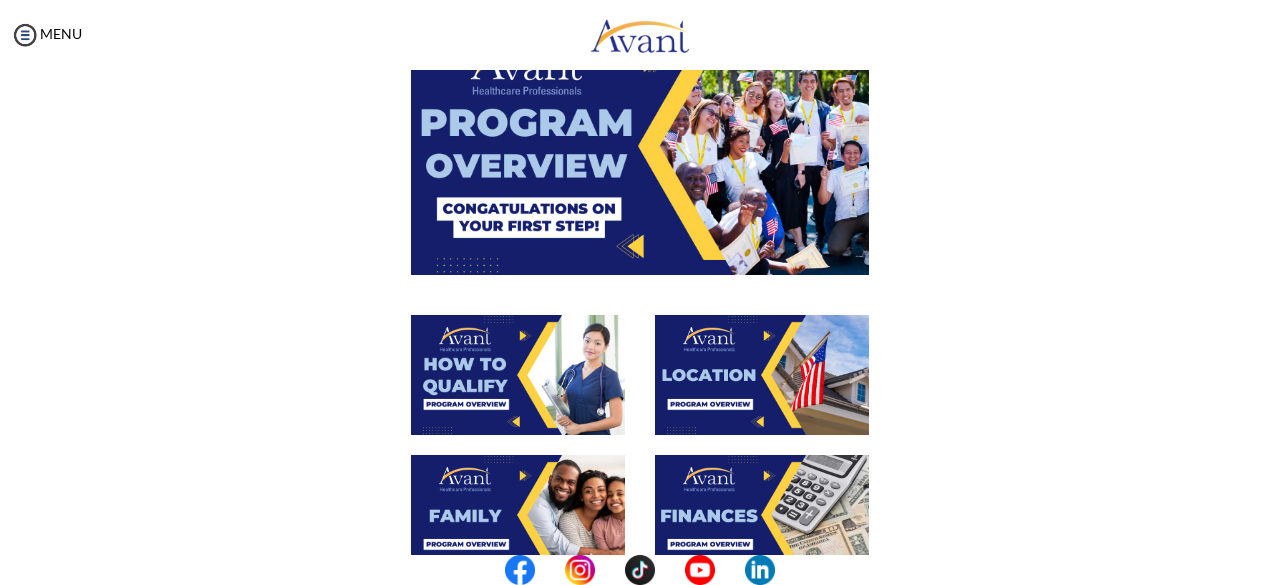 click at bounding box center (640, 145) 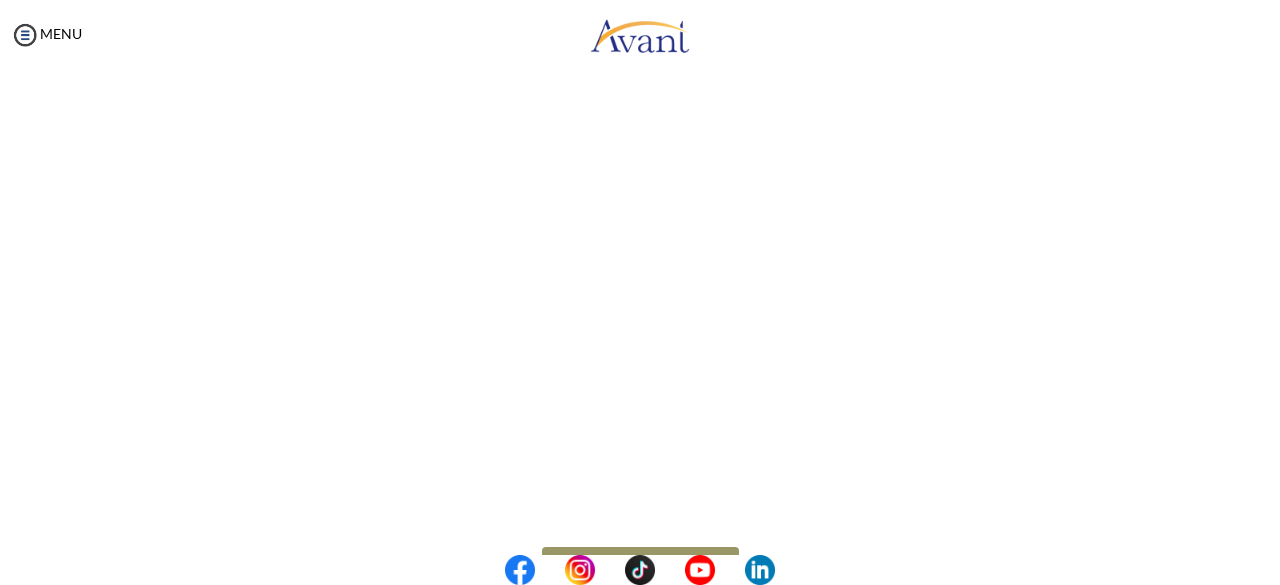 scroll, scrollTop: 398, scrollLeft: 0, axis: vertical 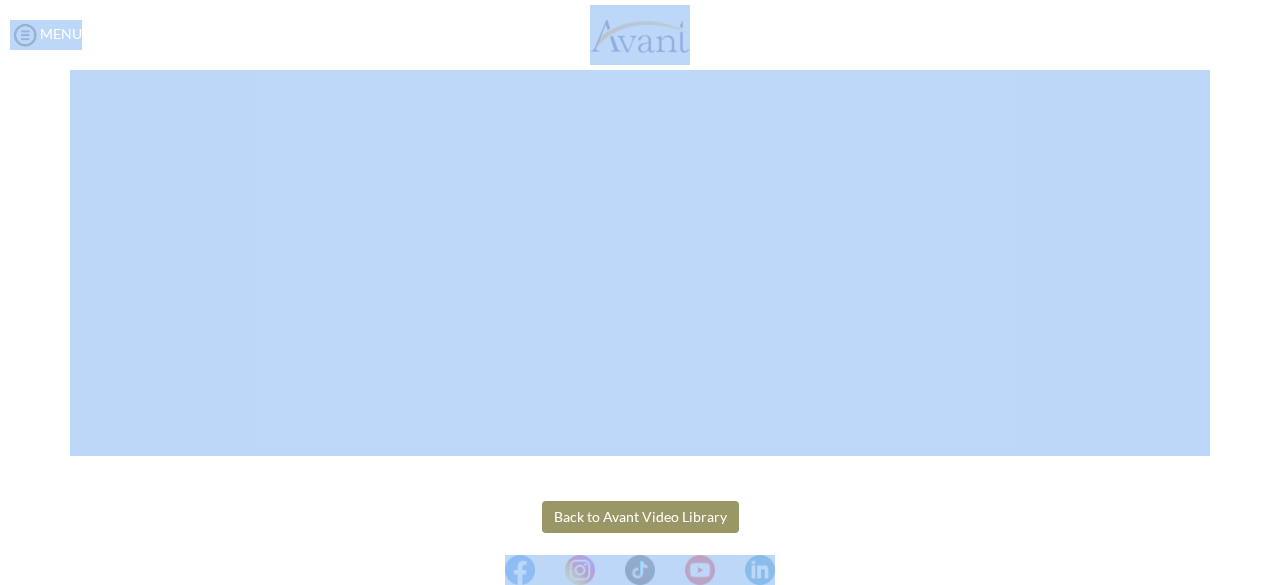 drag, startPoint x: 1279, startPoint y: 178, endPoint x: 1279, endPoint y: 393, distance: 215 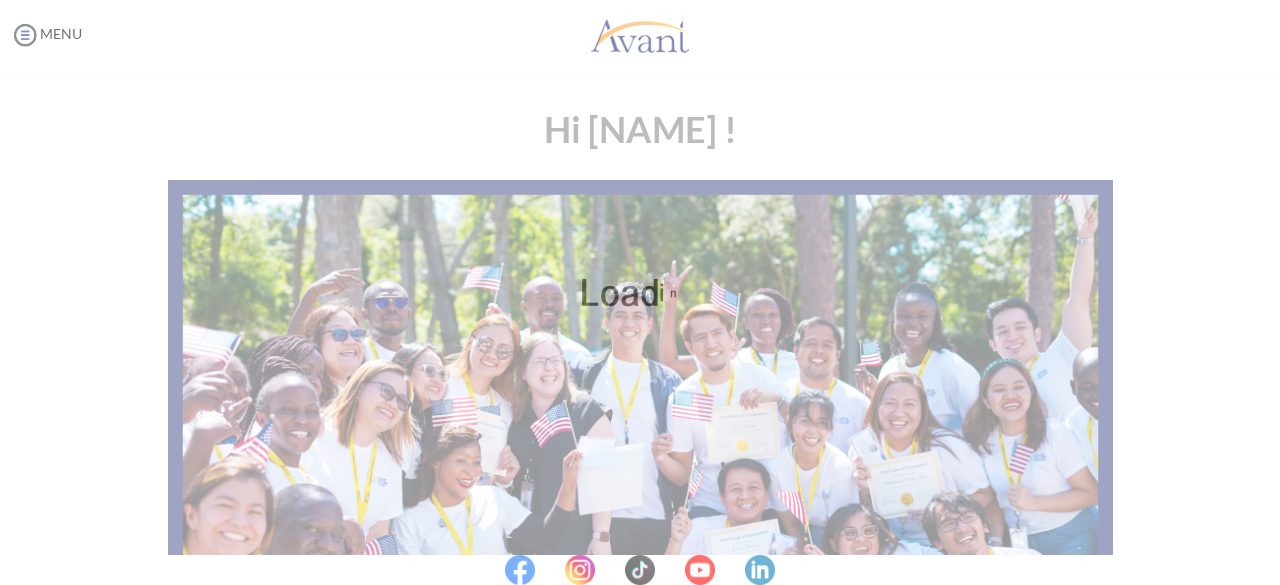 scroll, scrollTop: 0, scrollLeft: 0, axis: both 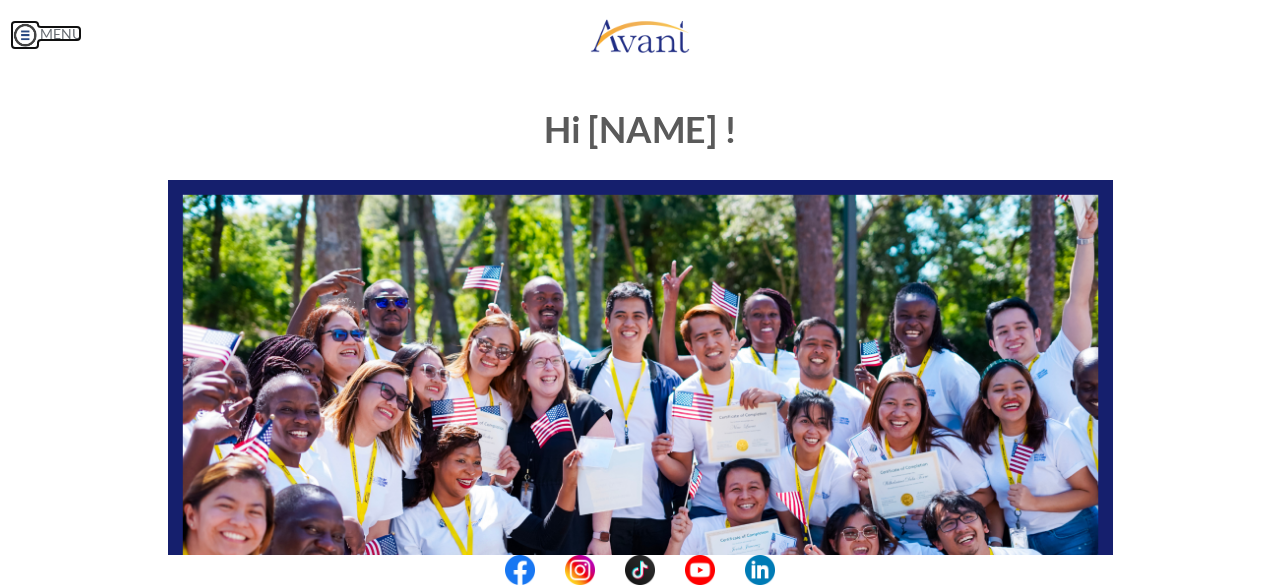 click at bounding box center (25, 35) 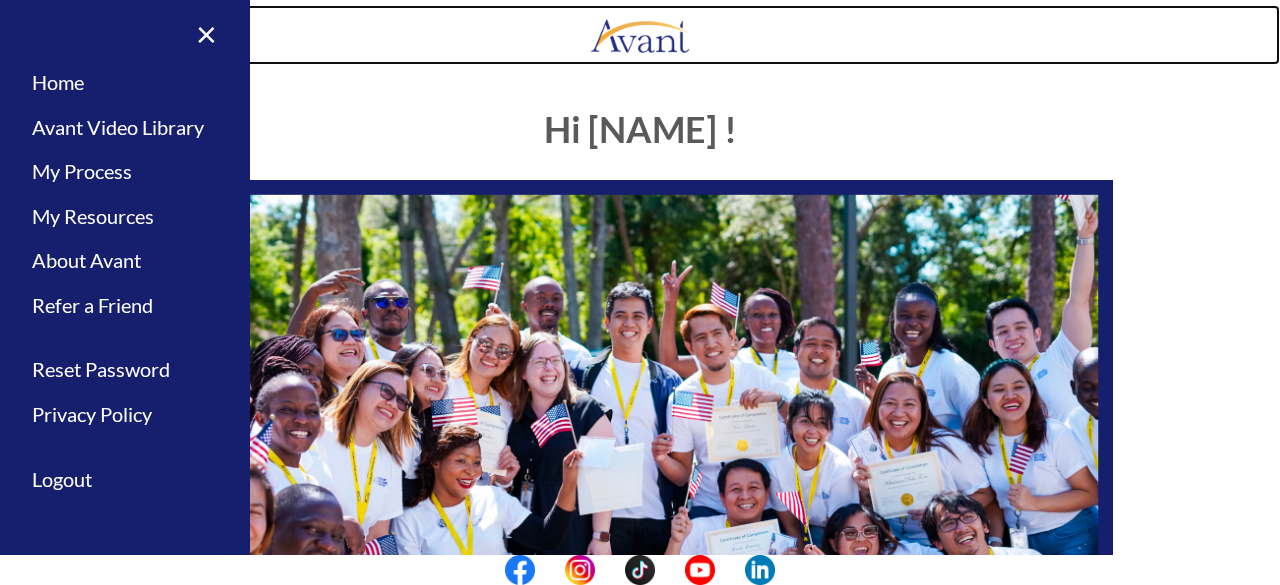 click at bounding box center [640, 35] 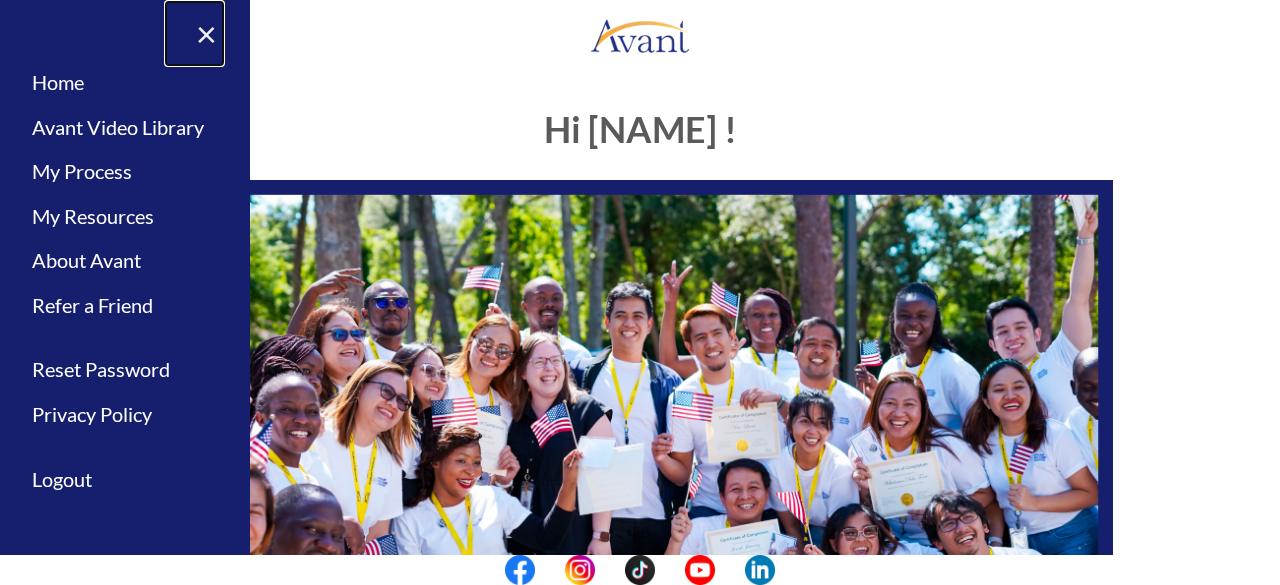 click on "×" at bounding box center (194, 33) 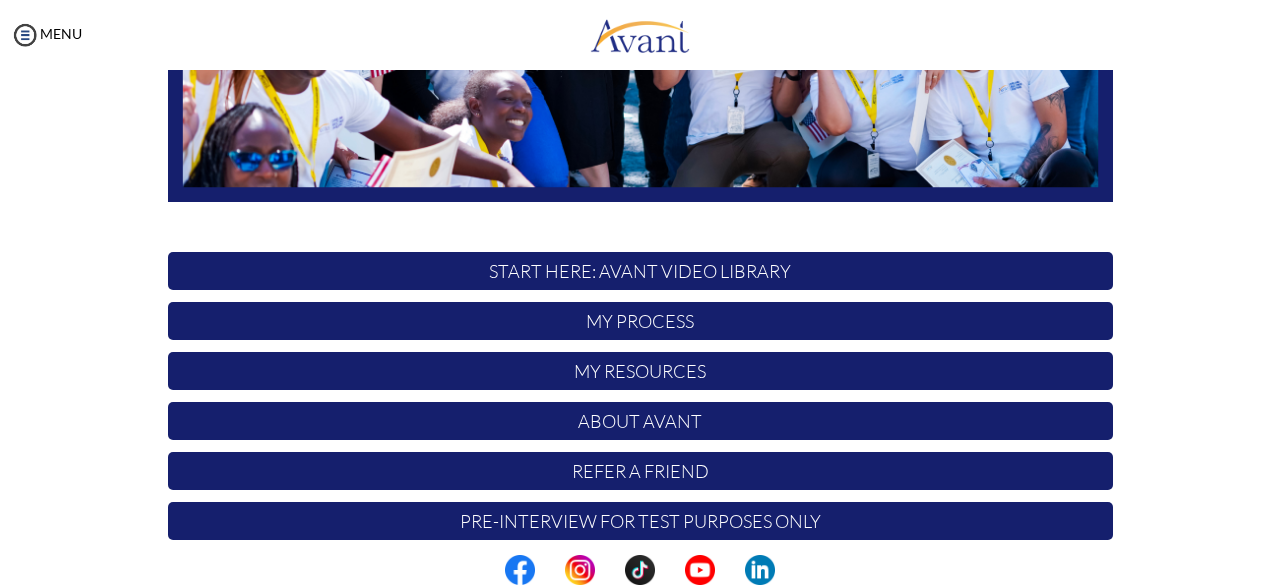 scroll, scrollTop: 526, scrollLeft: 0, axis: vertical 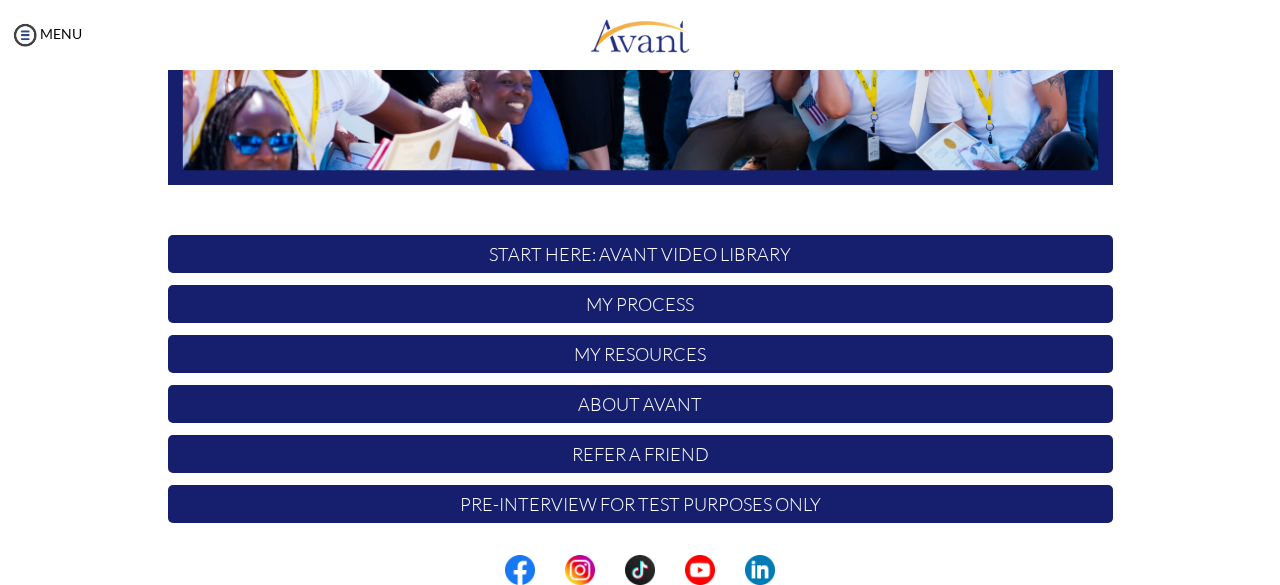 click on "START HERE: Avant Video Library" at bounding box center [640, 254] 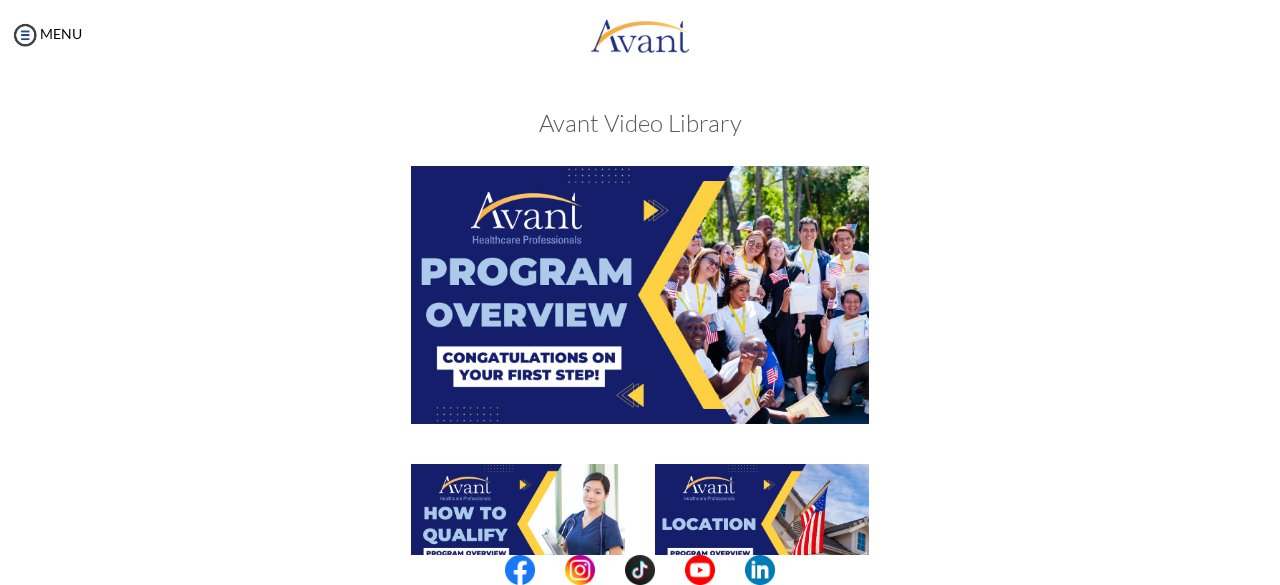 click at bounding box center (640, 294) 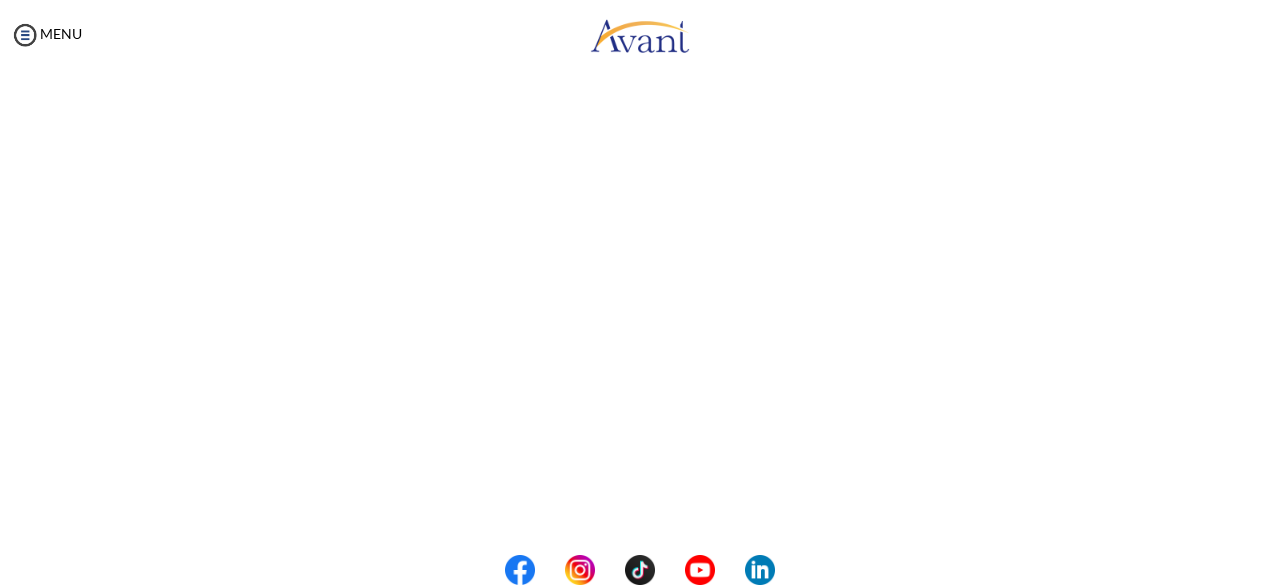 scroll, scrollTop: 320, scrollLeft: 0, axis: vertical 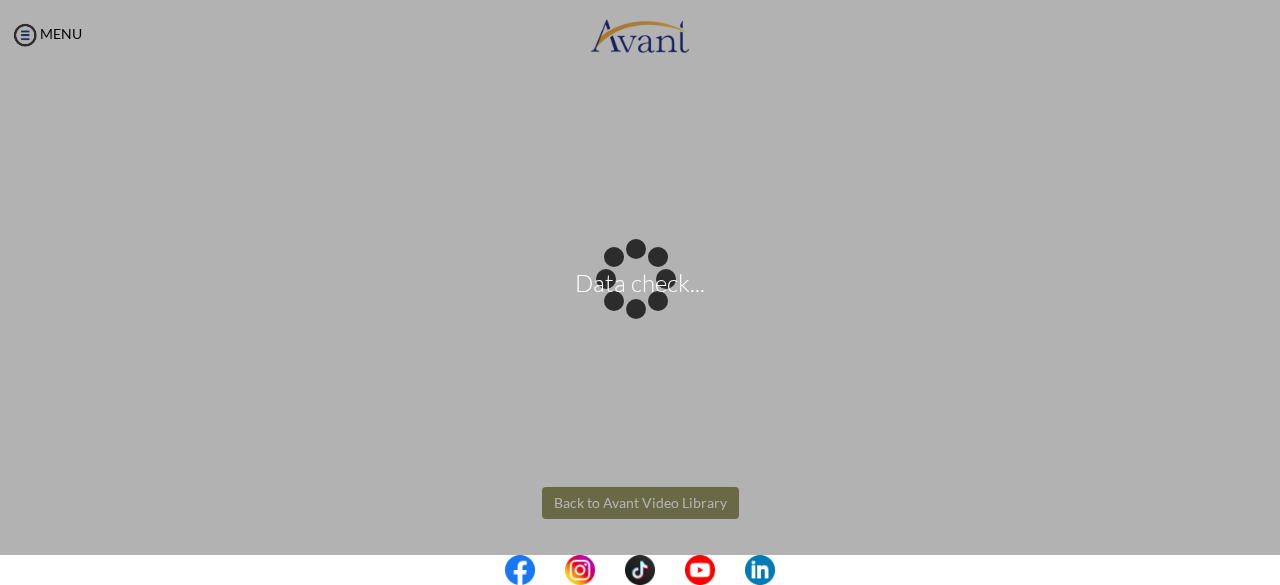 click on "Data check...
Maintenance break. Please come back in 2 hours.
MENU
My Status
What is the next step?
We would like you to watch the introductory video Begin with Avant
We would like you to watch the program video Watch Program Video
We would like you to complete English exam Take Language Test
We would like you to complete clinical assessment Take Clinical Test
We would like you to complete qualification survey Take Qualification Survey
We would like you to watch expectations video Watch Expectations Video
You will be contacted by recruiter to schedule a call.
Your application is being reviewed. Please check your email regularly.
Process Overview
Check off each step as you go to track your progress!" at bounding box center [640, 292] 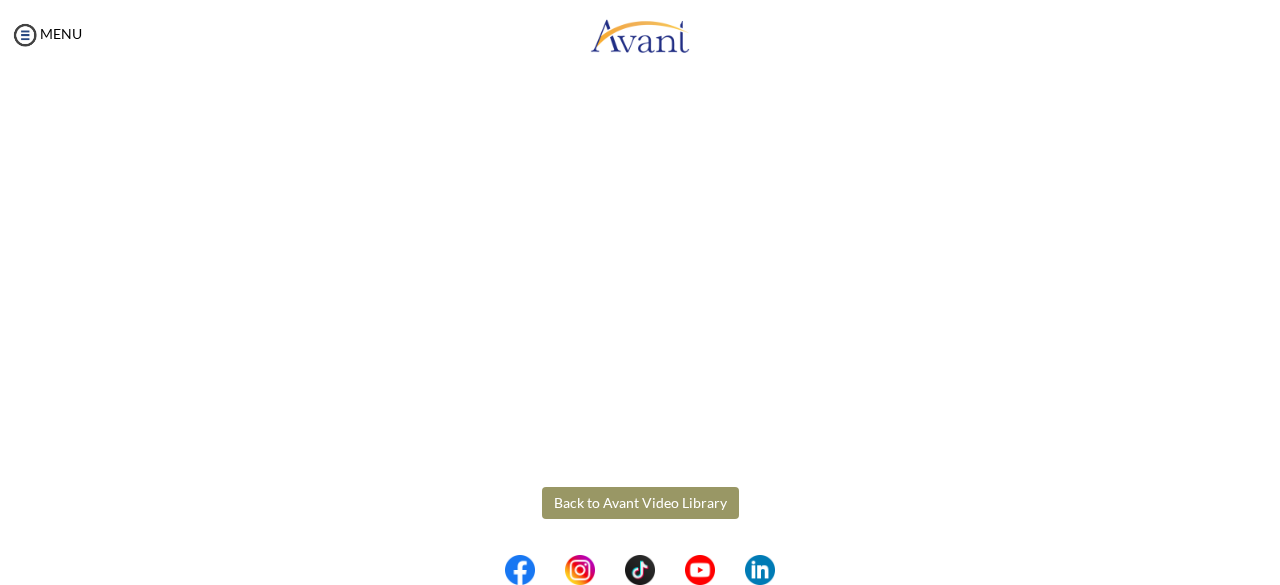 click on "Back to Avant Video Library" at bounding box center (640, 503) 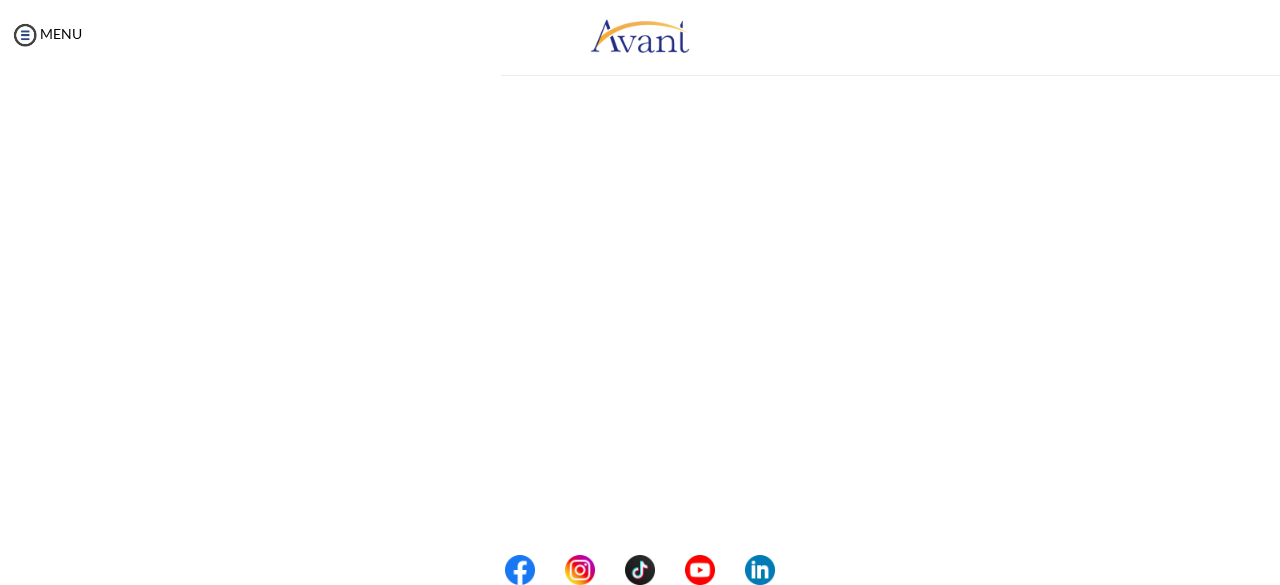 scroll, scrollTop: 398, scrollLeft: 0, axis: vertical 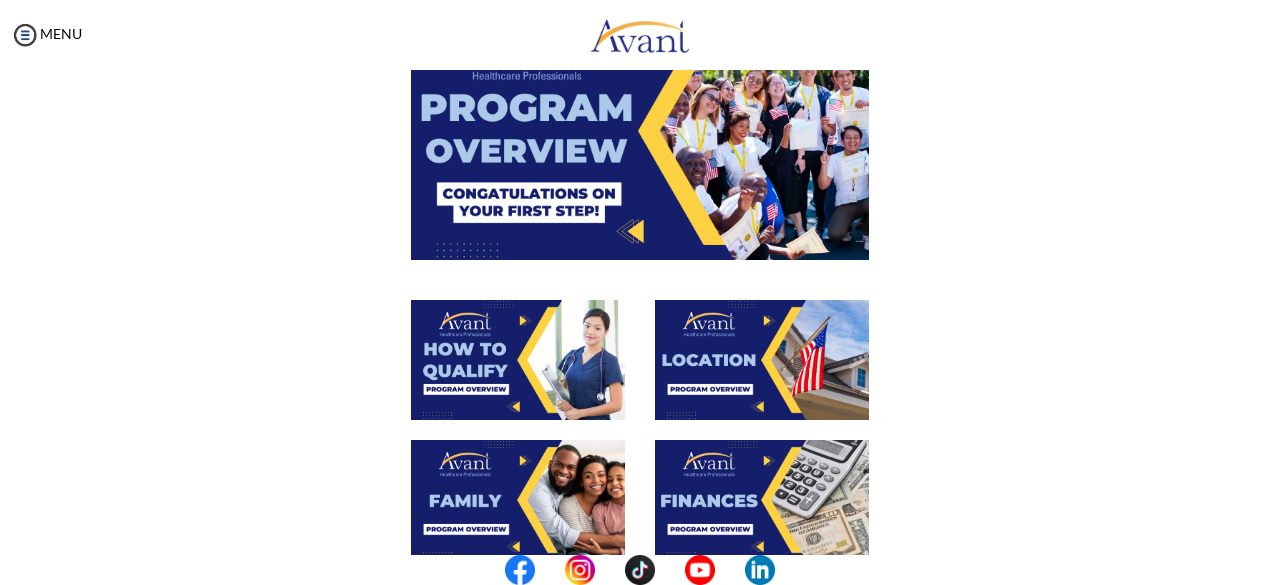 click at bounding box center (518, 360) 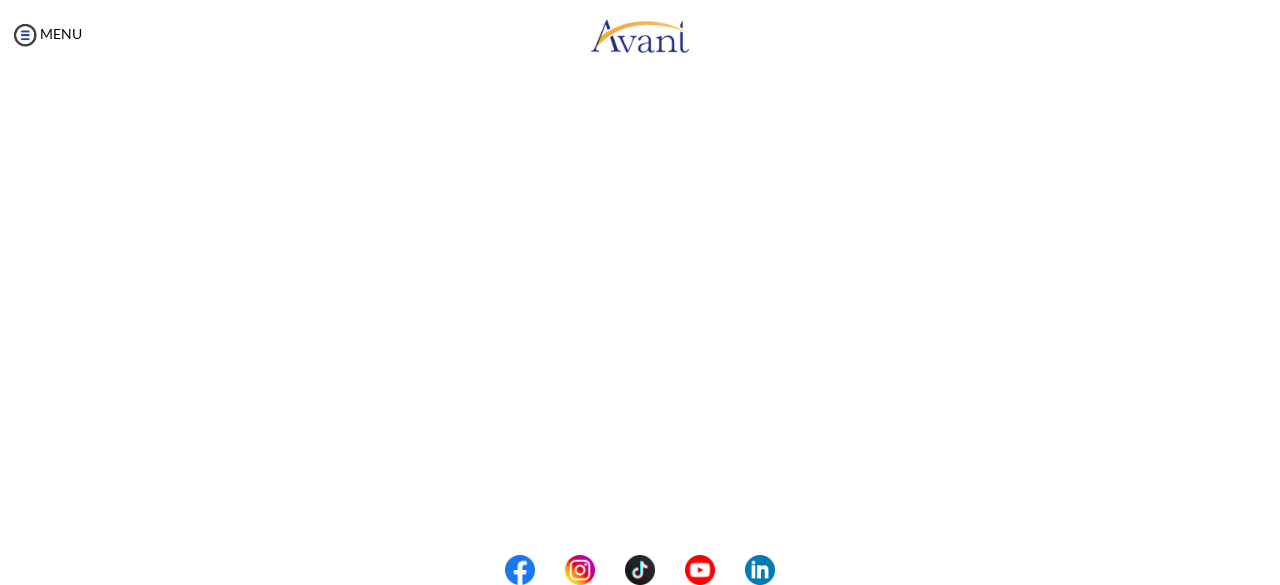 scroll, scrollTop: 278, scrollLeft: 0, axis: vertical 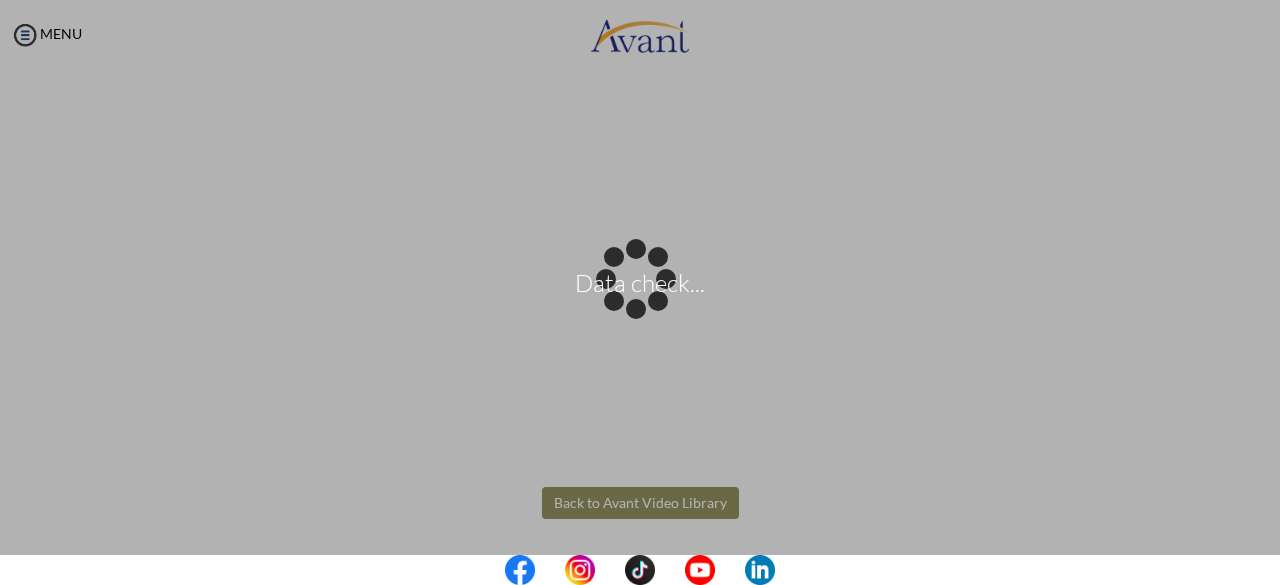 click on "Data check...
Maintenance break. Please come back in 2 hours.
MENU
My Status
What is the next step?
We would like you to watch the introductory video Begin with Avant
We would like you to watch the program video Watch Program Video
We would like you to complete English exam Take Language Test
We would like you to complete clinical assessment Take Clinical Test
We would like you to complete qualification survey Take Qualification Survey
We would like you to watch expectations video Watch Expectations Video
You will be contacted by recruiter to schedule a call.
Your application is being reviewed. Please check your email regularly.
Process Overview
Check off each step as you go to track your progress!" at bounding box center (640, 292) 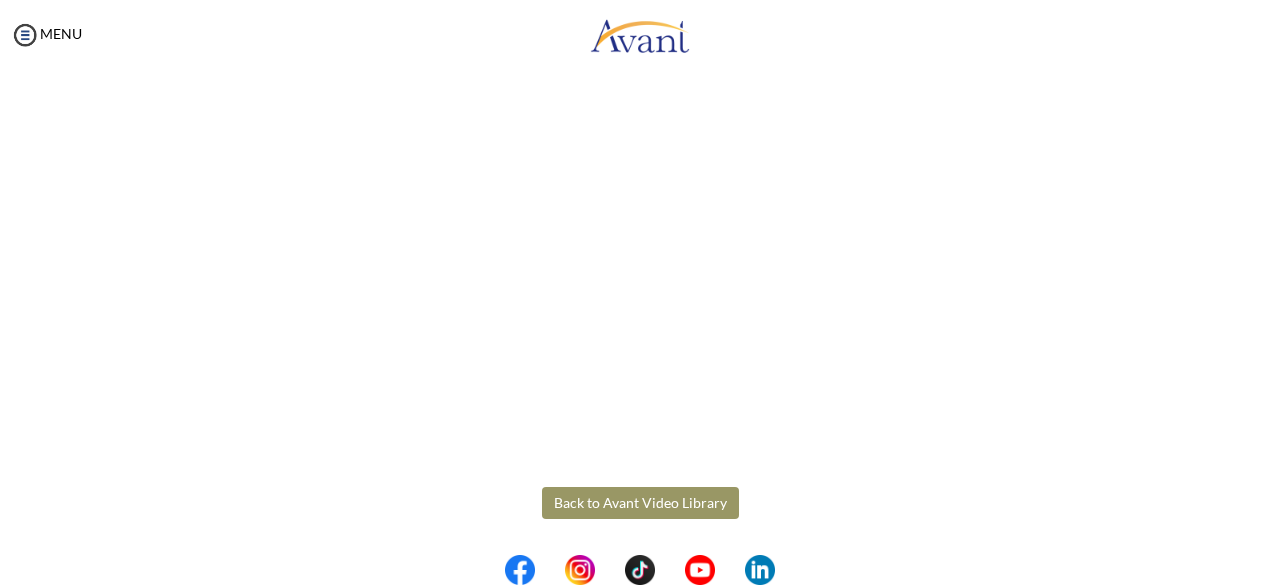 click on "Back to Avant Video Library" at bounding box center [640, 503] 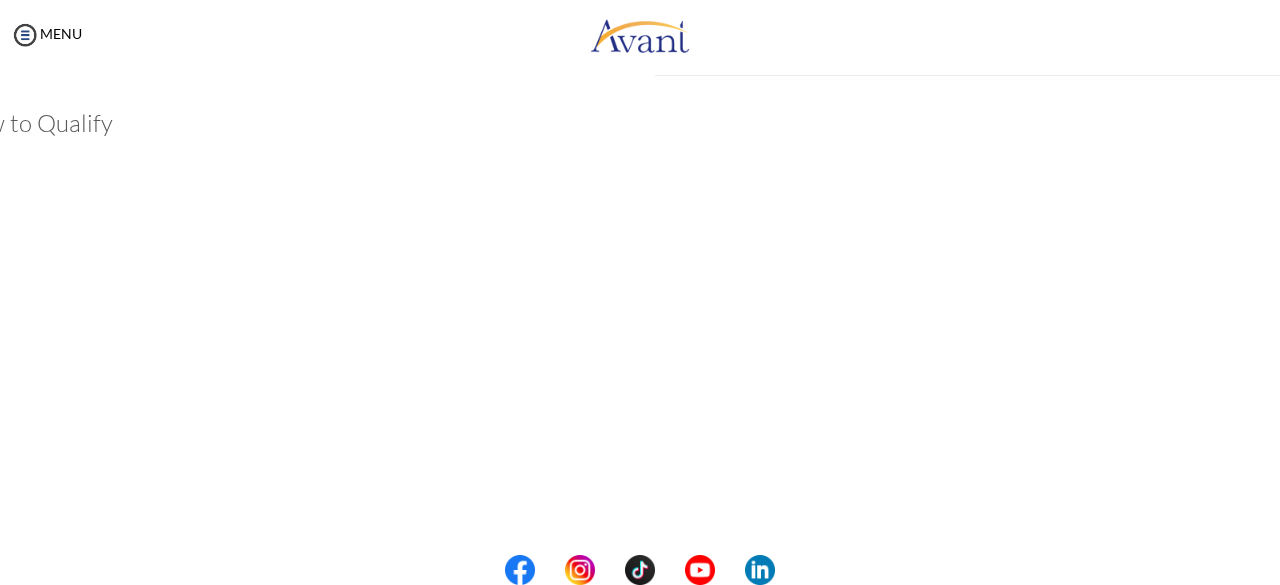 scroll, scrollTop: 398, scrollLeft: 0, axis: vertical 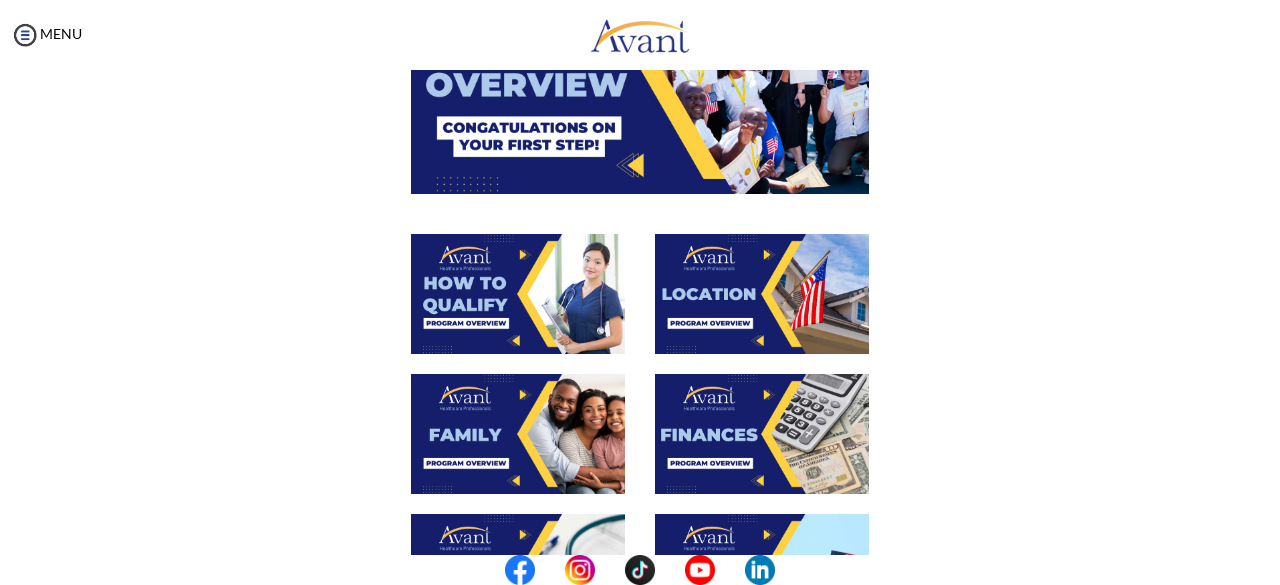 click at bounding box center (762, 294) 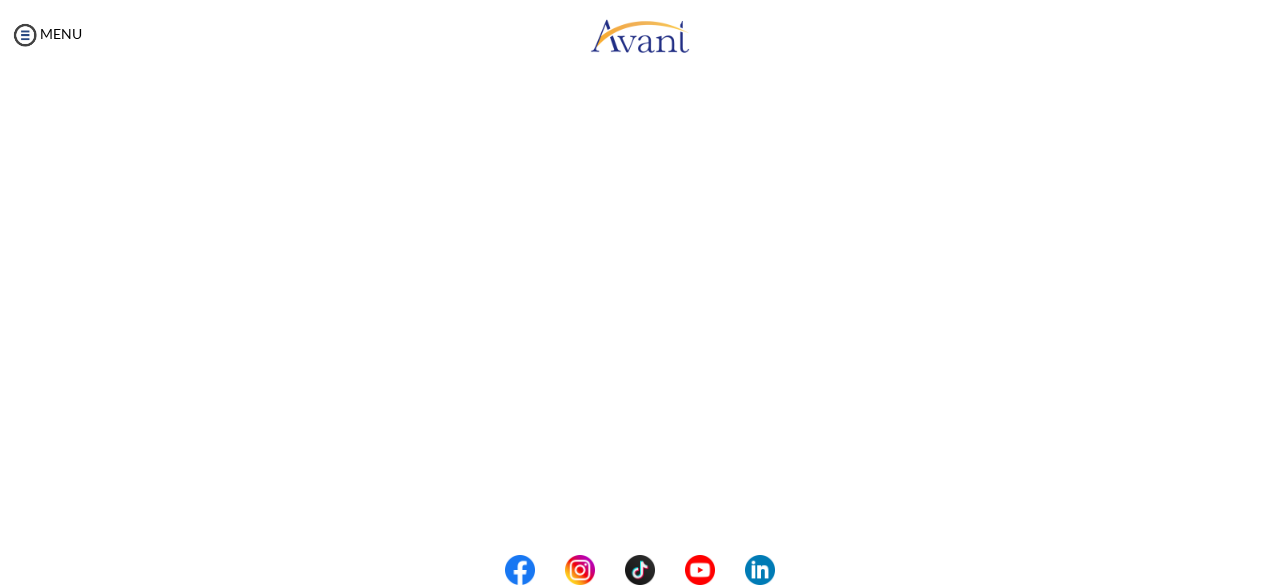 scroll, scrollTop: 186, scrollLeft: 0, axis: vertical 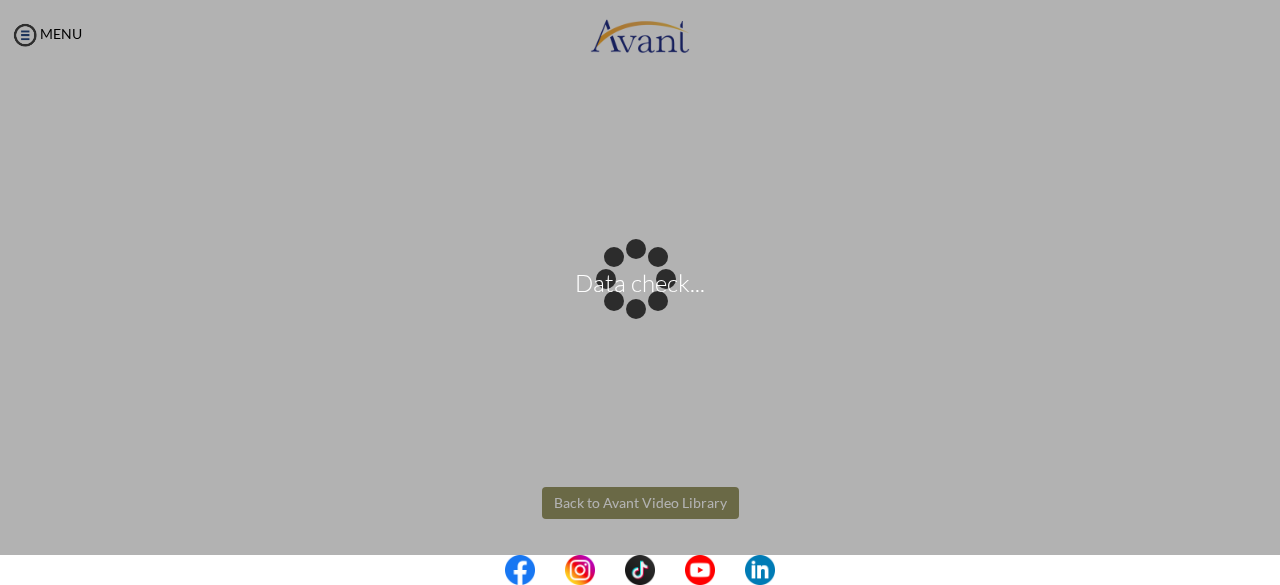 click on "Data check...
Maintenance break. Please come back in 2 hours.
MENU
My Status
What is the next step?
We would like you to watch the introductory video Begin with Avant
We would like you to watch the program video Watch Program Video
We would like you to complete English exam Take Language Test
We would like you to complete clinical assessment Take Clinical Test
We would like you to complete qualification survey Take Qualification Survey
We would like you to watch expectations video Watch Expectations Video
You will be contacted by recruiter to schedule a call.
Your application is being reviewed. Please check your email regularly.
Process Overview
Check off each step as you go to track your progress!" at bounding box center (640, 292) 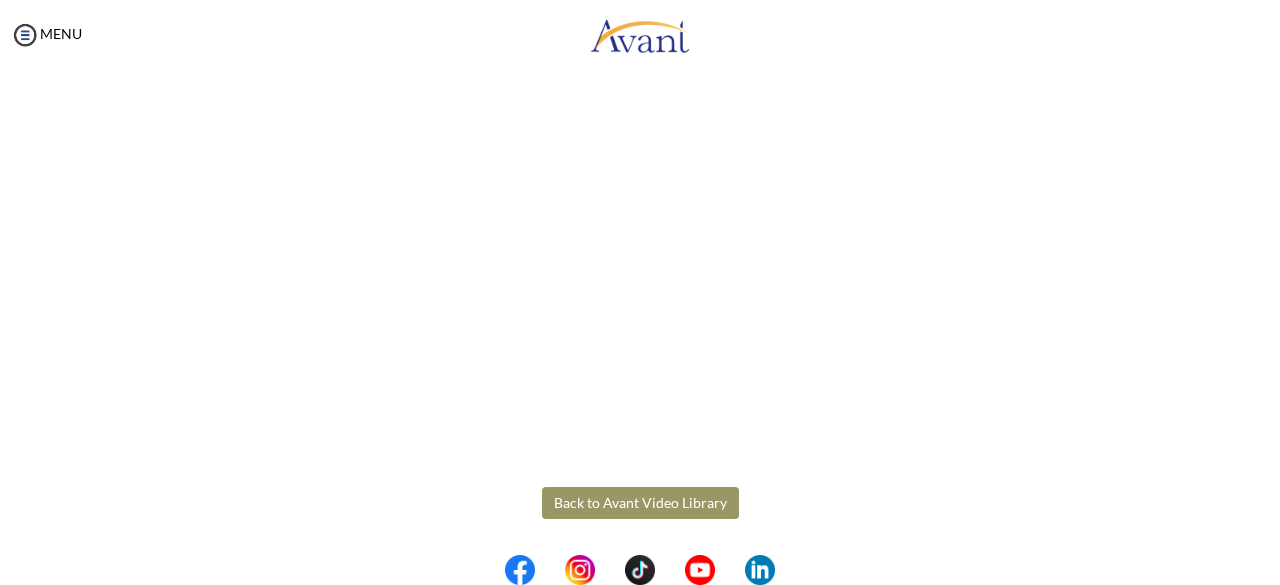 click on "Back to Avant Video Library" at bounding box center [640, 503] 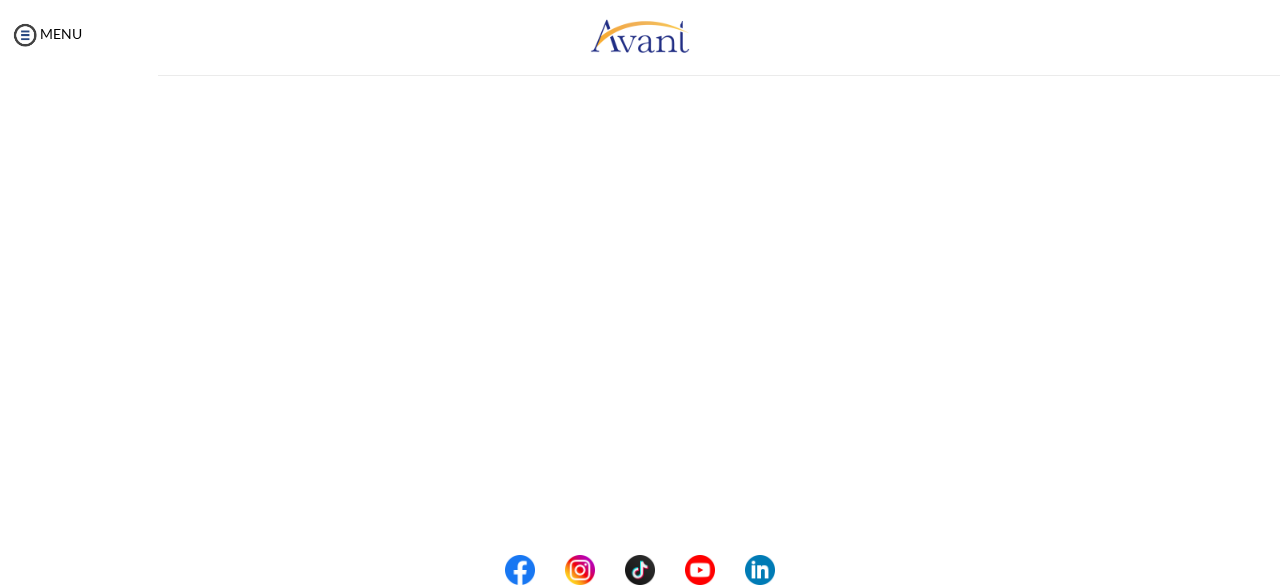 scroll, scrollTop: 0, scrollLeft: 0, axis: both 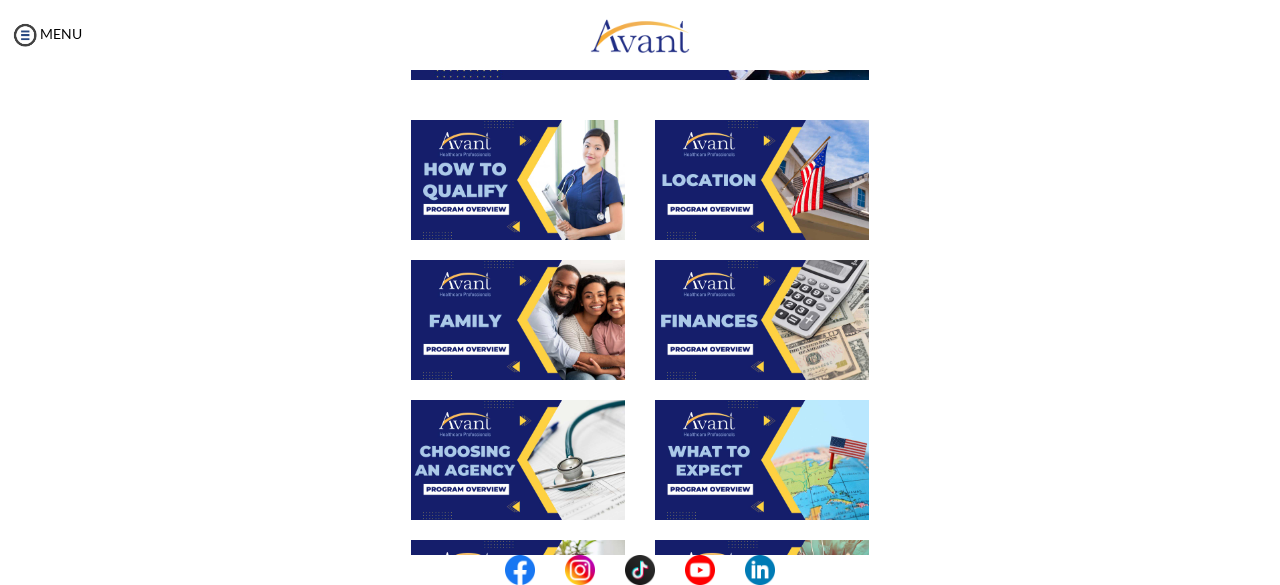 click at bounding box center [518, 320] 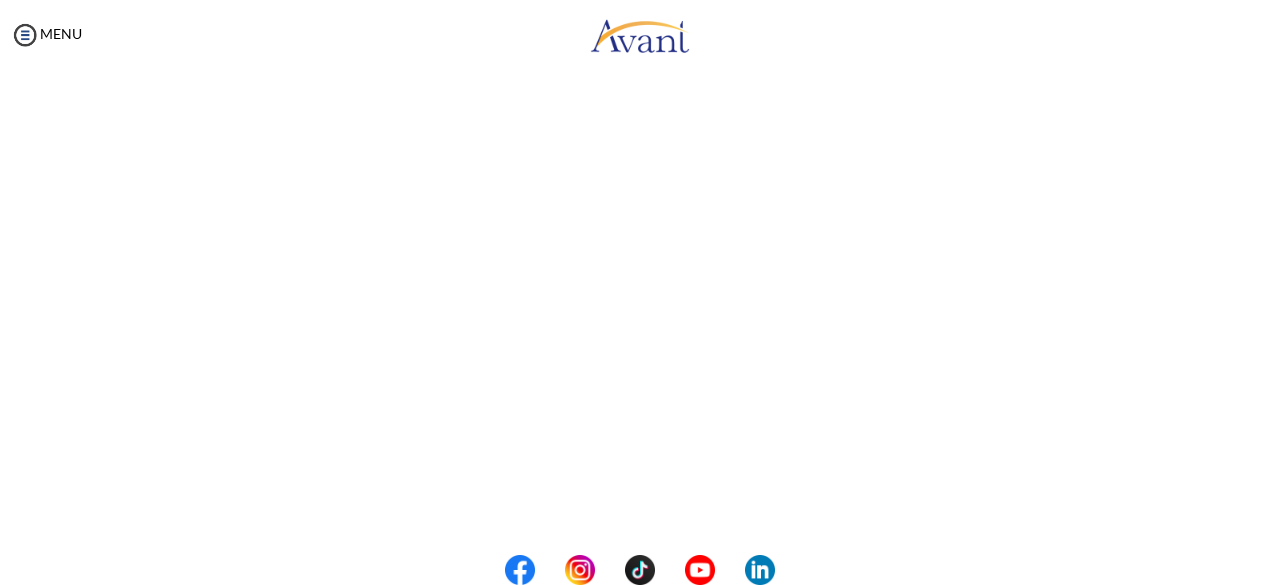 scroll, scrollTop: 442, scrollLeft: 0, axis: vertical 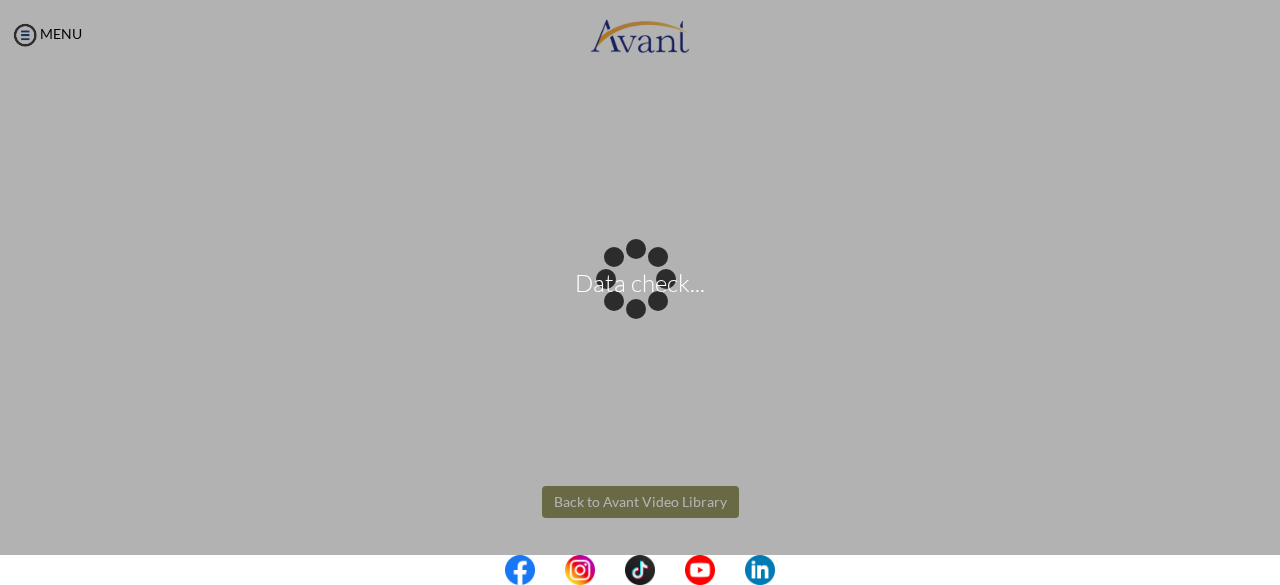 click on "Data check...
Maintenance break. Please come back in 2 hours.
MENU
My Status
What is the next step?
We would like you to watch the introductory video Begin with Avant
We would like you to watch the program video Watch Program Video
We would like you to complete English exam Take Language Test
We would like you to complete clinical assessment Take Clinical Test
We would like you to complete qualification survey Take Qualification Survey
We would like you to watch expectations video Watch Expectations Video
You will be contacted by recruiter to schedule a call.
Your application is being reviewed. Please check your email regularly.
Process Overview
Check off each step as you go to track your progress!" at bounding box center [640, 292] 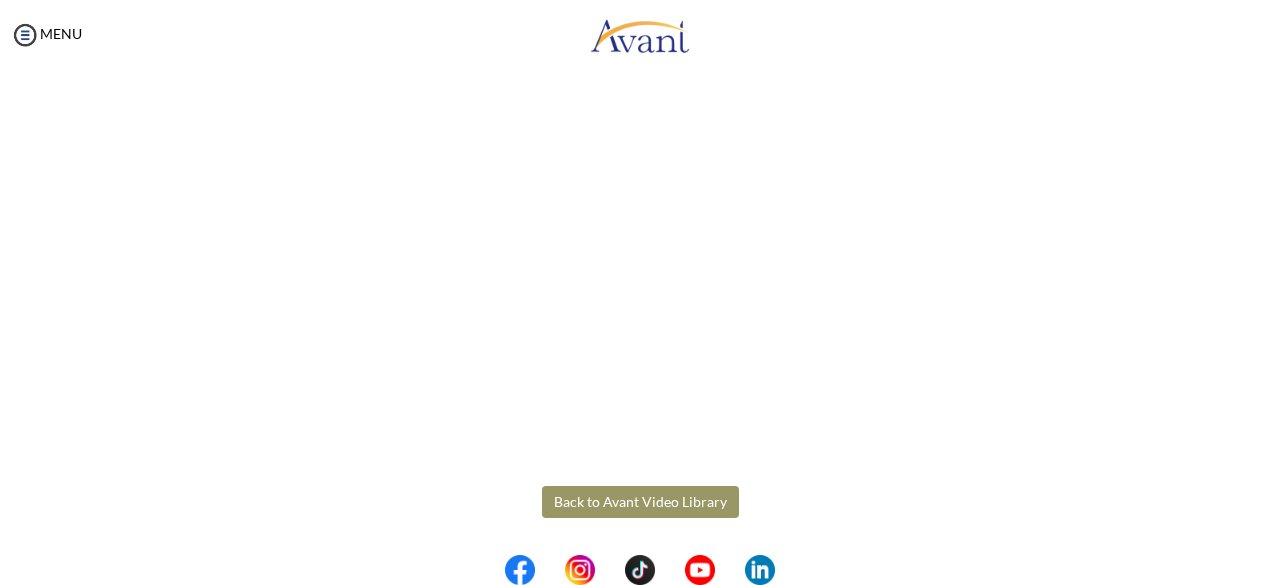 click on "Back to Avant Video Library" at bounding box center (640, 502) 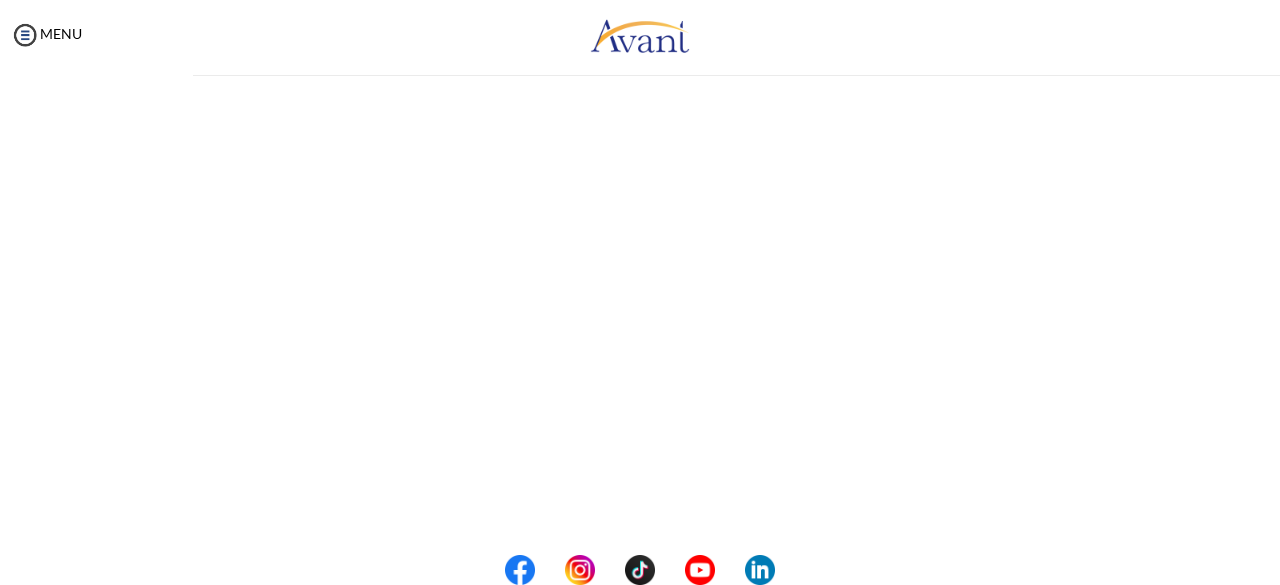 scroll, scrollTop: 0, scrollLeft: 0, axis: both 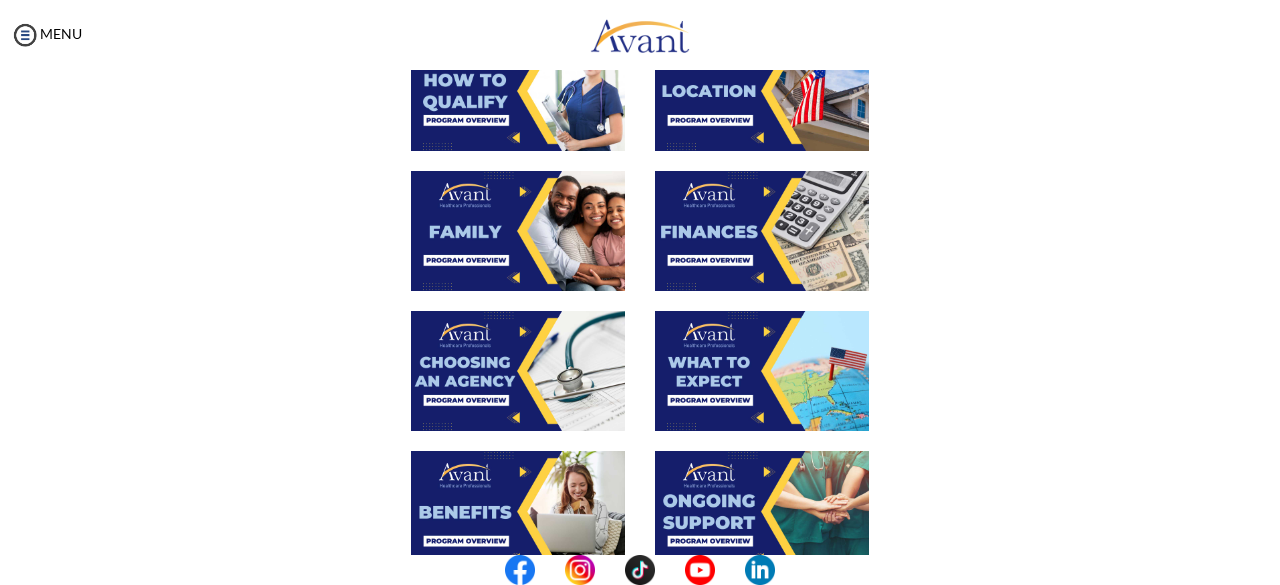 click at bounding box center [762, 231] 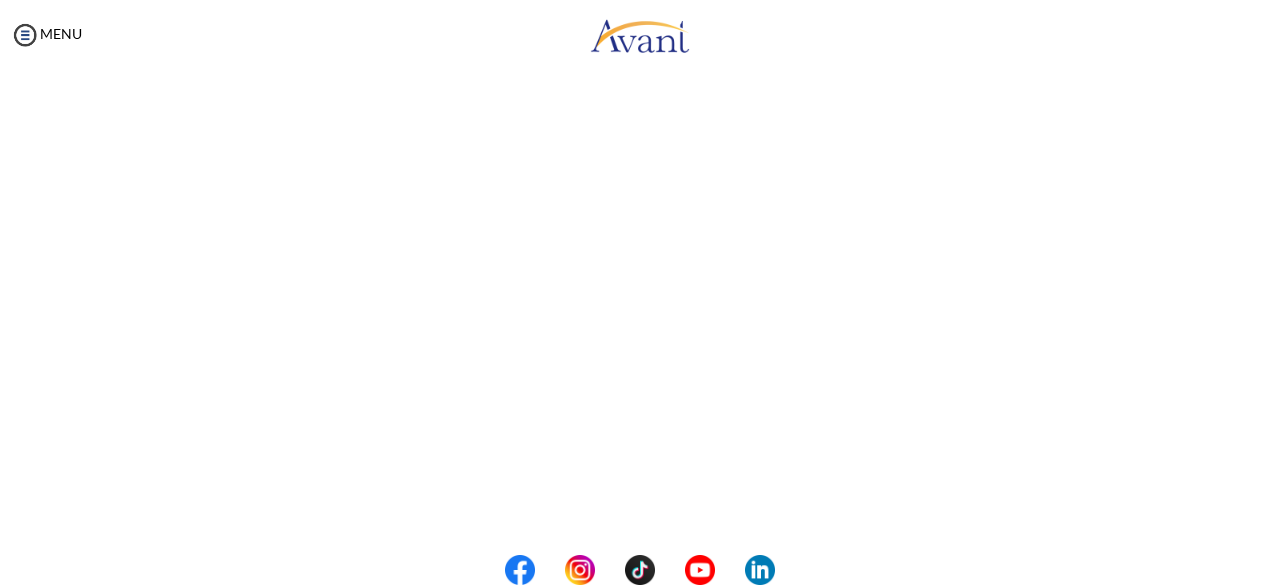 scroll, scrollTop: 194, scrollLeft: 0, axis: vertical 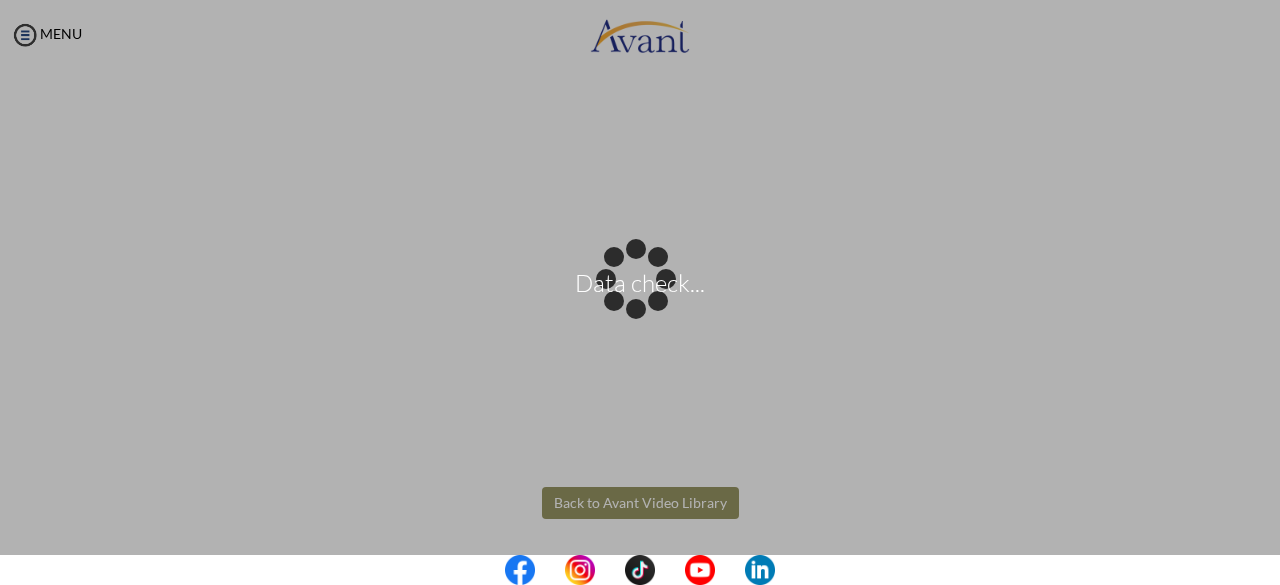 click on "Data check...
Maintenance break. Please come back in 2 hours.
MENU
My Status
What is the next step?
We would like you to watch the introductory video Begin with Avant
We would like you to watch the program video Watch Program Video
We would like you to complete English exam Take Language Test
We would like you to complete clinical assessment Take Clinical Test
We would like you to complete qualification survey Take Qualification Survey
We would like you to watch expectations video Watch Expectations Video
You will be contacted by recruiter to schedule a call.
Your application is being reviewed. Please check your email regularly.
Process Overview
Check off each step as you go to track your progress!" at bounding box center (640, 292) 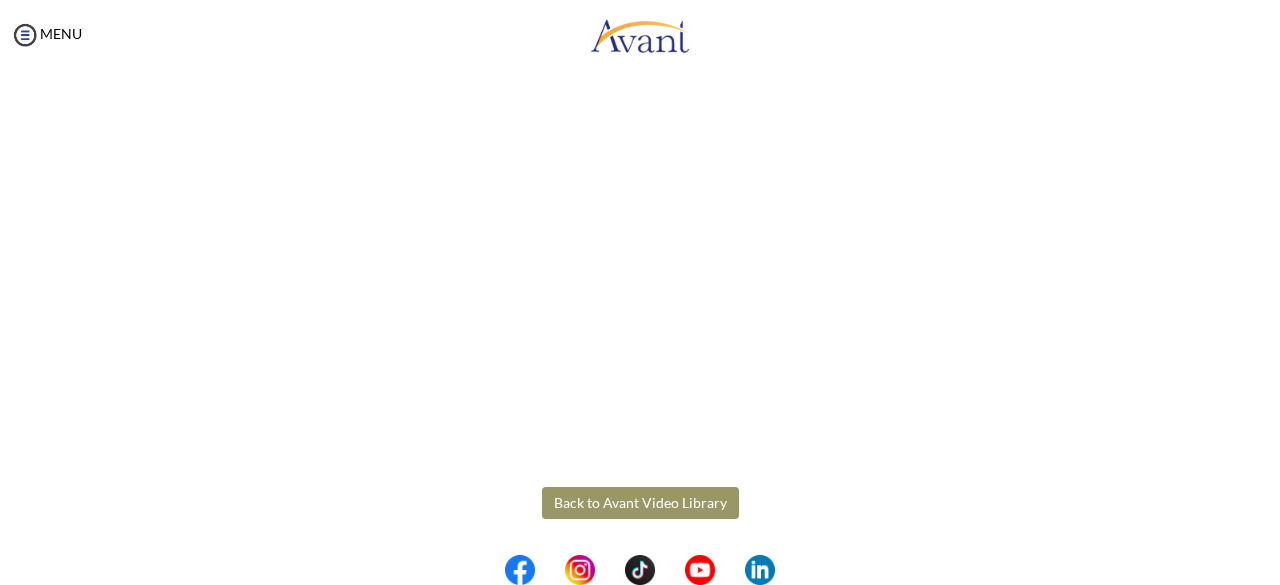 click on "Back to Avant Video Library" at bounding box center (640, 503) 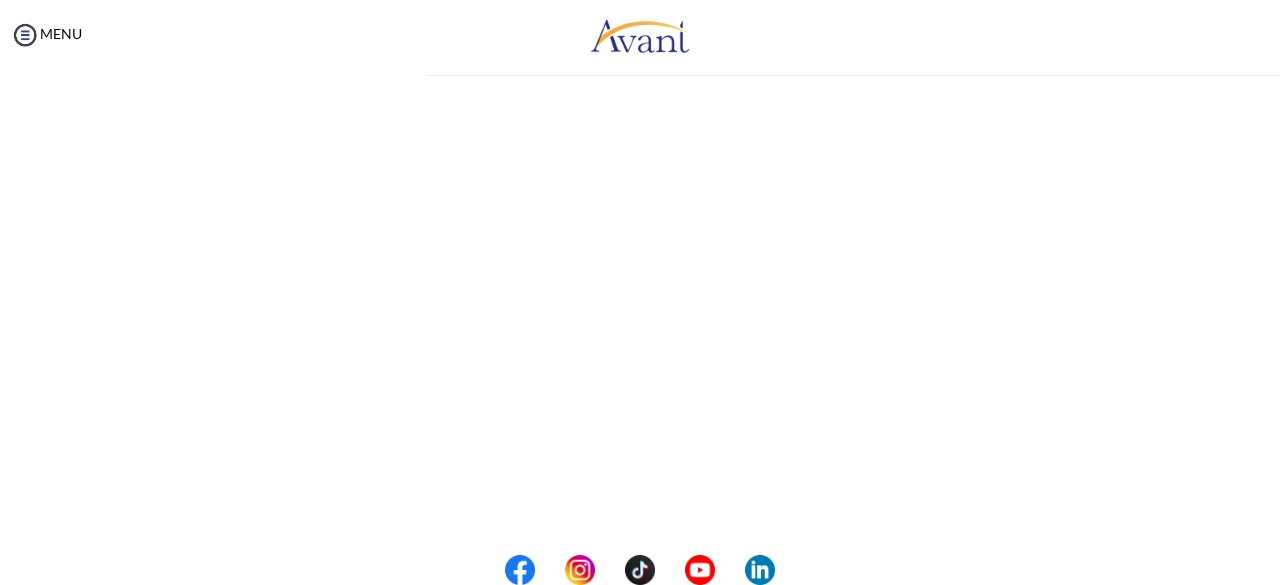 scroll, scrollTop: 0, scrollLeft: 0, axis: both 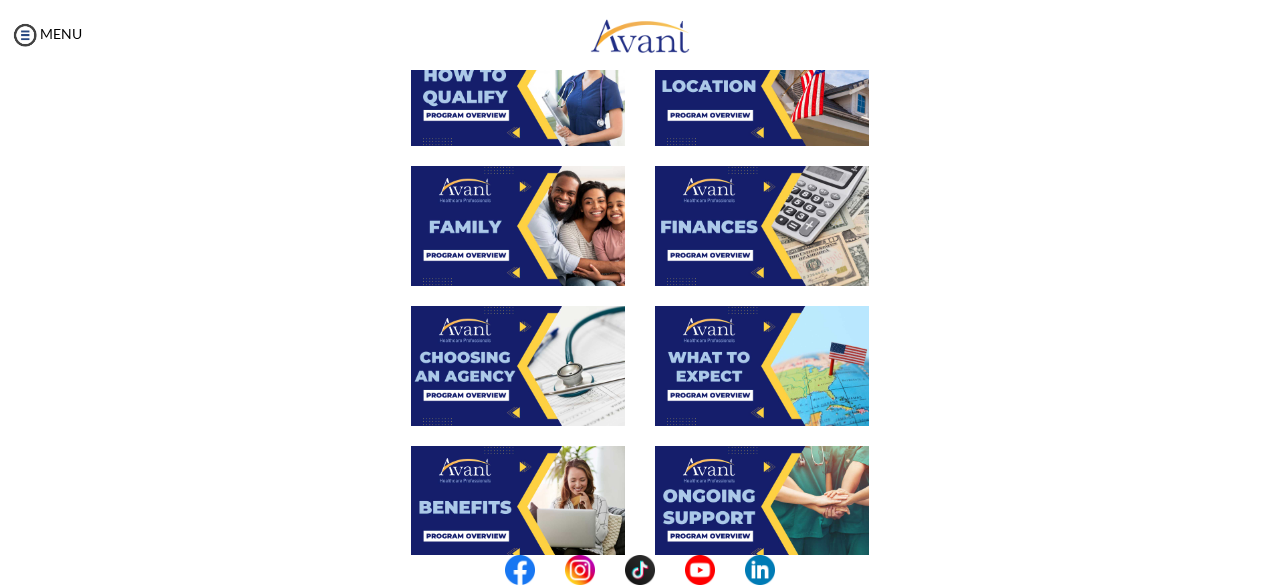 click at bounding box center [518, 366] 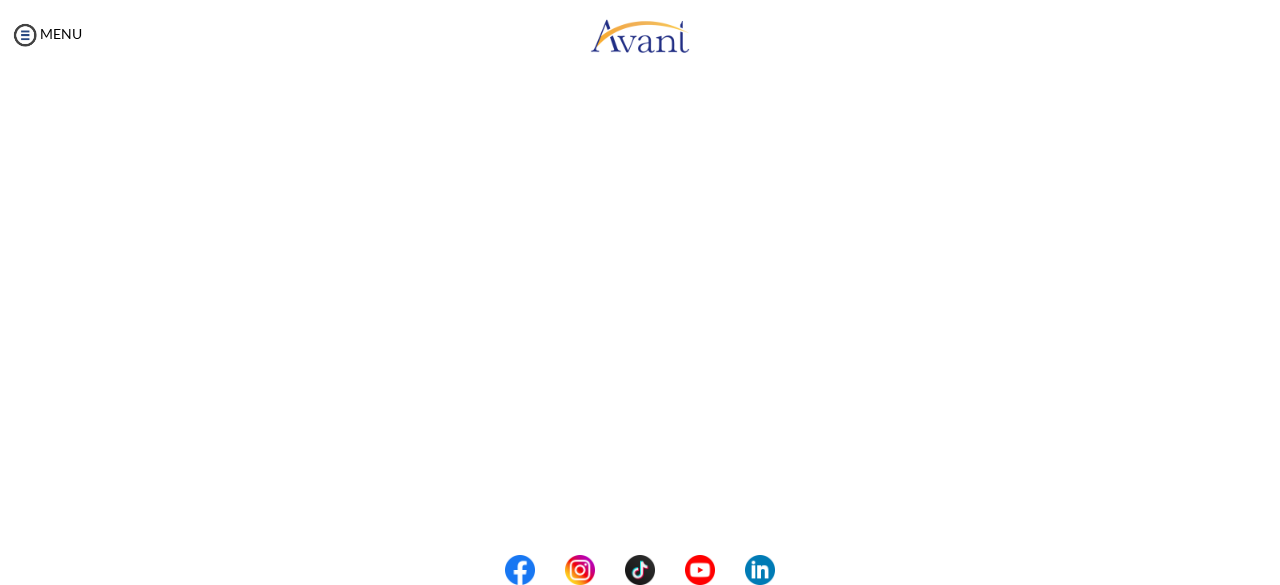 scroll, scrollTop: 322, scrollLeft: 0, axis: vertical 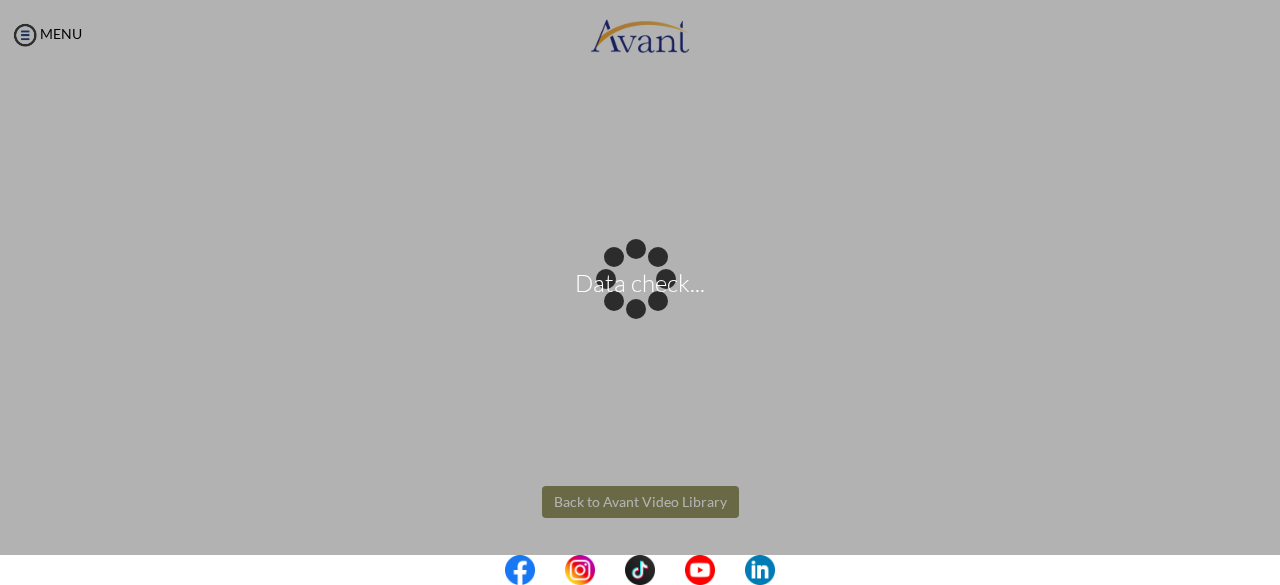 click on "Data check...
Maintenance break. Please come back in 2 hours.
MENU
My Status
What is the next step?
We would like you to watch the introductory video Begin with Avant
We would like you to watch the program video Watch Program Video
We would like you to complete English exam Take Language Test
We would like you to complete clinical assessment Take Clinical Test
We would like you to complete qualification survey Take Qualification Survey
We would like you to watch expectations video Watch Expectations Video
You will be contacted by recruiter to schedule a call.
Your application is being reviewed. Please check your email regularly.
Process Overview
Check off each step as you go to track your progress!" at bounding box center (640, 292) 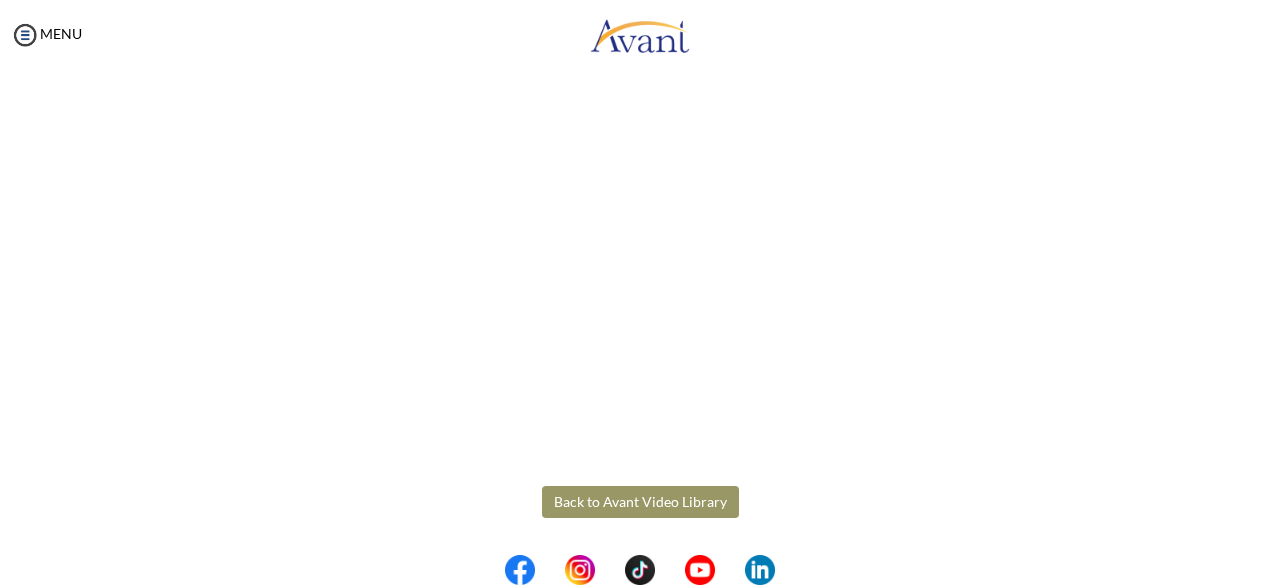 click on "Back to Avant Video Library" at bounding box center [640, 502] 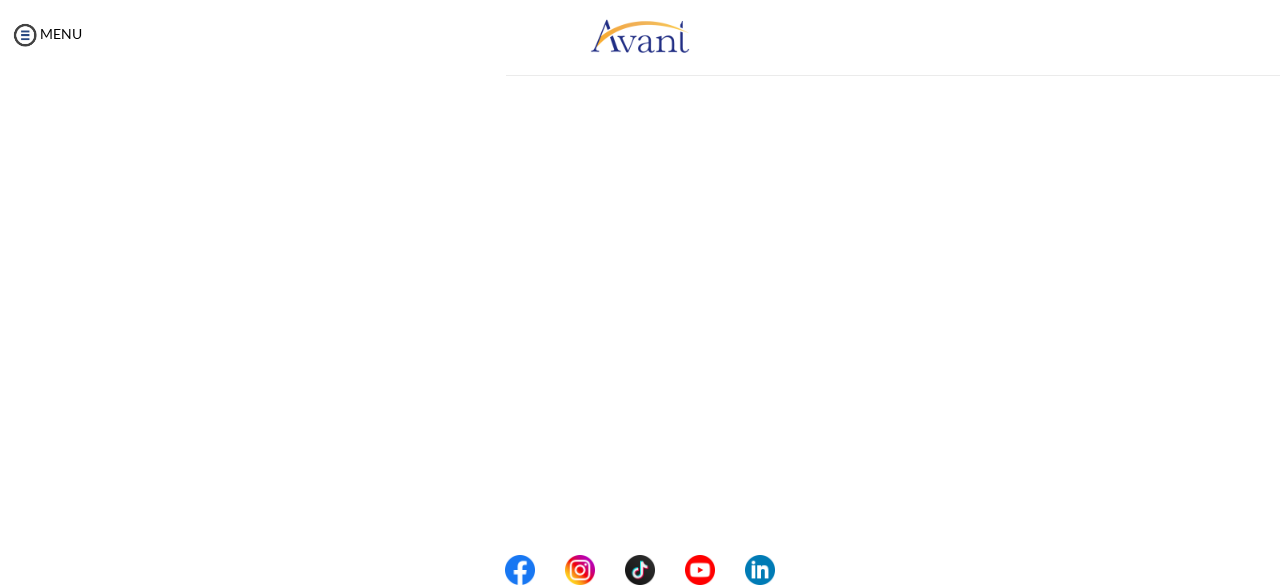 scroll, scrollTop: 612, scrollLeft: 0, axis: vertical 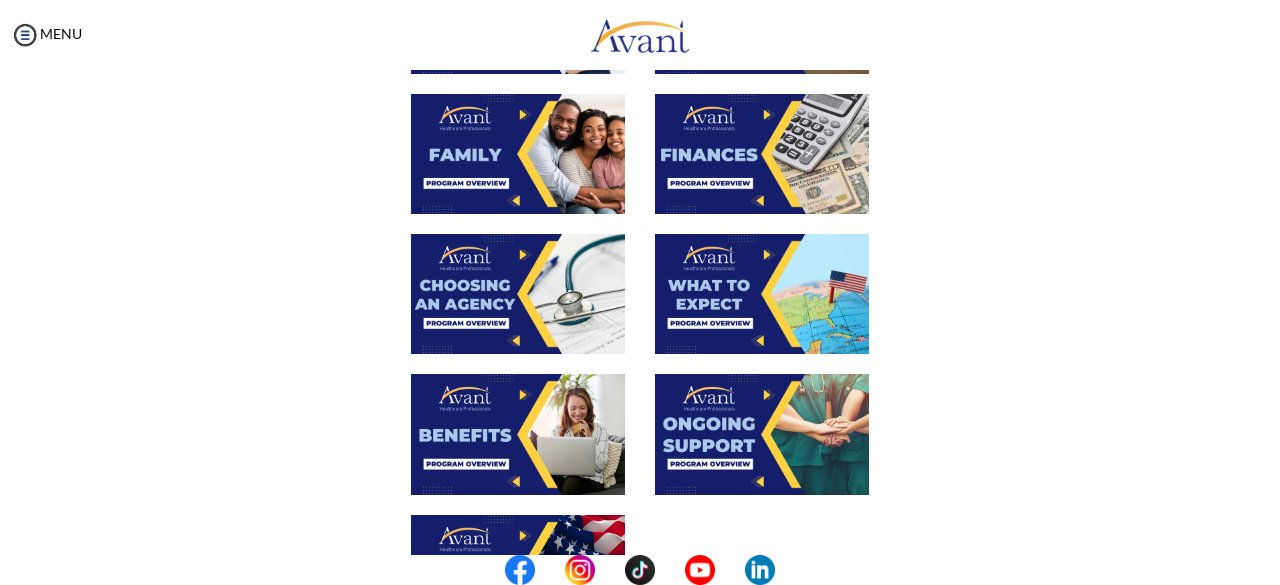 click at bounding box center [762, 294] 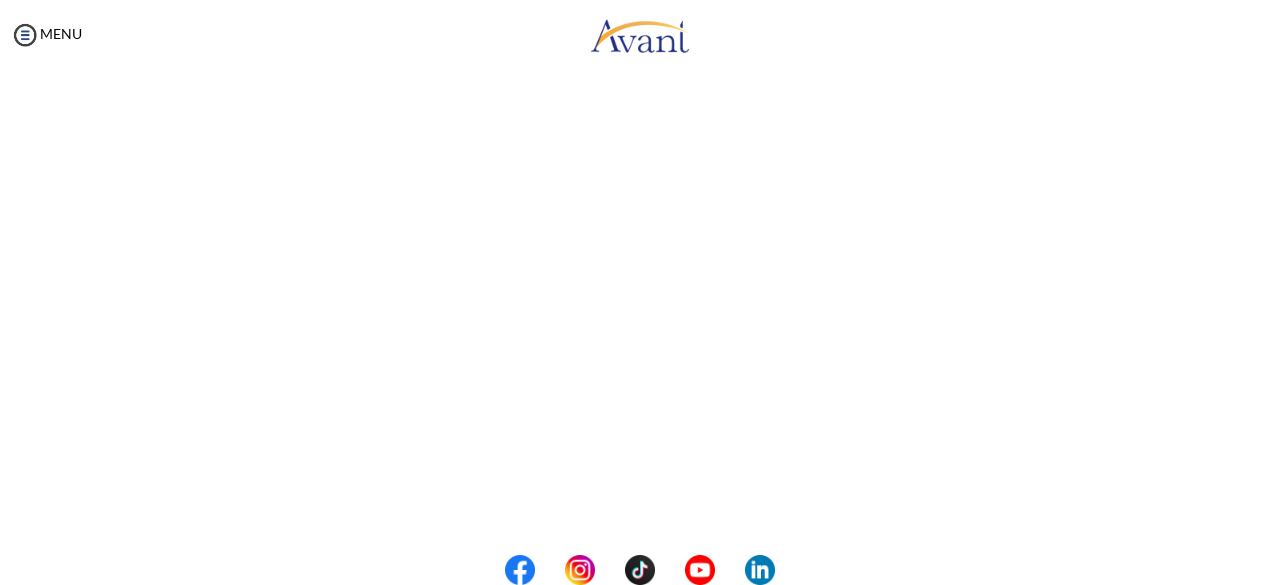 scroll, scrollTop: 387, scrollLeft: 0, axis: vertical 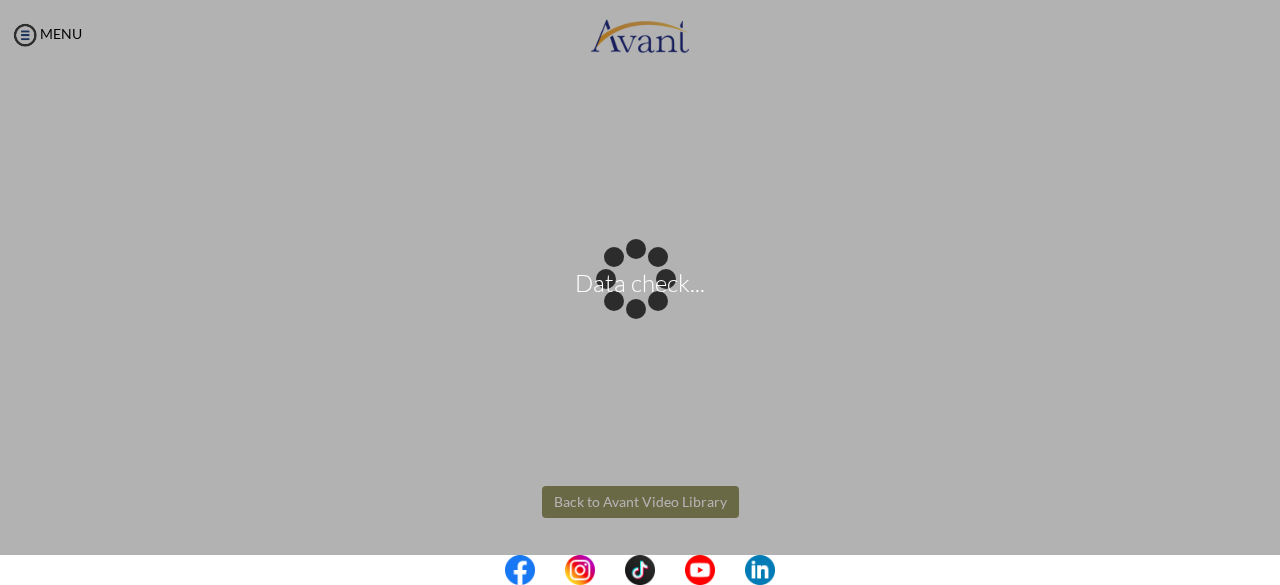 click on "Data check...
Maintenance break. Please come back in 2 hours.
MENU
My Status
What is the next step?
We would like you to watch the introductory video Begin with Avant
We would like you to watch the program video Watch Program Video
We would like you to complete English exam Take Language Test
We would like you to complete clinical assessment Take Clinical Test
We would like you to complete qualification survey Take Qualification Survey
We would like you to watch expectations video Watch Expectations Video
You will be contacted by recruiter to schedule a call.
Your application is being reviewed. Please check your email regularly.
Process Overview
Check off each step as you go to track your progress!" at bounding box center [640, 292] 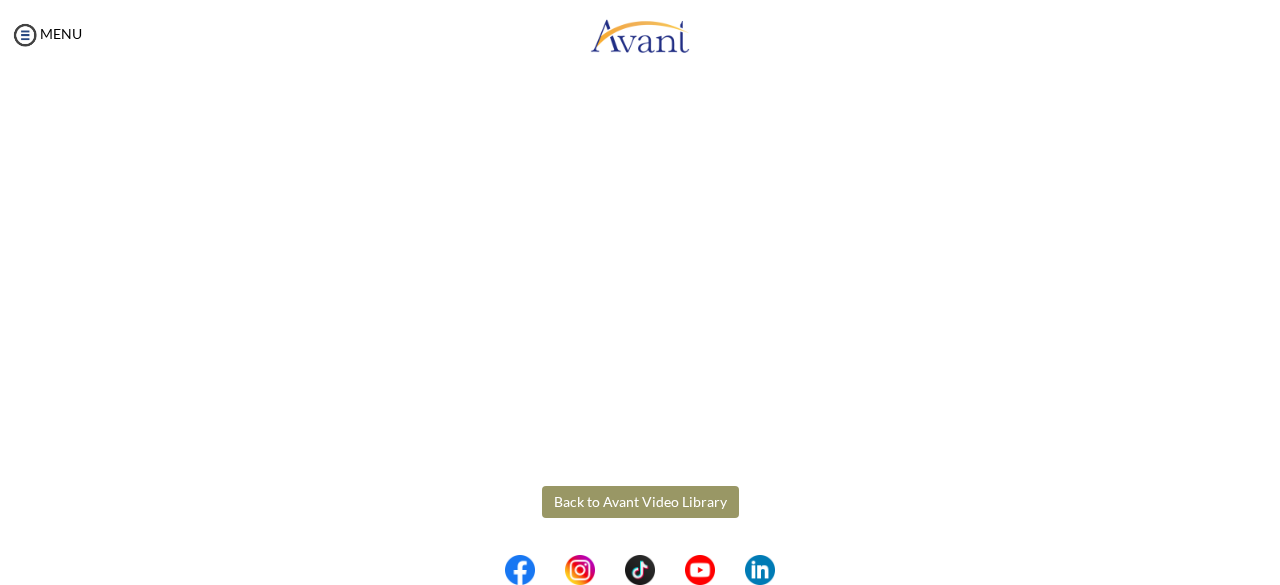 click on "Back to Avant Video Library" at bounding box center (640, 502) 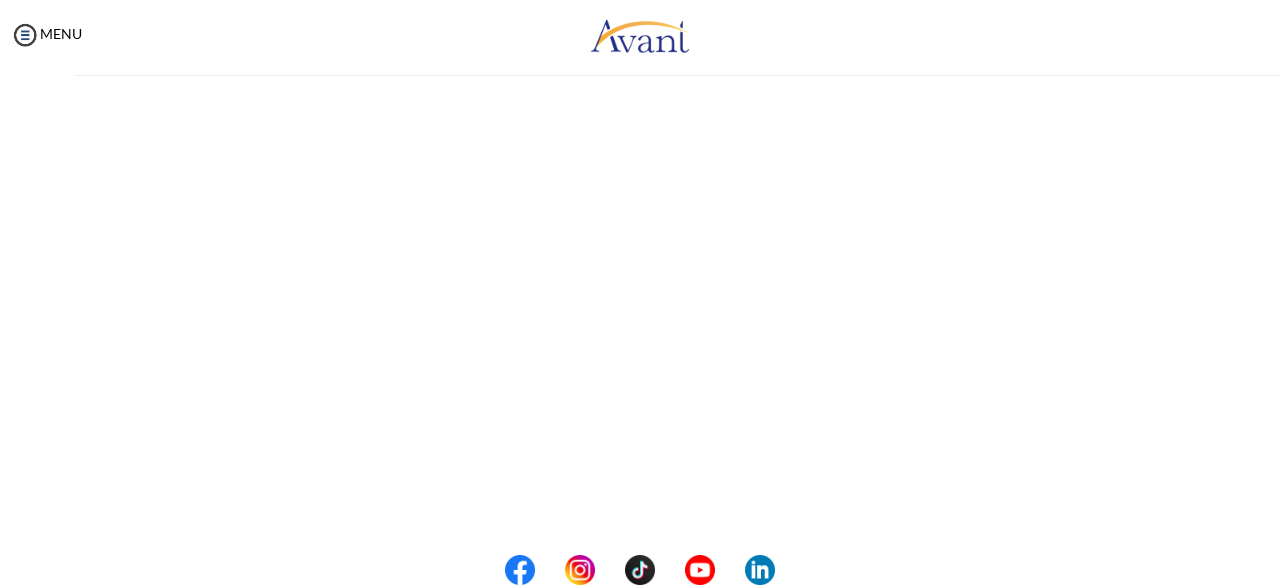 scroll, scrollTop: 0, scrollLeft: 0, axis: both 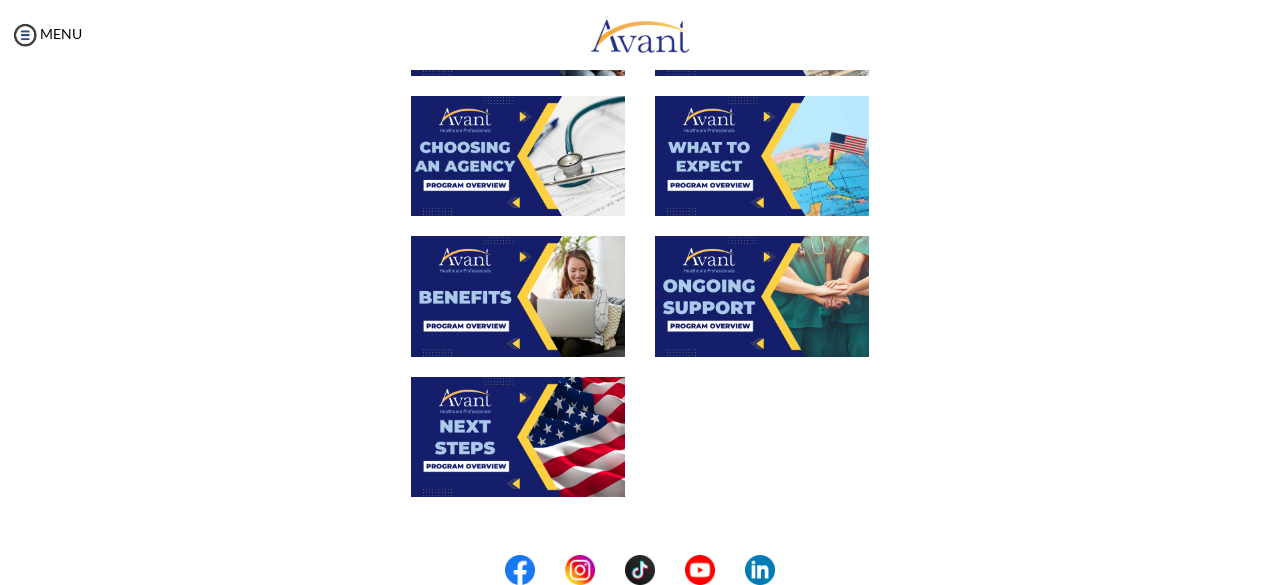 click at bounding box center [518, 296] 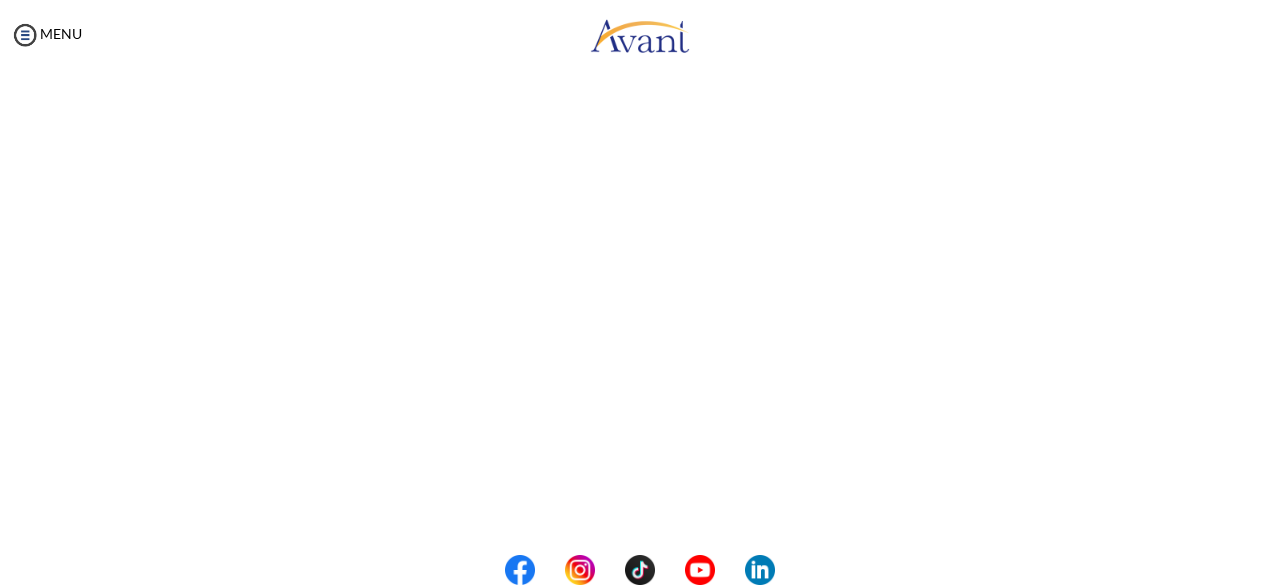 scroll, scrollTop: 320, scrollLeft: 0, axis: vertical 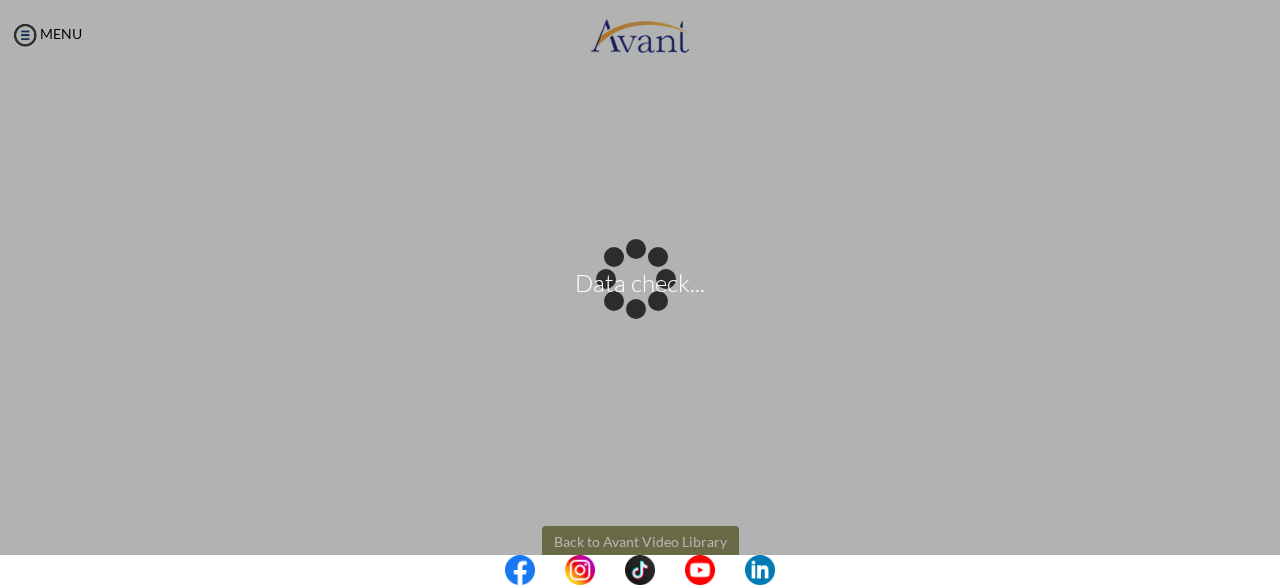 click on "Data check...
Maintenance break. Please come back in 2 hours.
MENU
My Status
What is the next step?
We would like you to watch the introductory video Begin with Avant
We would like you to watch the program video Watch Program Video
We would like you to complete English exam Take Language Test
We would like you to complete clinical assessment Take Clinical Test
We would like you to complete qualification survey Take Qualification Survey
We would like you to watch expectations video Watch Expectations Video
You will be contacted by recruiter to schedule a call.
Your application is being reviewed. Please check your email regularly.
Process Overview
Check off each step as you go to track your progress!" at bounding box center (640, 292) 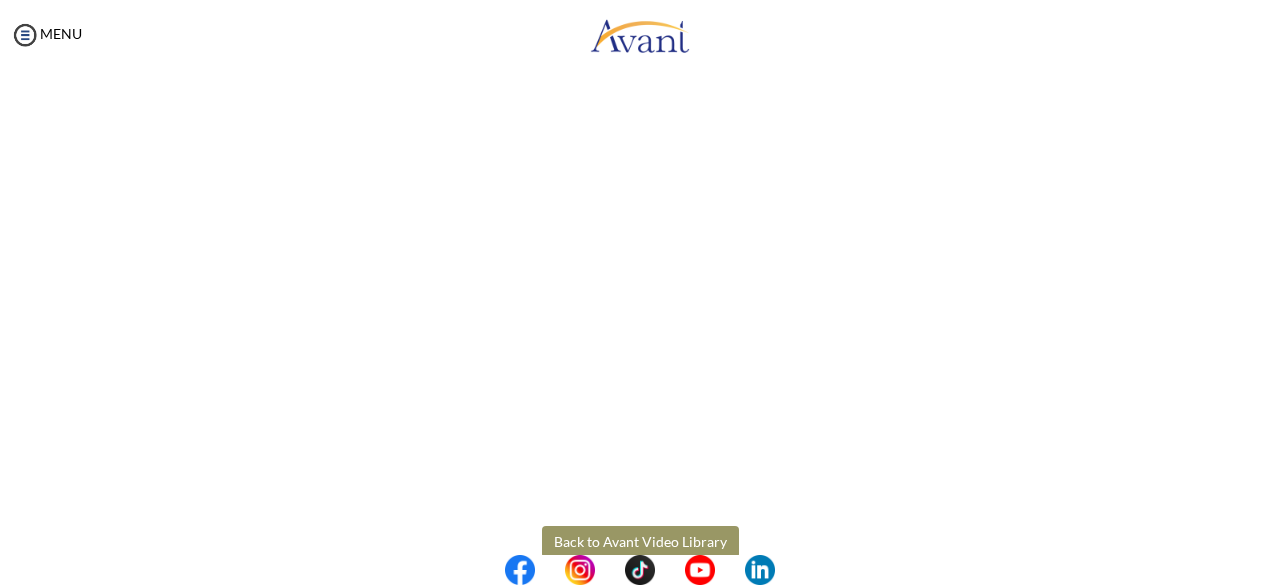 click on "Back to Avant Video Library" at bounding box center (640, 542) 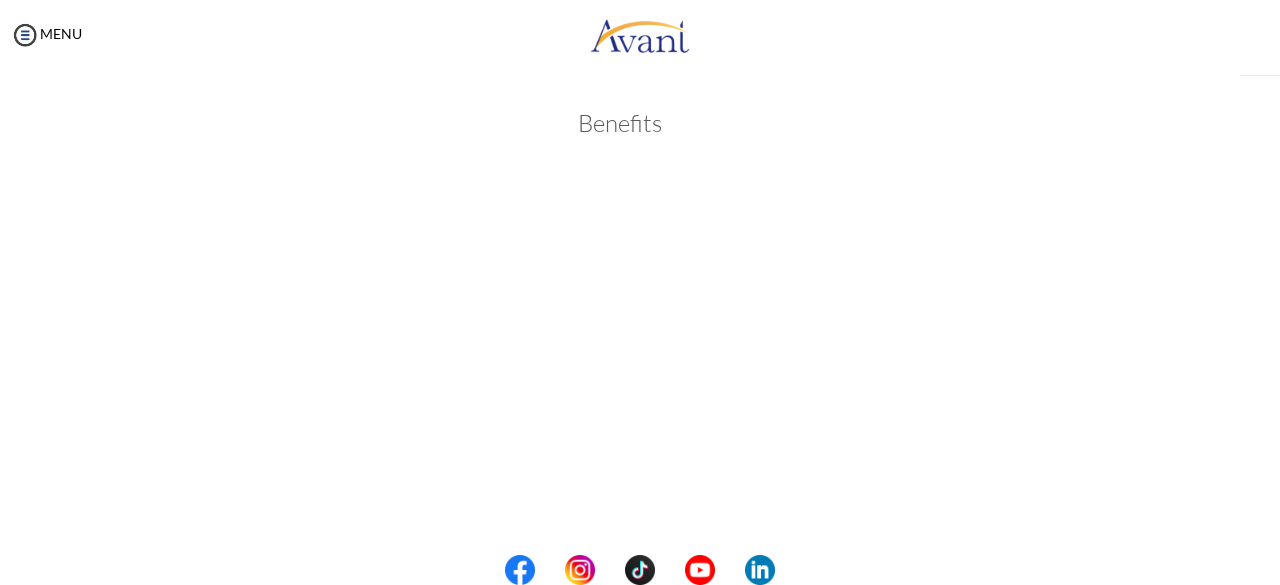 scroll, scrollTop: 612, scrollLeft: 0, axis: vertical 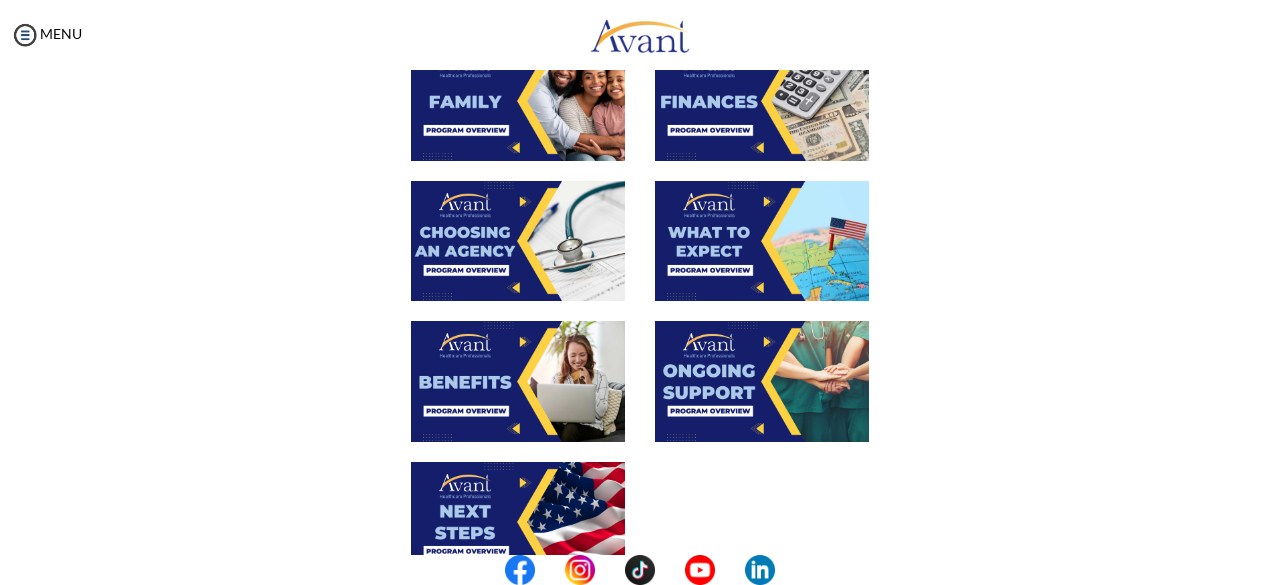 click at bounding box center (762, 381) 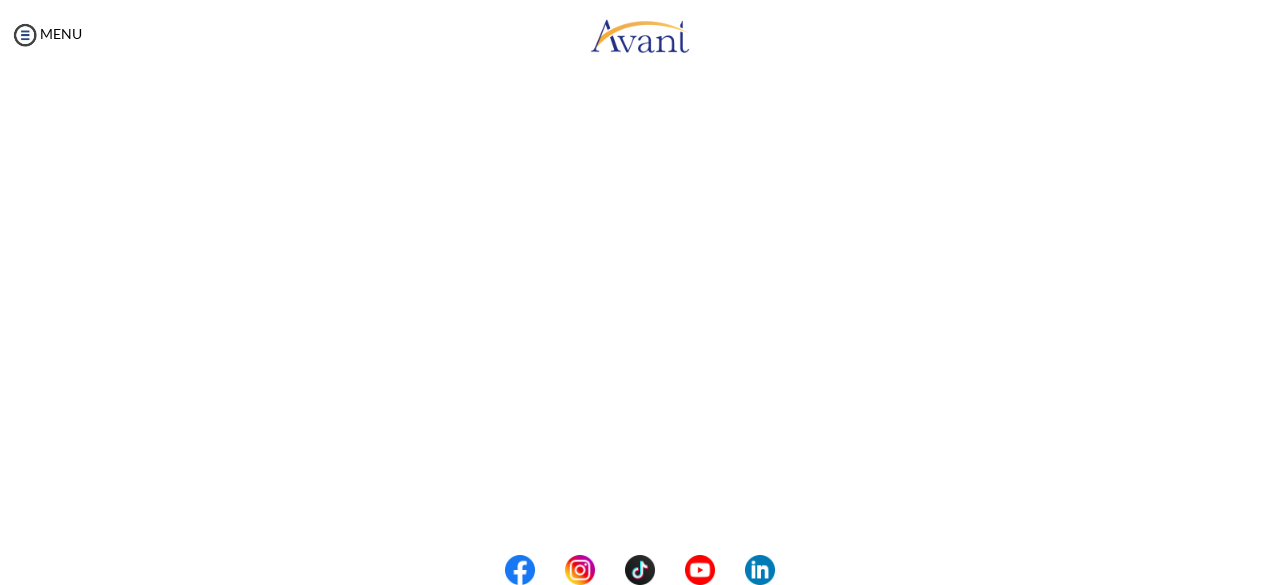 scroll, scrollTop: 386, scrollLeft: 0, axis: vertical 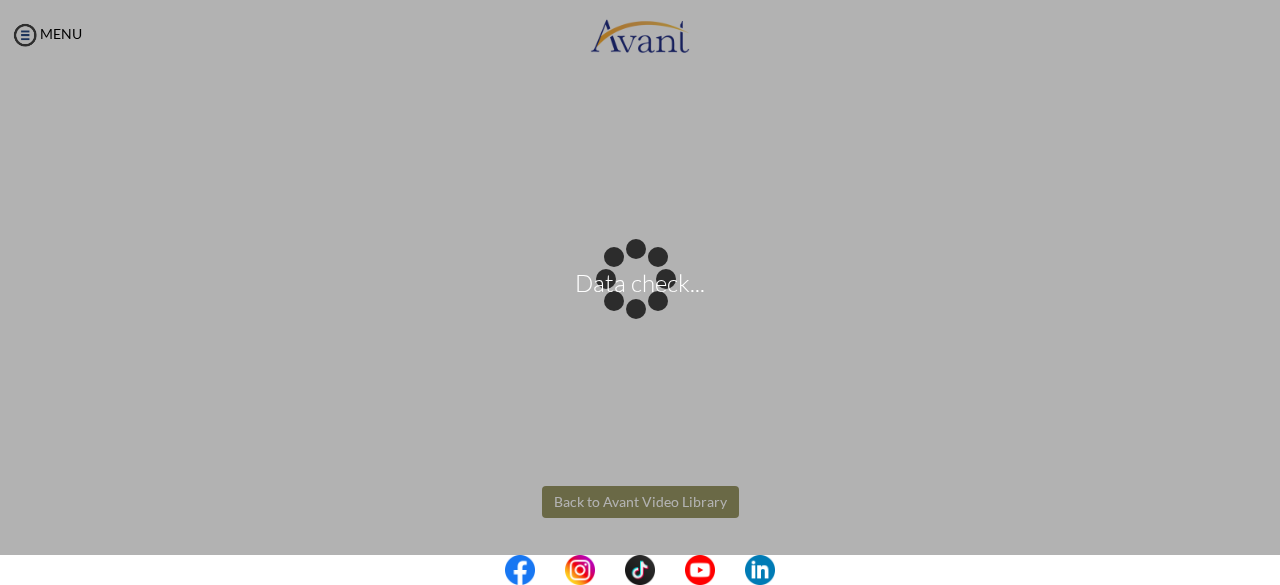 click on "Data check...
Maintenance break. Please come back in 2 hours.
MENU
My Status
What is the next step?
We would like you to watch the introductory video Begin with Avant
We would like you to watch the program video Watch Program Video
We would like you to complete English exam Take Language Test
We would like you to complete clinical assessment Take Clinical Test
We would like you to complete qualification survey Take Qualification Survey
We would like you to watch expectations video Watch Expectations Video
You will be contacted by recruiter to schedule a call.
Your application is being reviewed. Please check your email regularly.
Process Overview
Check off each step as you go to track your progress!" at bounding box center [640, 292] 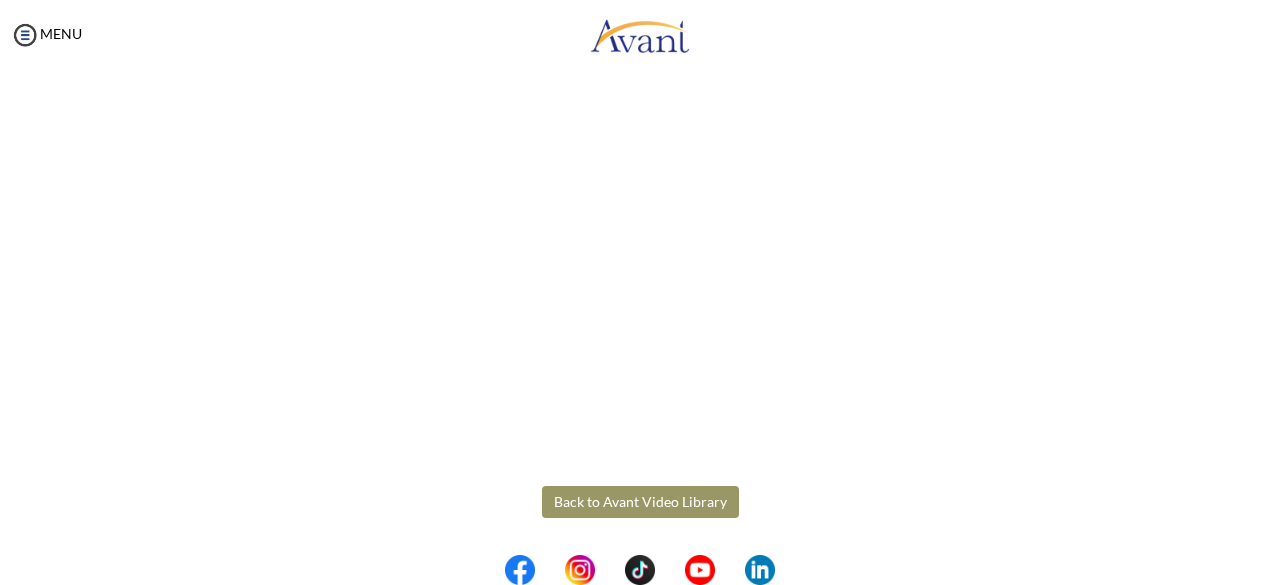 click on "Back to Avant Video Library" at bounding box center [640, 502] 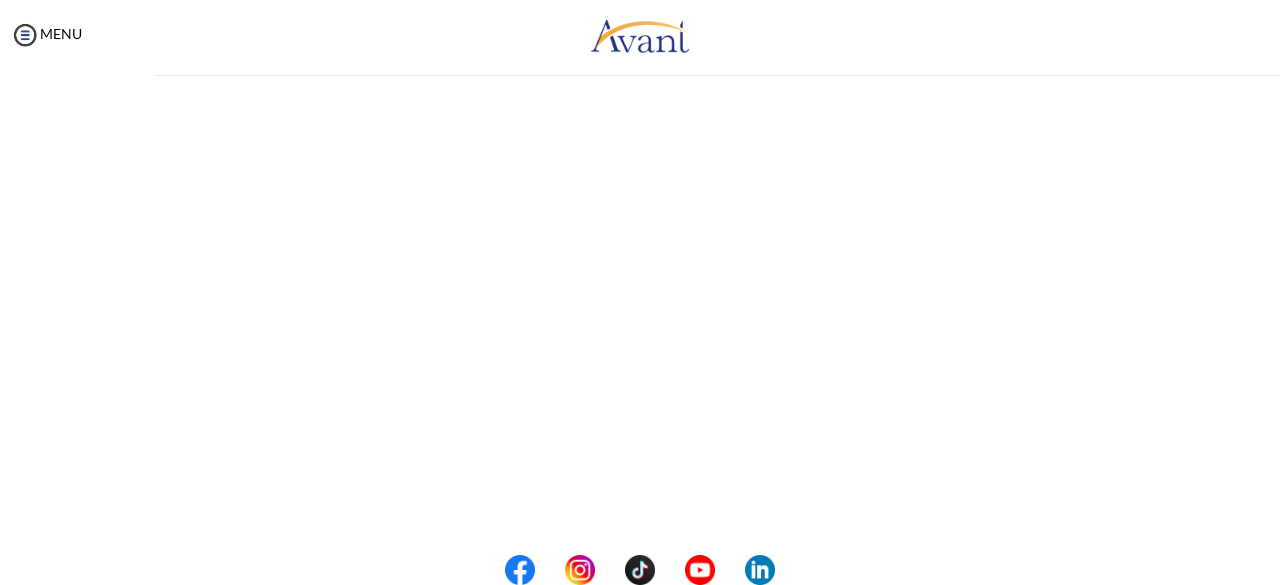 scroll, scrollTop: 0, scrollLeft: 0, axis: both 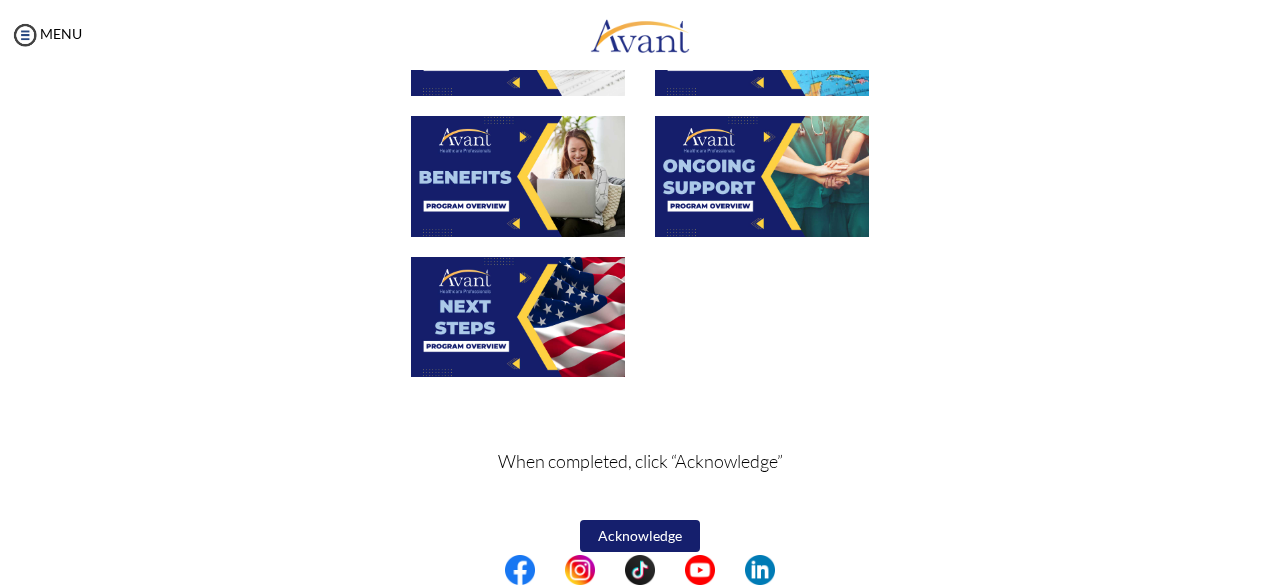 click at bounding box center (518, 317) 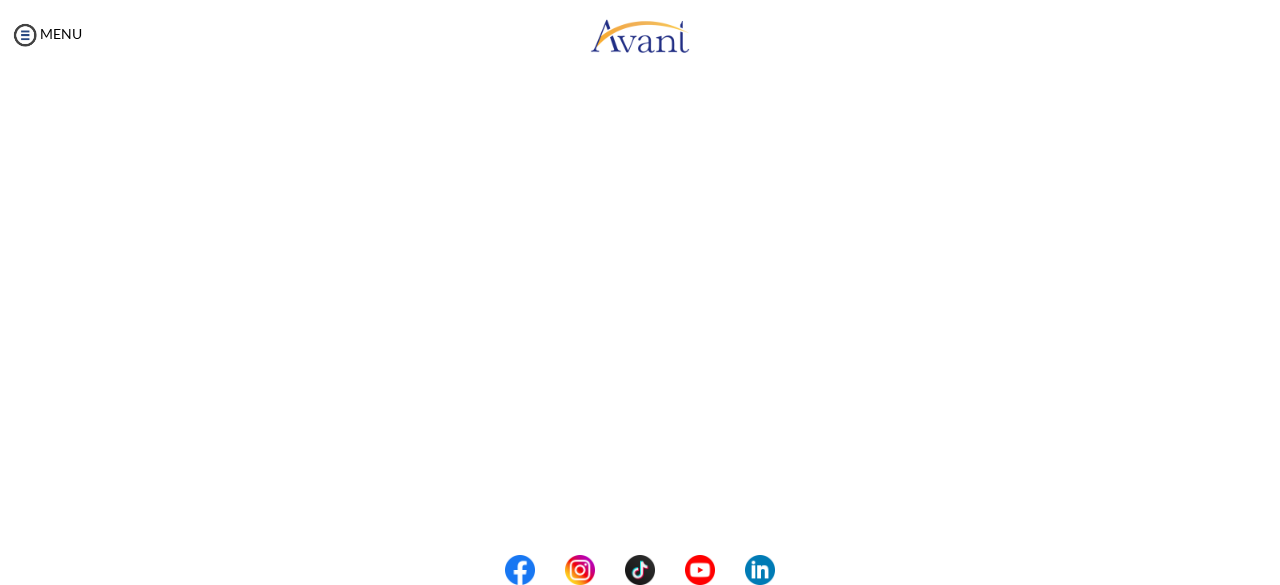 scroll, scrollTop: 400, scrollLeft: 0, axis: vertical 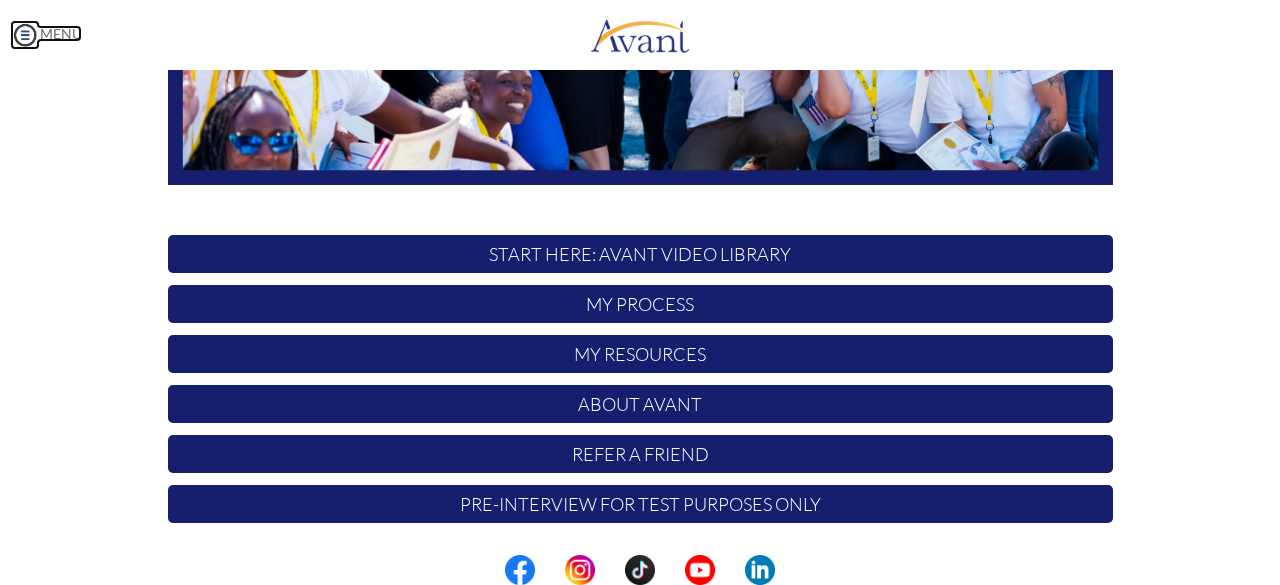 click at bounding box center (25, 35) 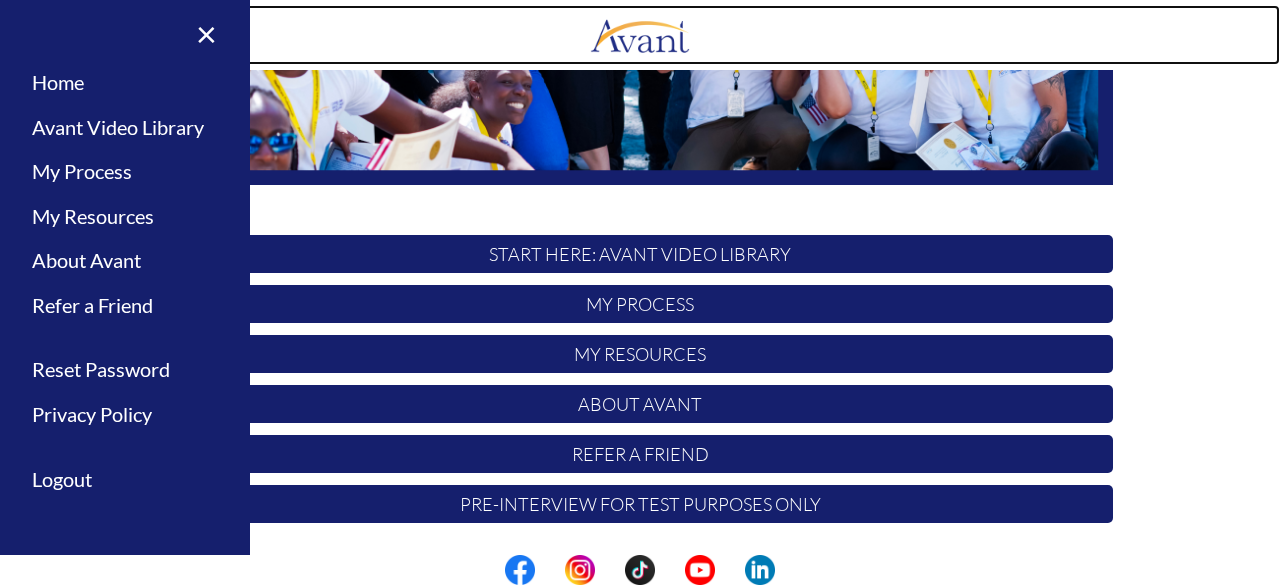 click at bounding box center (640, 35) 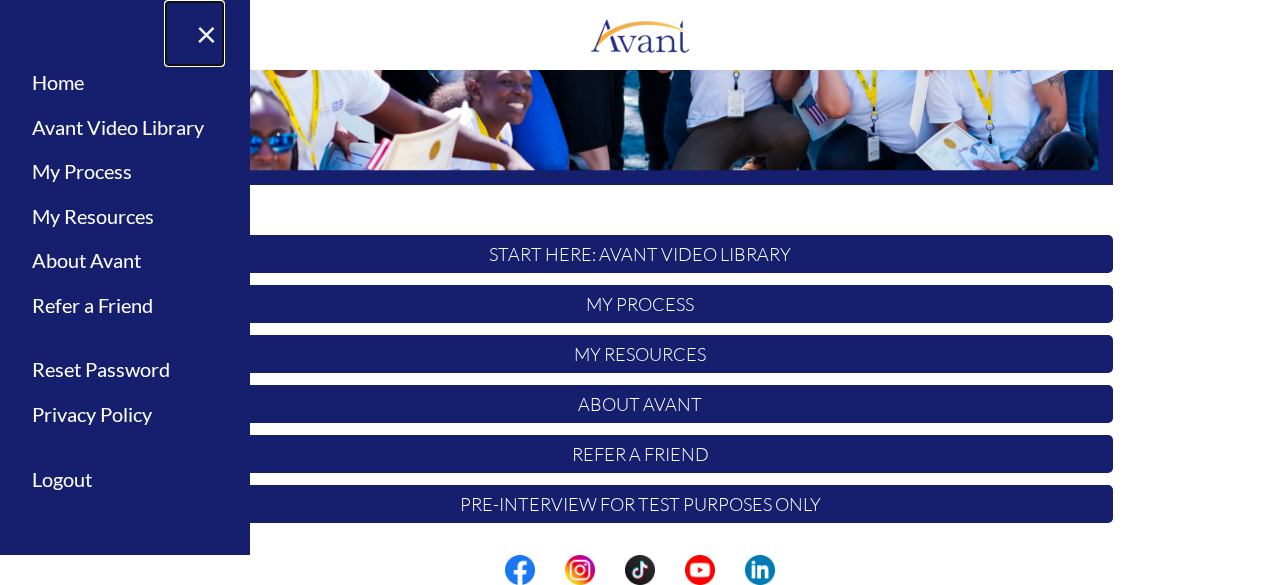 click on "×" at bounding box center (194, 33) 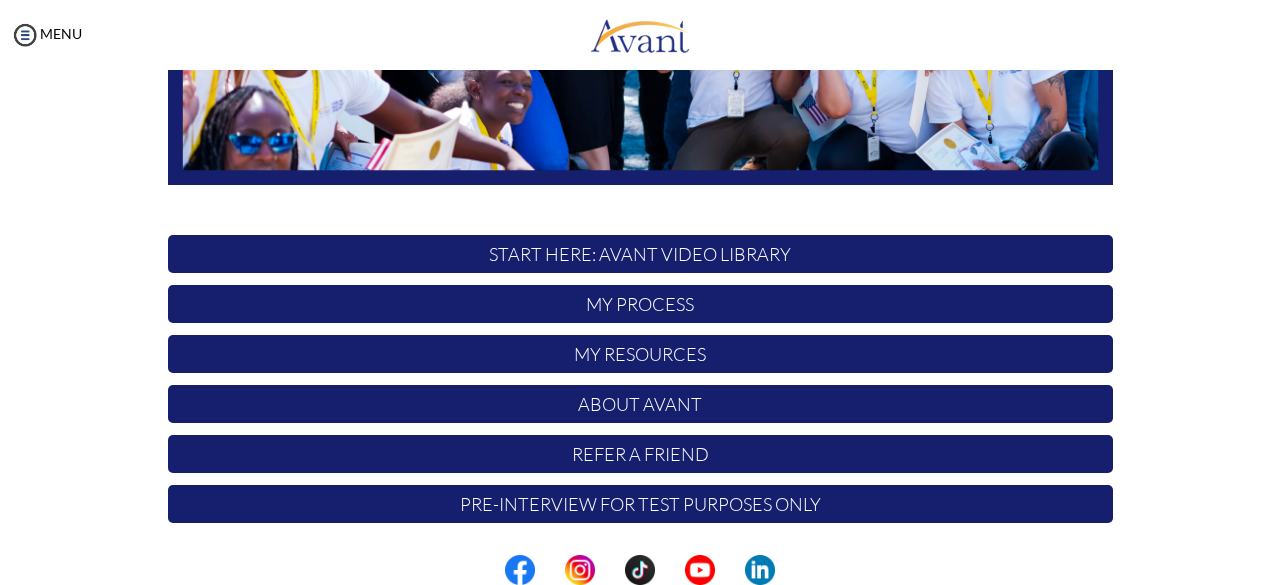 click on "My Process" at bounding box center (640, 304) 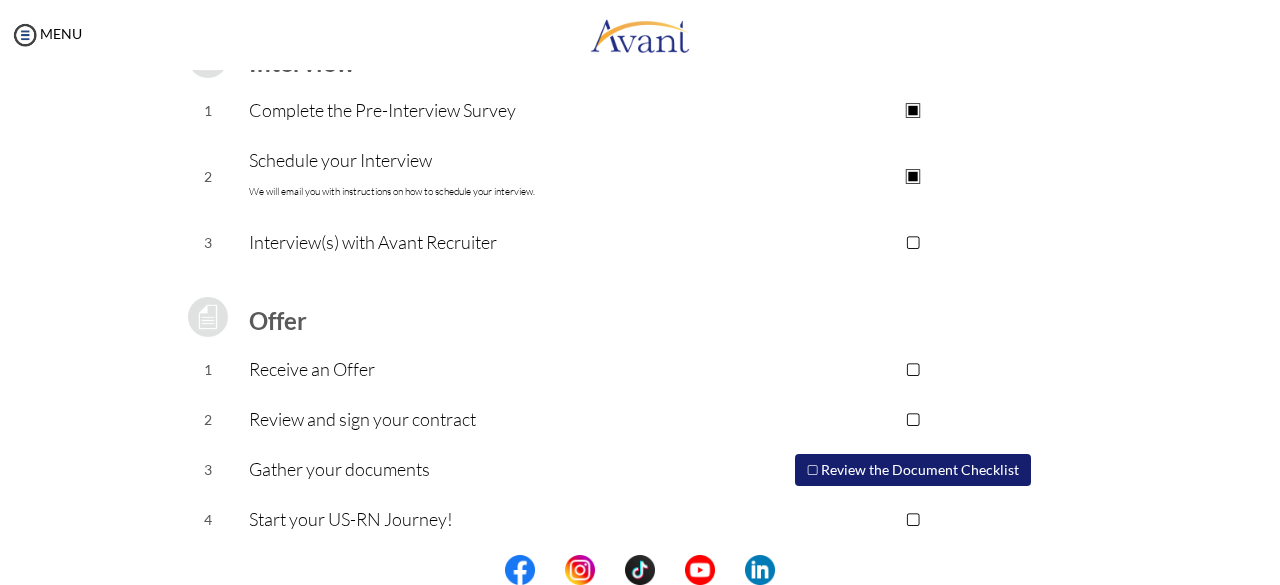 scroll, scrollTop: 318, scrollLeft: 0, axis: vertical 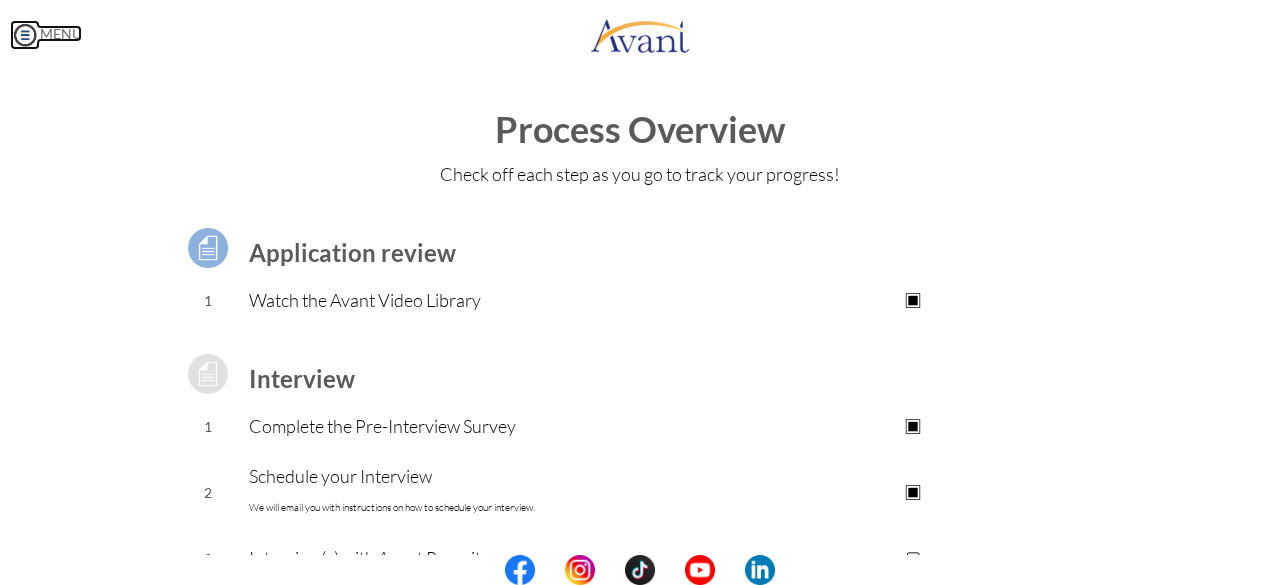 click at bounding box center [25, 35] 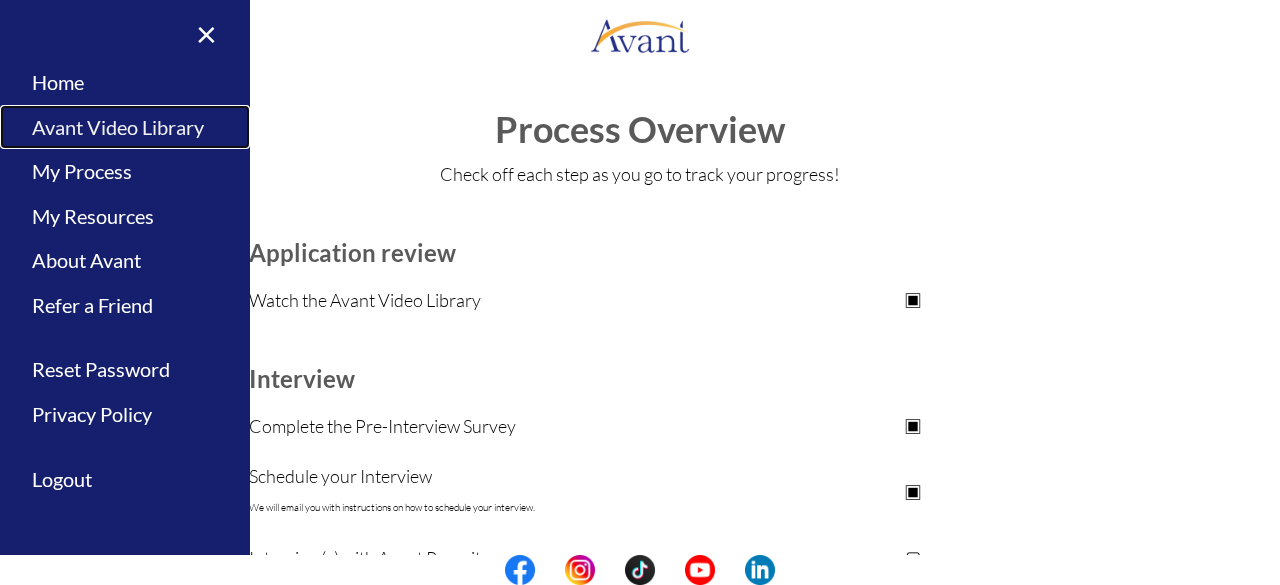 click on "Avant Video Library" at bounding box center [125, 127] 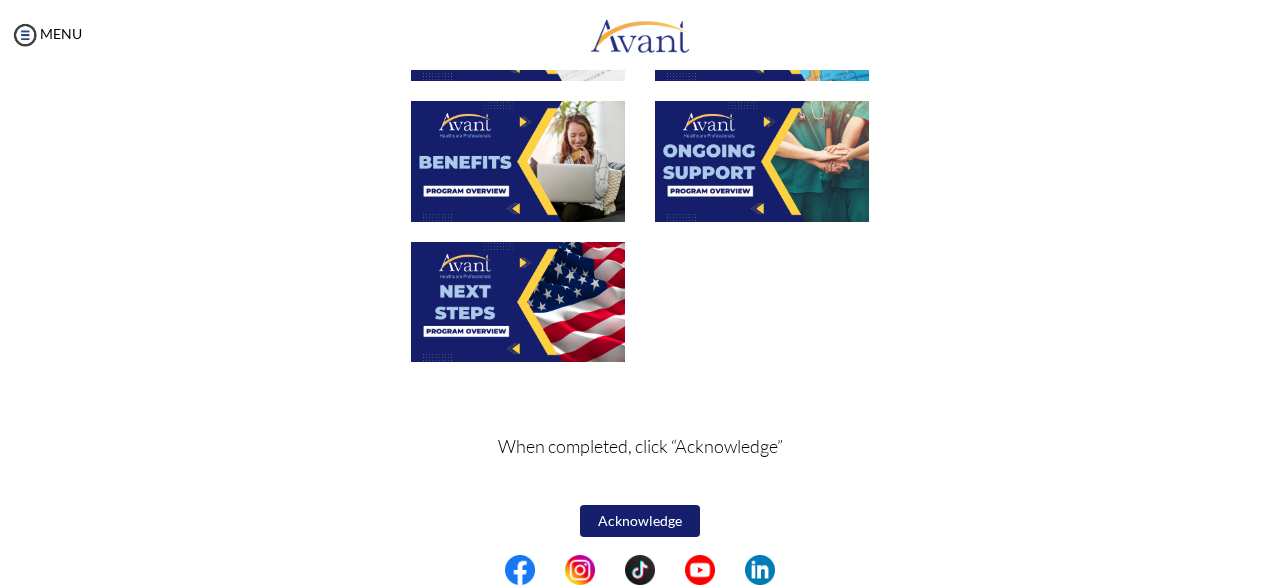 scroll, scrollTop: 789, scrollLeft: 0, axis: vertical 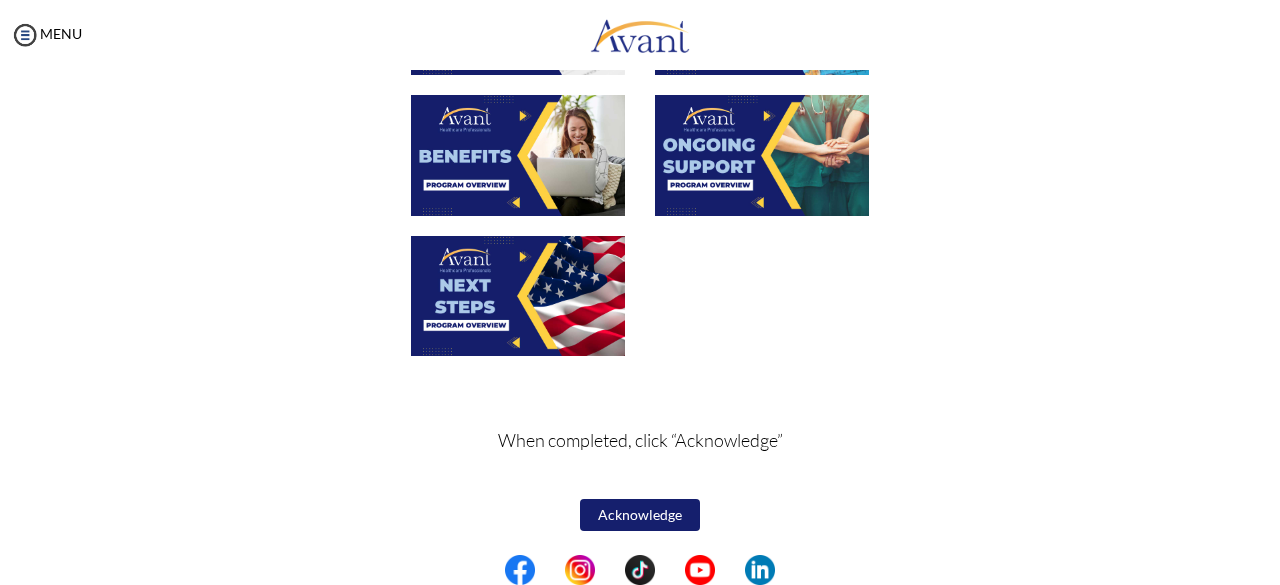 click on "Acknowledge" at bounding box center [640, 515] 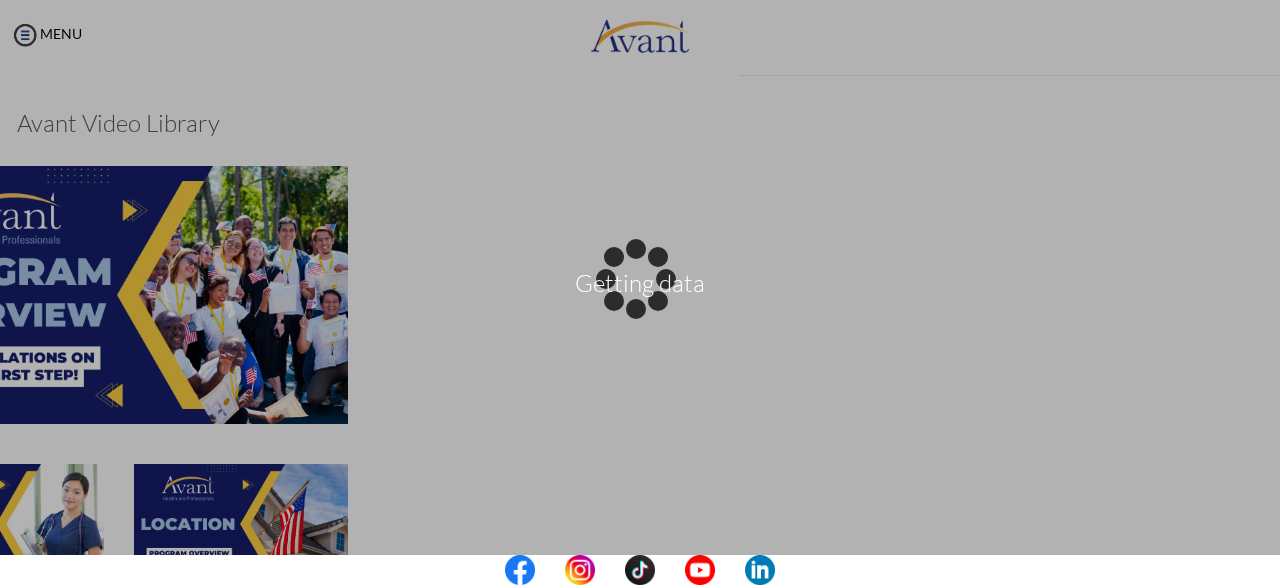 scroll, scrollTop: 790, scrollLeft: 0, axis: vertical 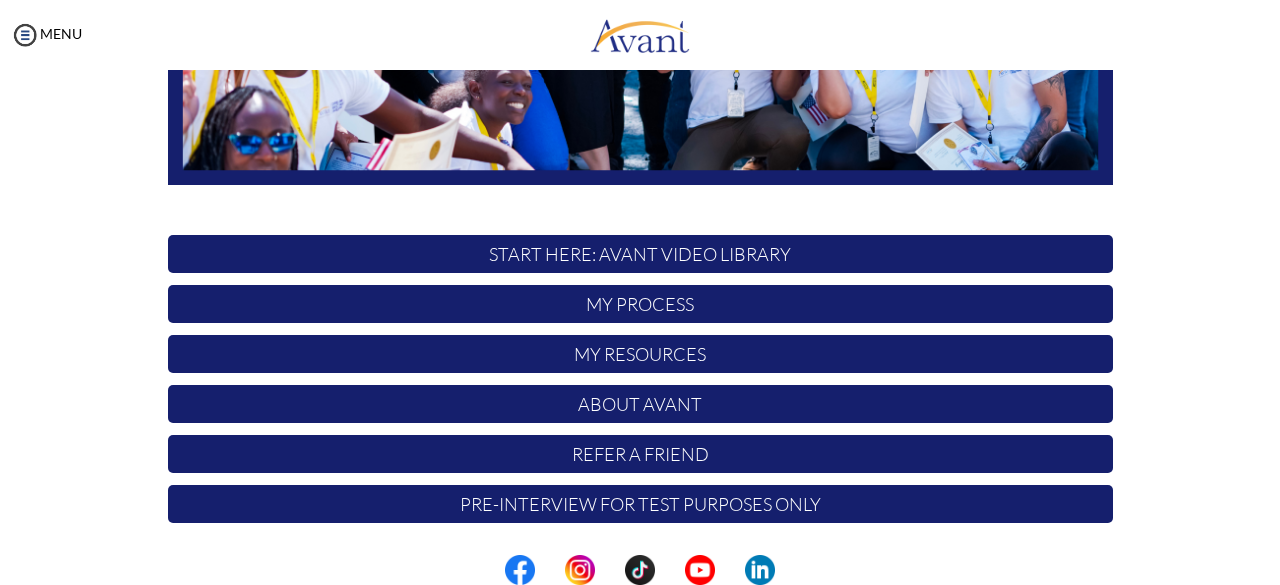 click on "Pre-Interview for test purposes only" at bounding box center (640, 504) 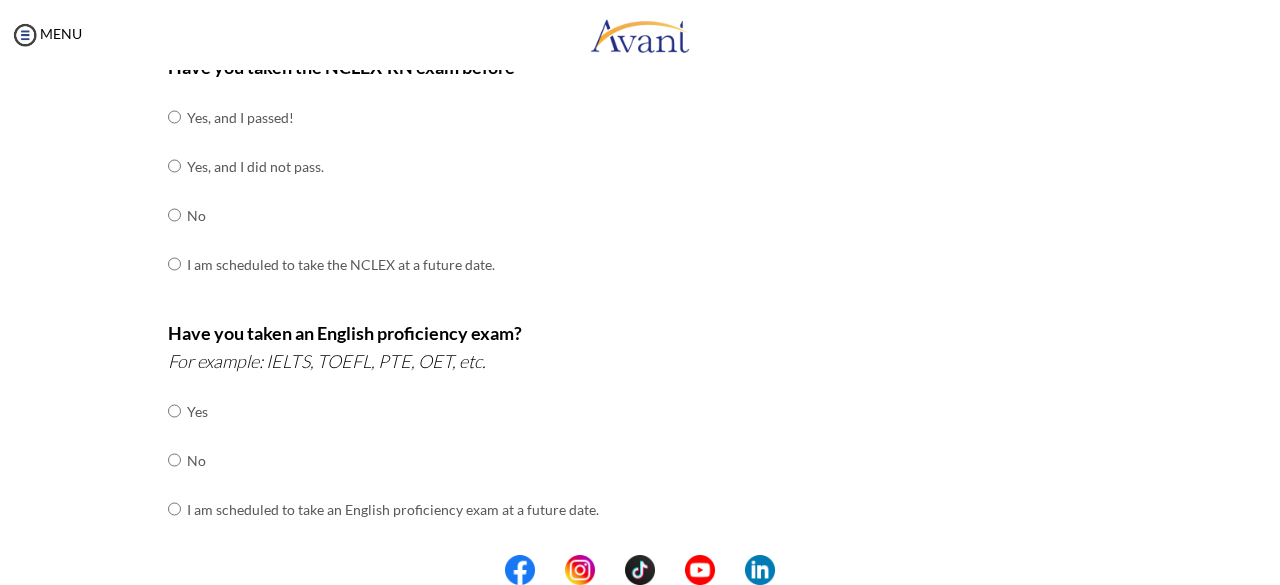 scroll, scrollTop: 0, scrollLeft: 0, axis: both 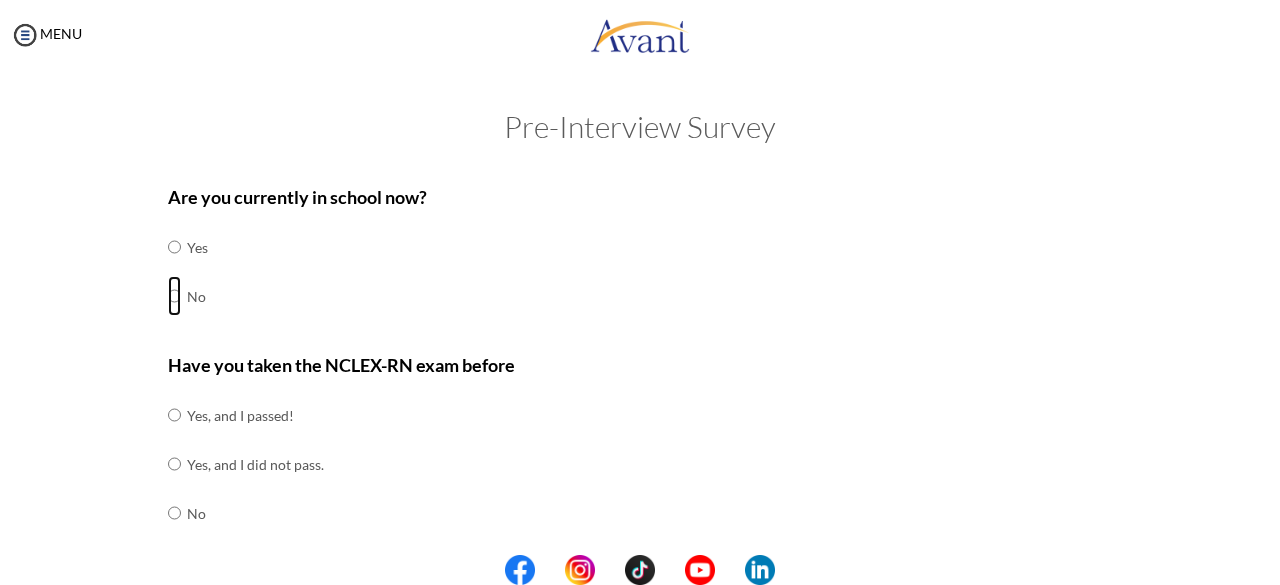click at bounding box center (174, 247) 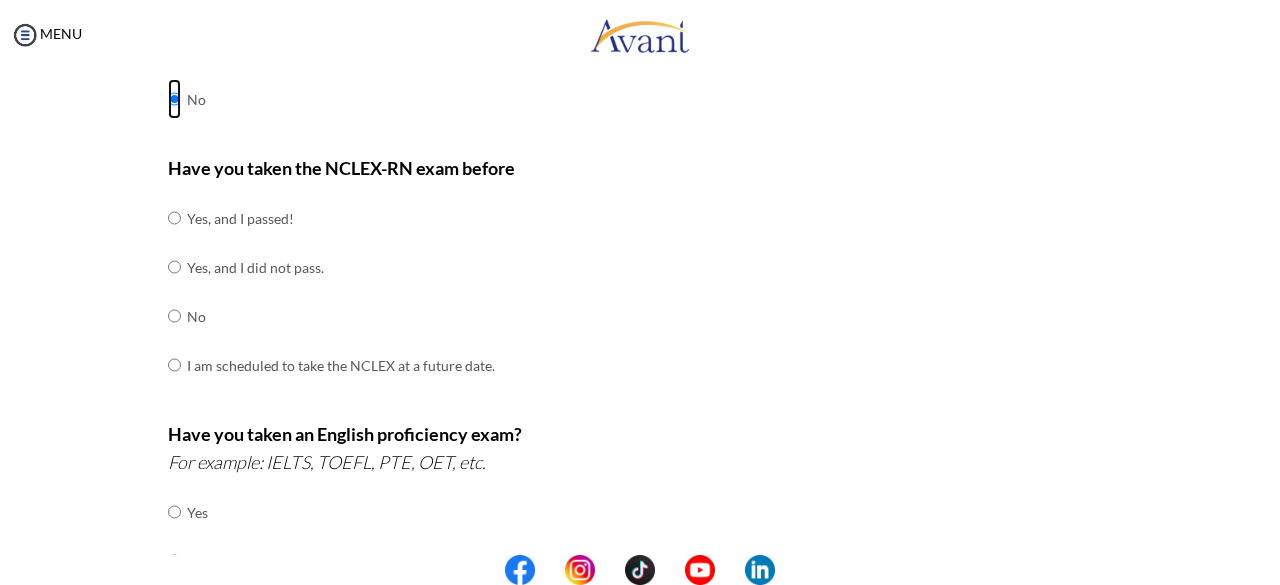 scroll, scrollTop: 198, scrollLeft: 0, axis: vertical 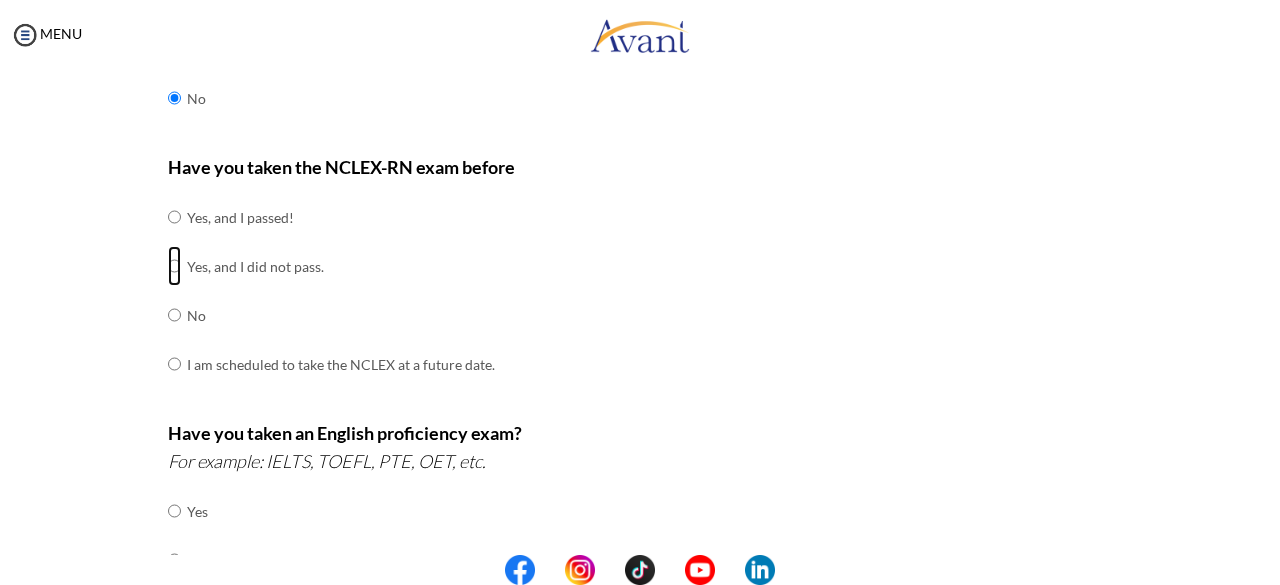 click at bounding box center [174, 217] 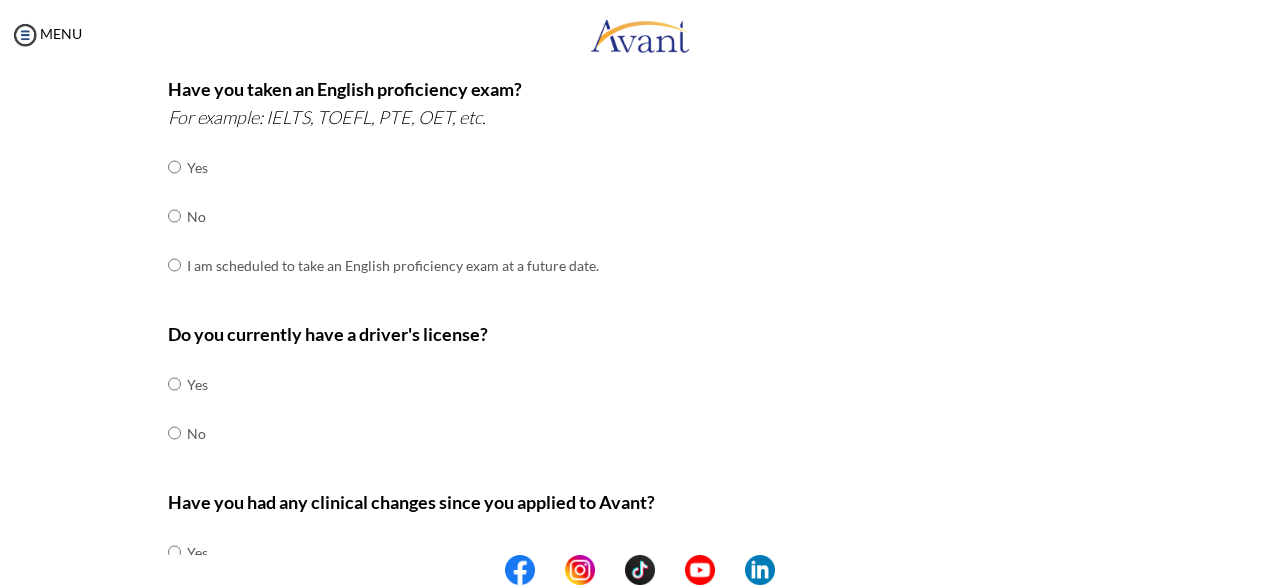 scroll, scrollTop: 874, scrollLeft: 0, axis: vertical 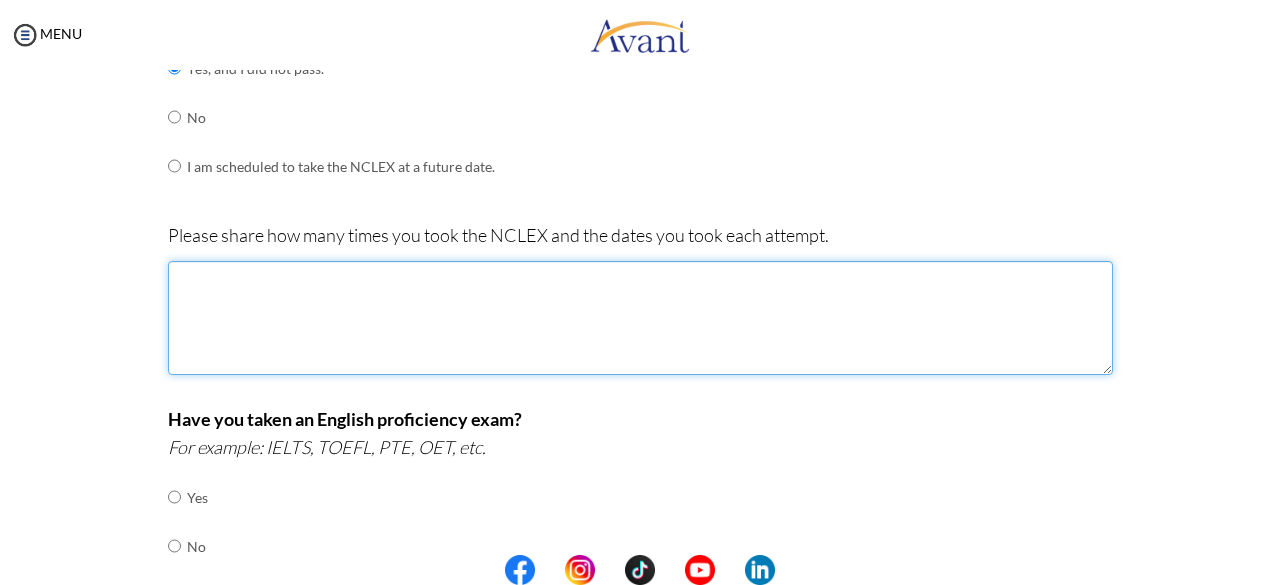 click at bounding box center [640, 318] 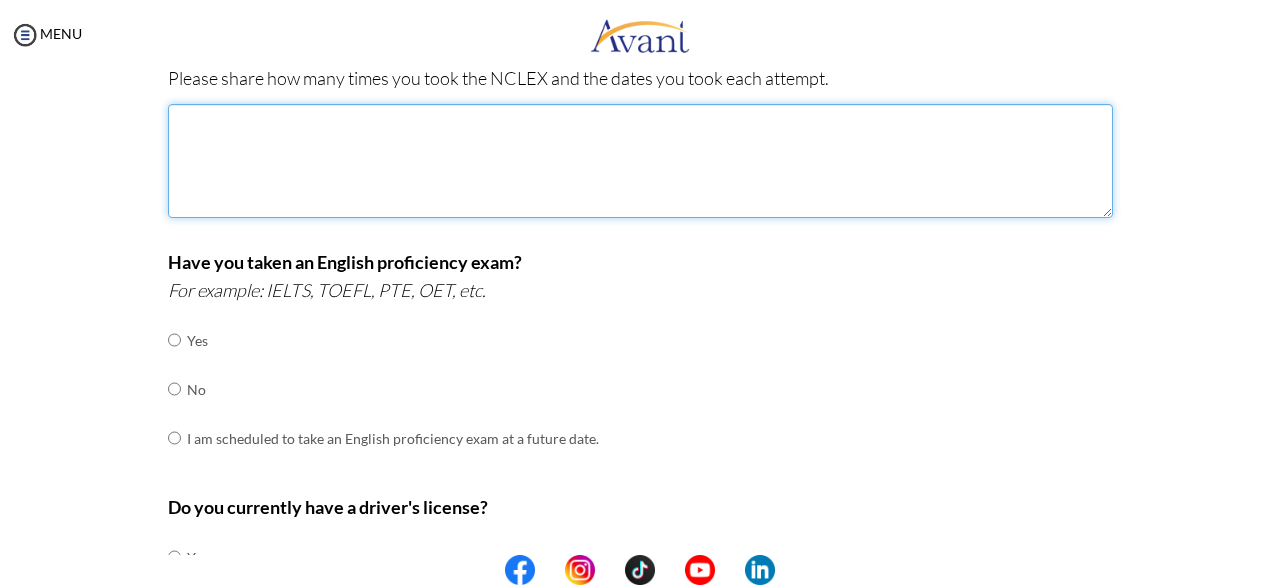 scroll, scrollTop: 574, scrollLeft: 0, axis: vertical 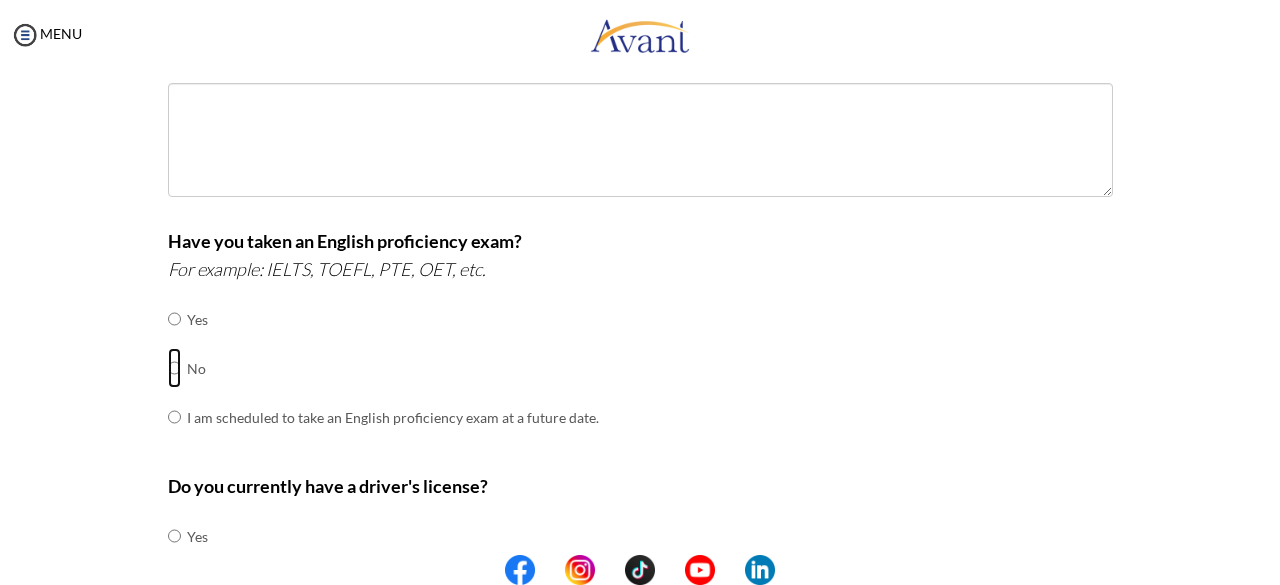 click at bounding box center [174, 319] 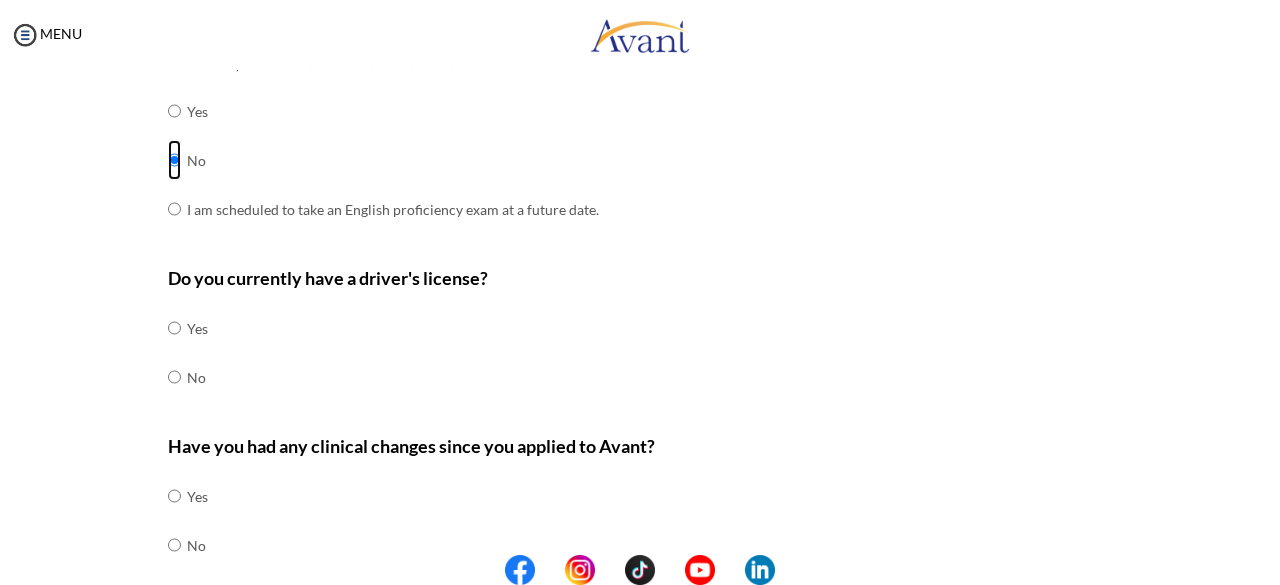 scroll, scrollTop: 788, scrollLeft: 0, axis: vertical 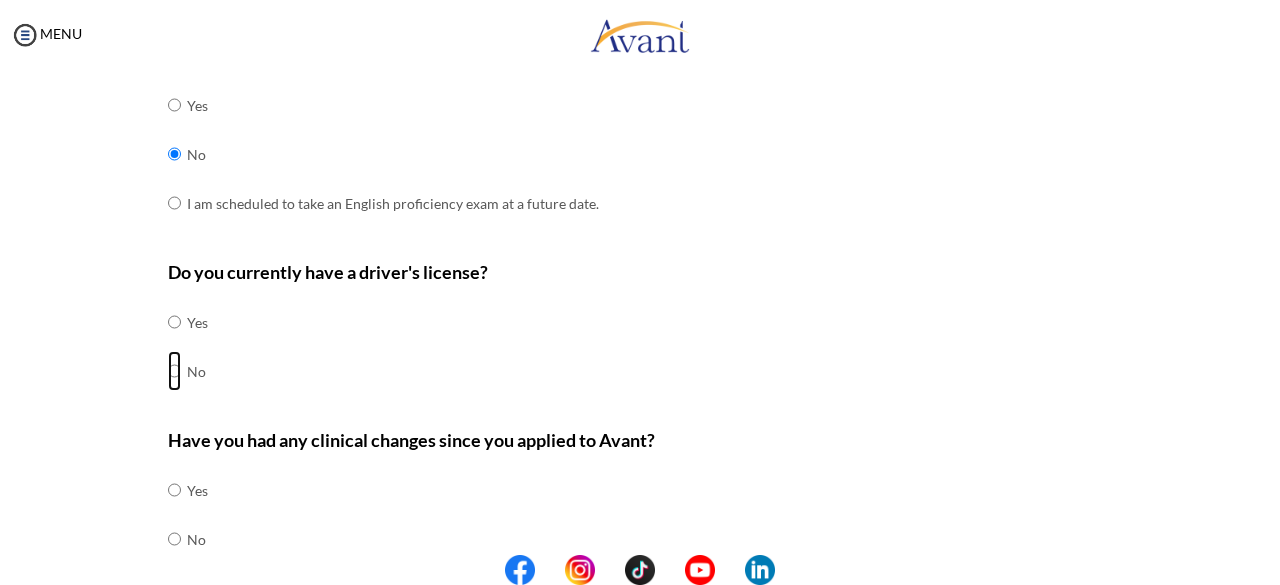 click at bounding box center (174, 322) 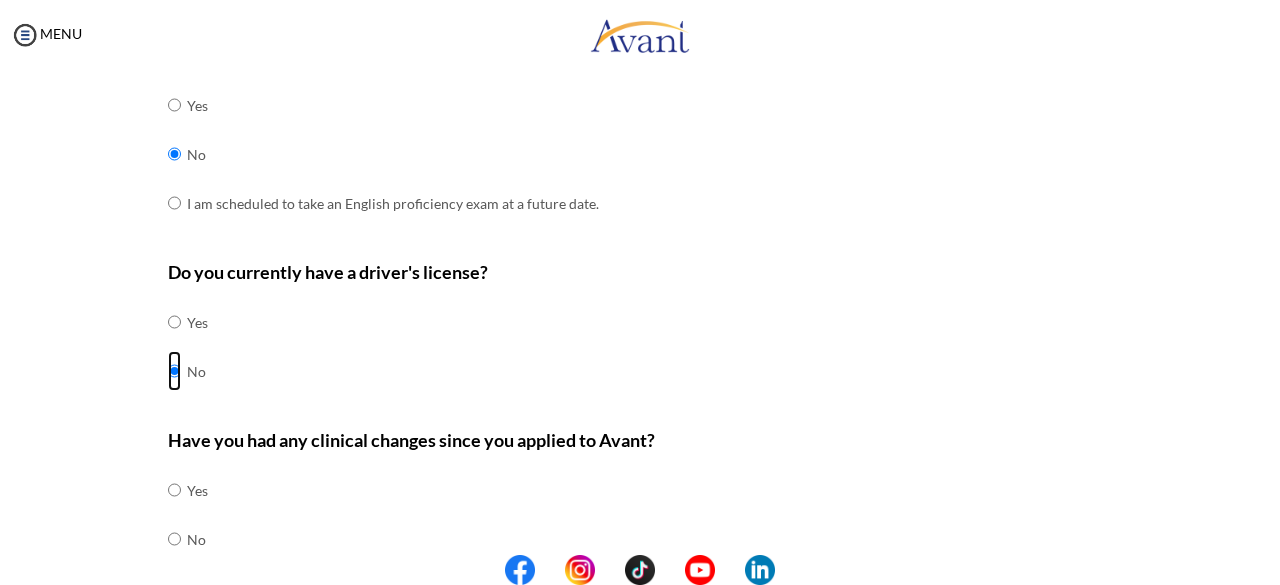 scroll, scrollTop: 874, scrollLeft: 0, axis: vertical 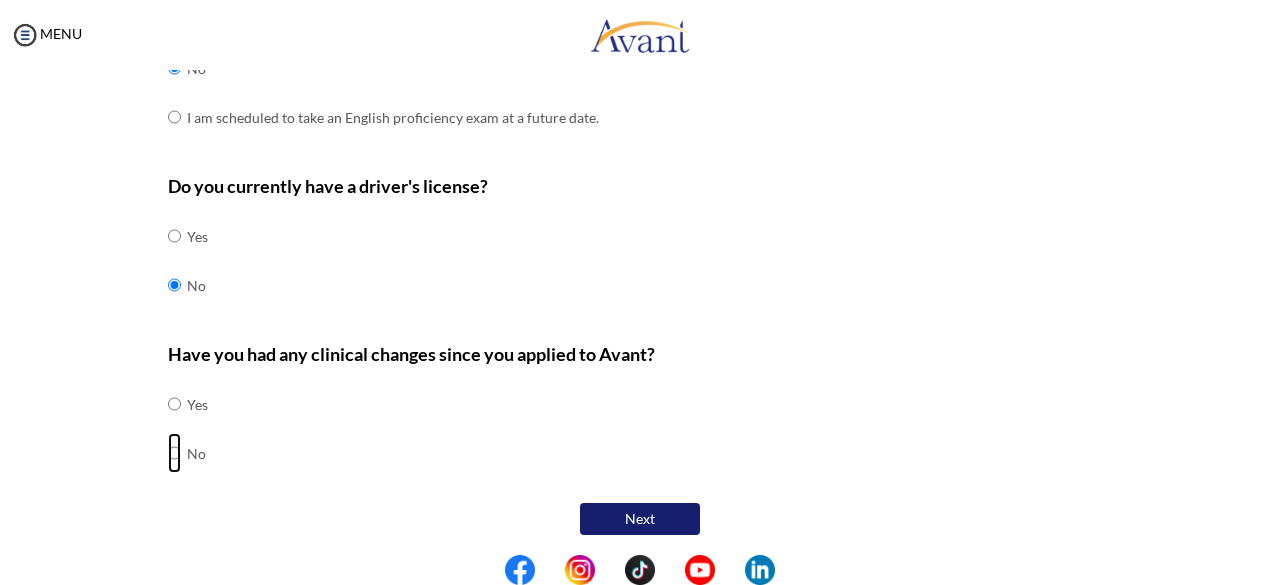 click at bounding box center (174, 404) 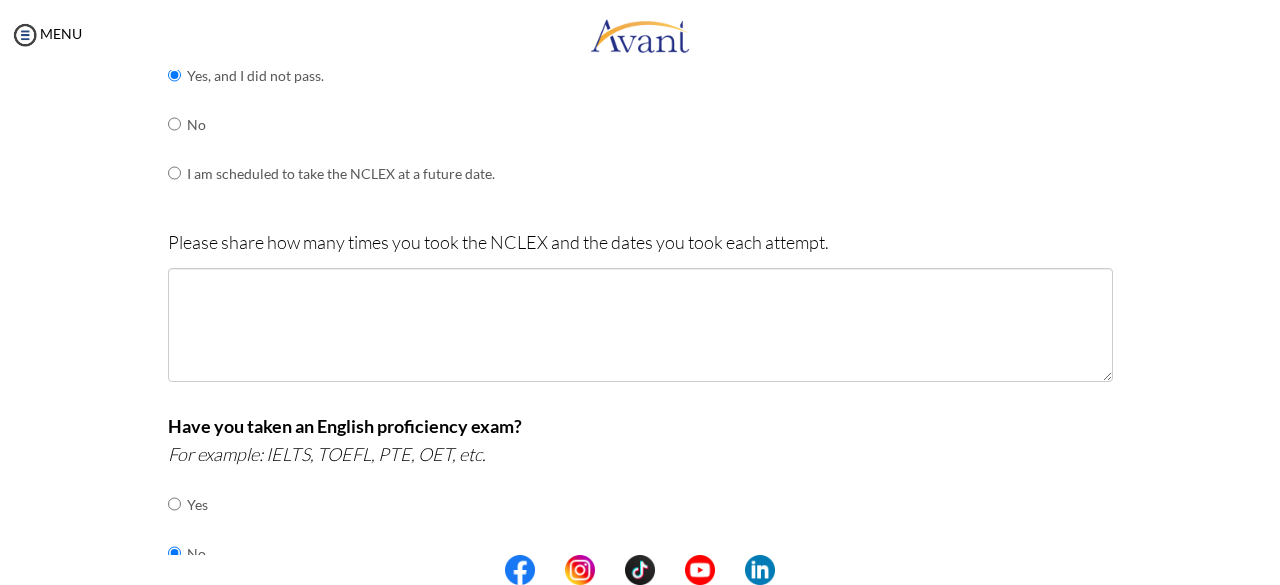 scroll, scrollTop: 385, scrollLeft: 0, axis: vertical 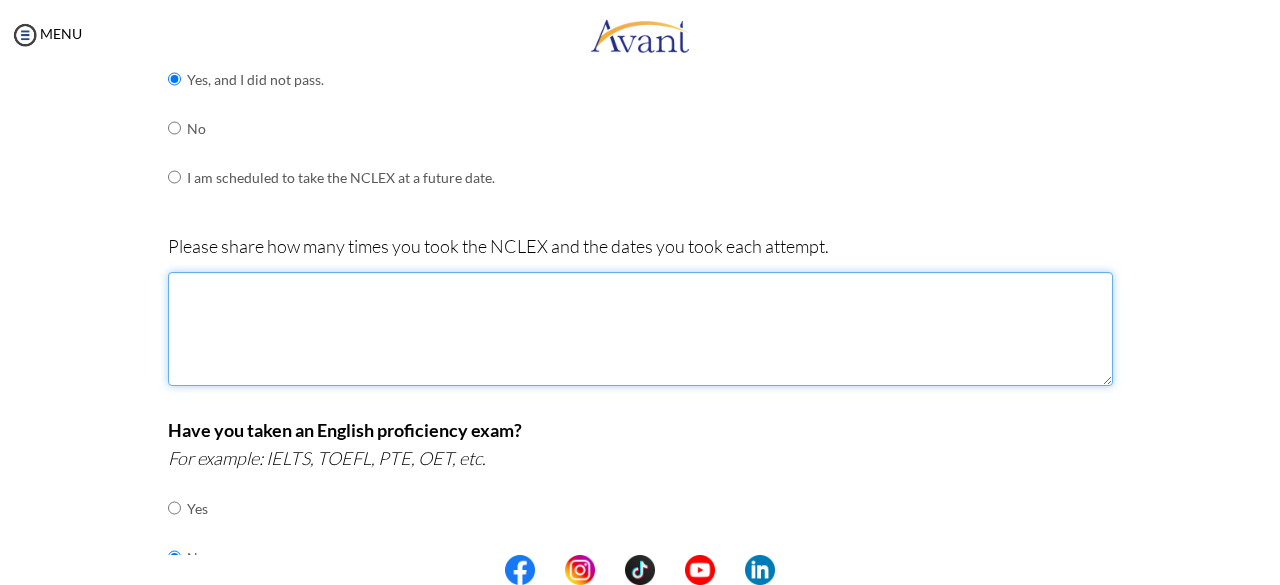 click at bounding box center (640, 329) 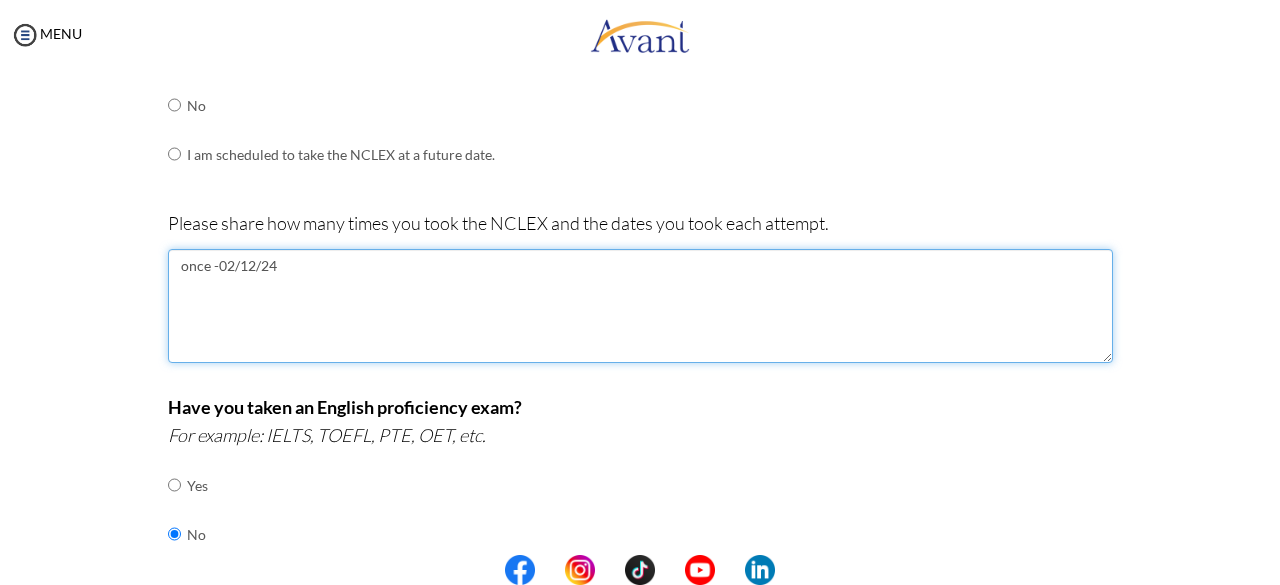 scroll, scrollTop: 409, scrollLeft: 0, axis: vertical 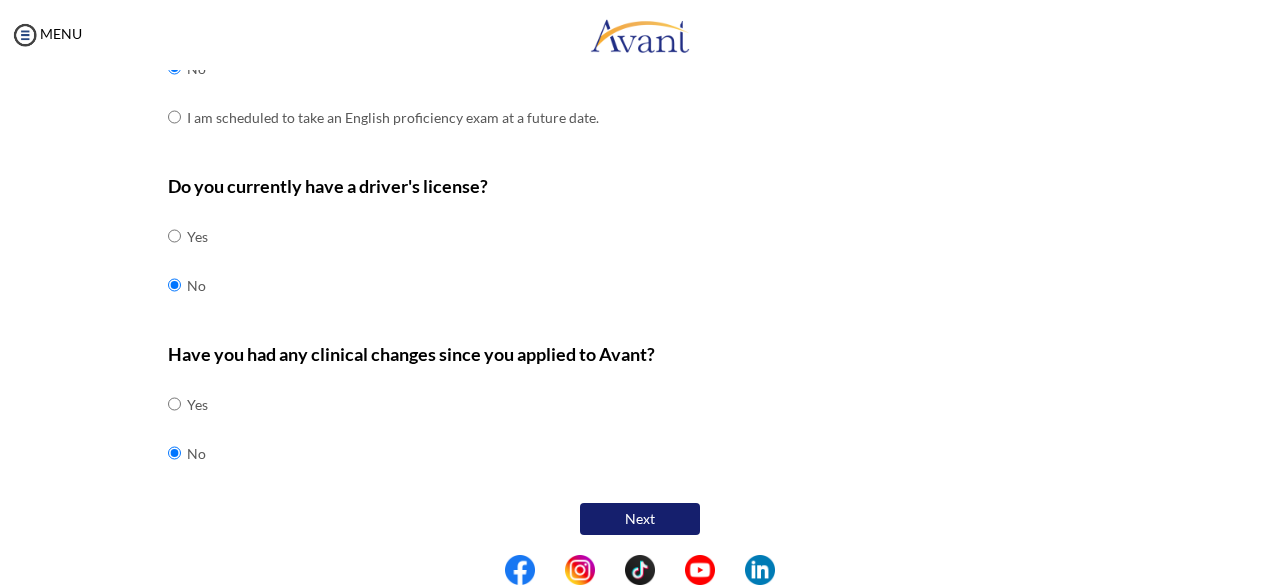 type on "once -02/12/24" 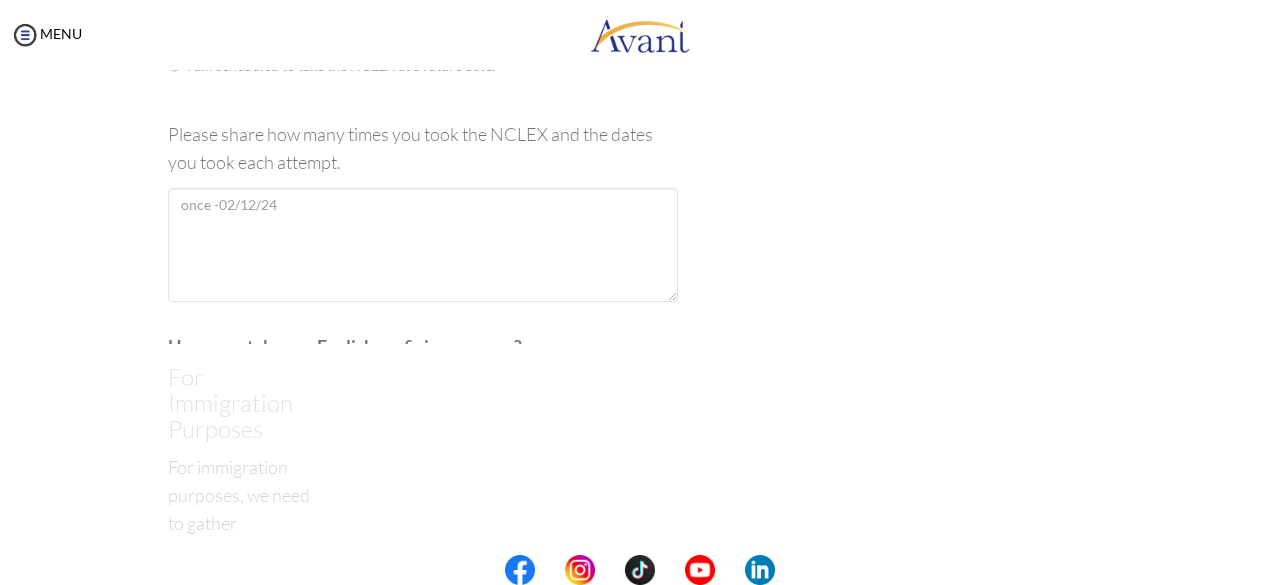 scroll, scrollTop: 40, scrollLeft: 0, axis: vertical 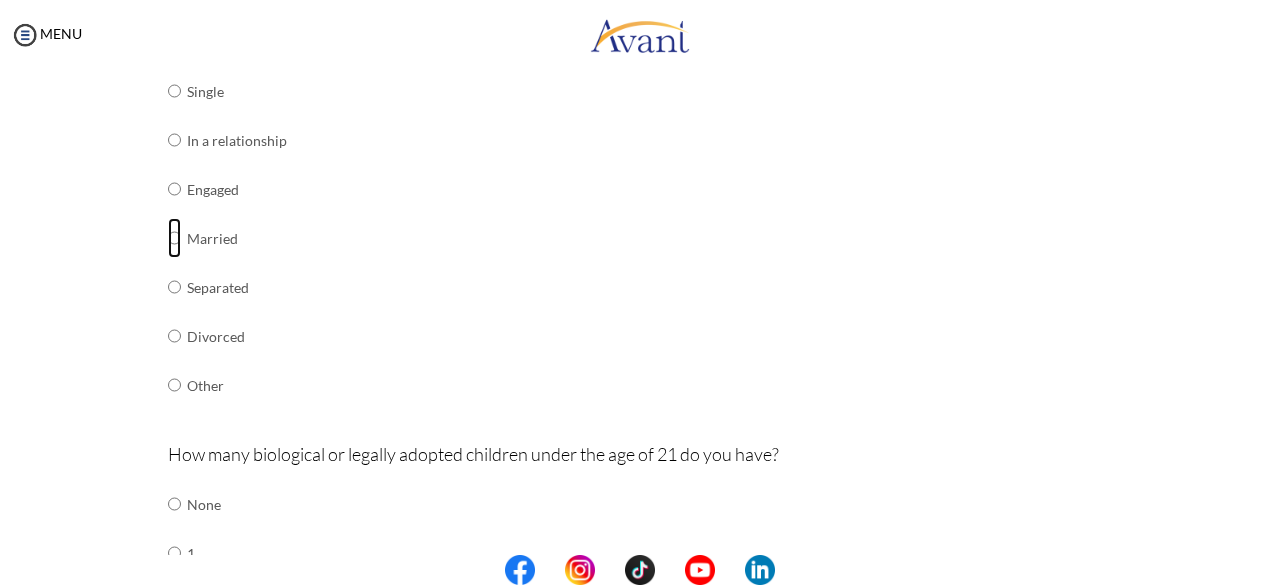 click at bounding box center (174, 91) 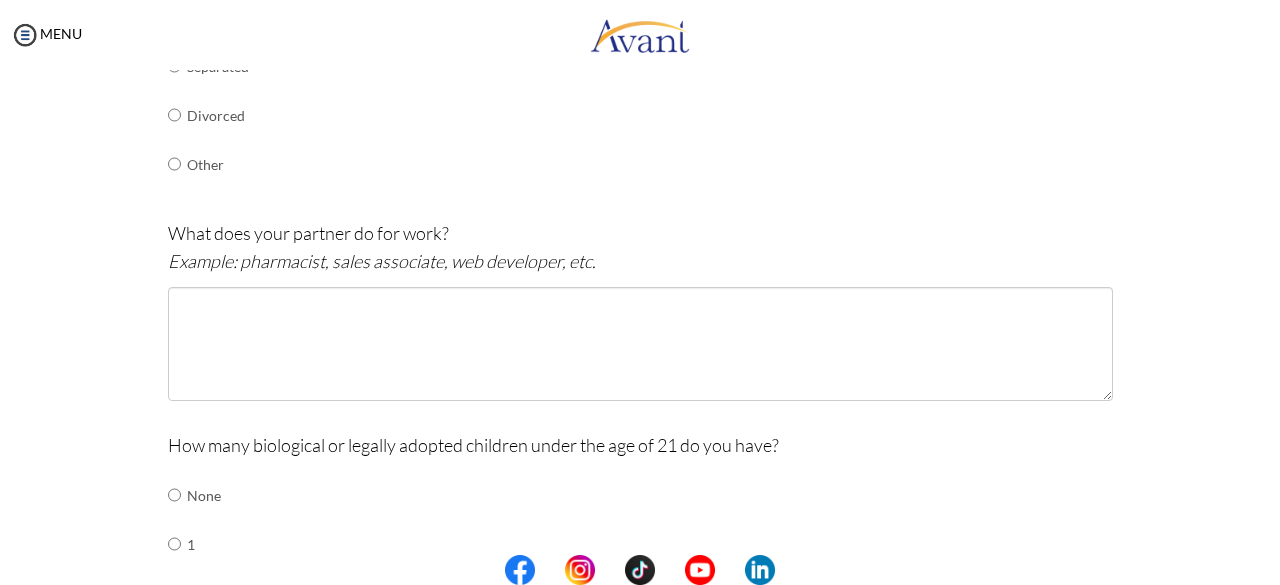scroll, scrollTop: 525, scrollLeft: 0, axis: vertical 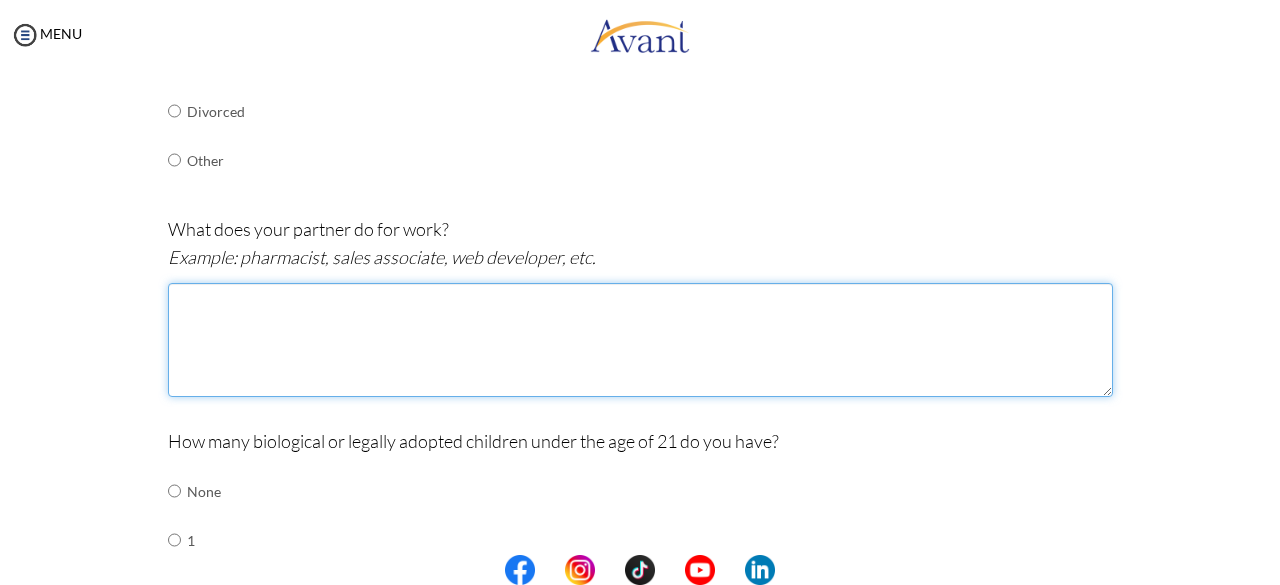 click at bounding box center [640, 340] 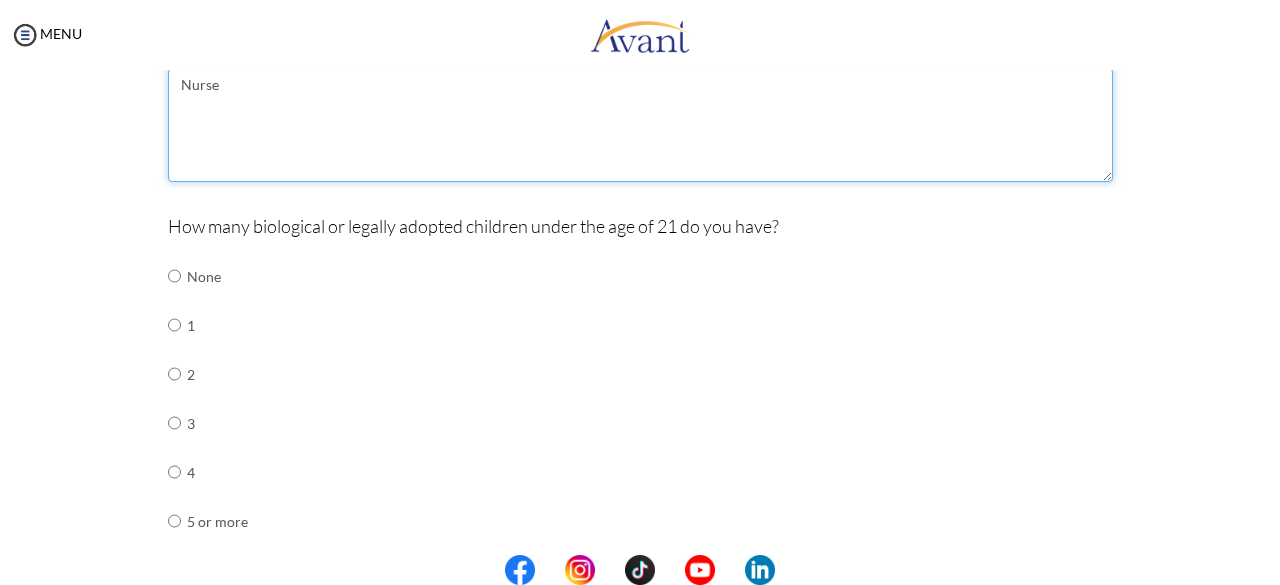 scroll, scrollTop: 774, scrollLeft: 0, axis: vertical 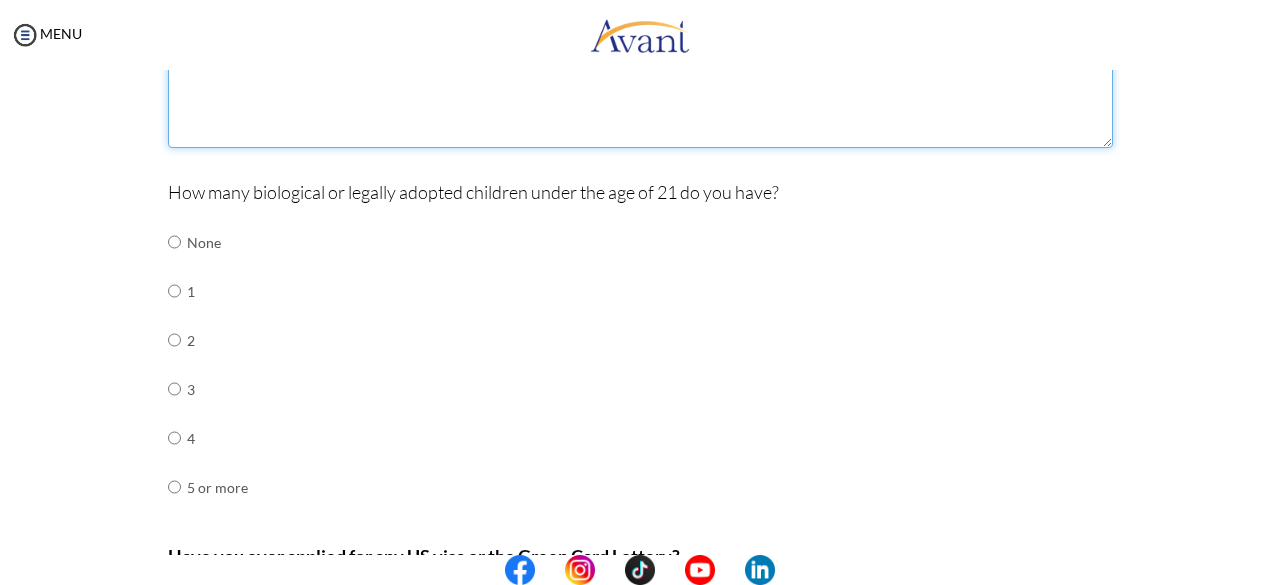 type on "Nurse" 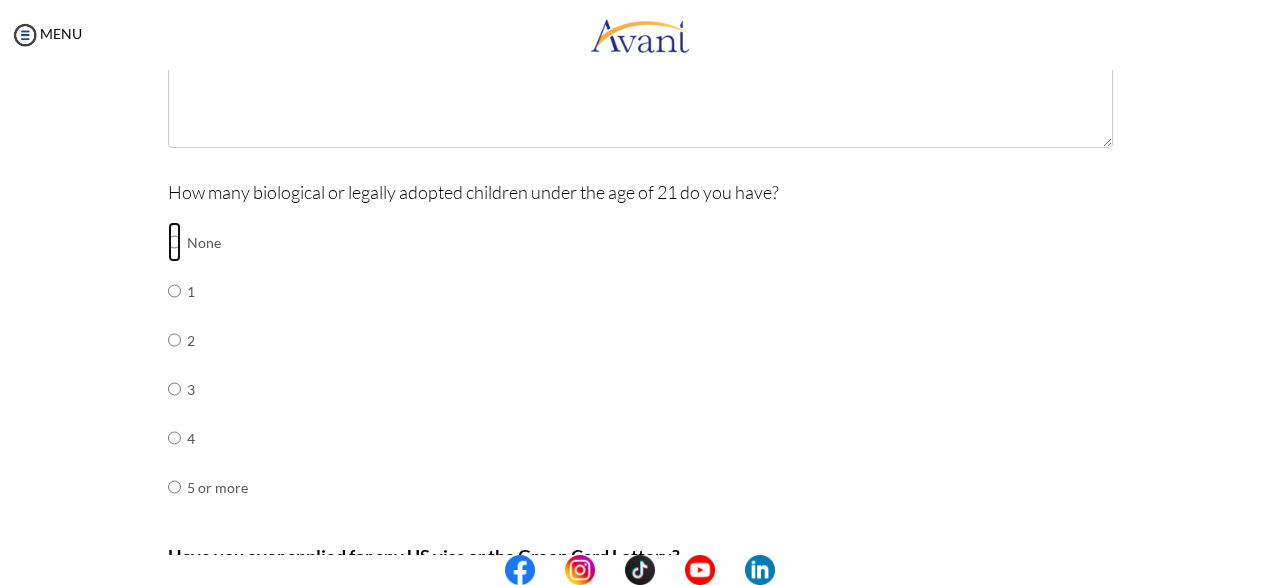 click at bounding box center [174, 242] 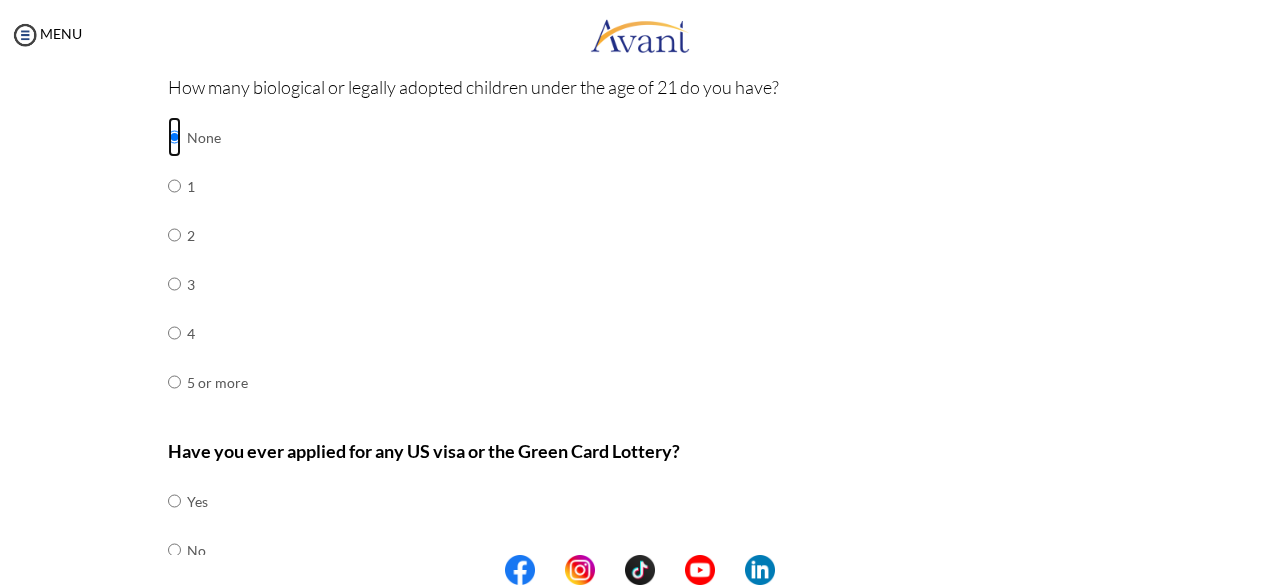 scroll, scrollTop: 975, scrollLeft: 0, axis: vertical 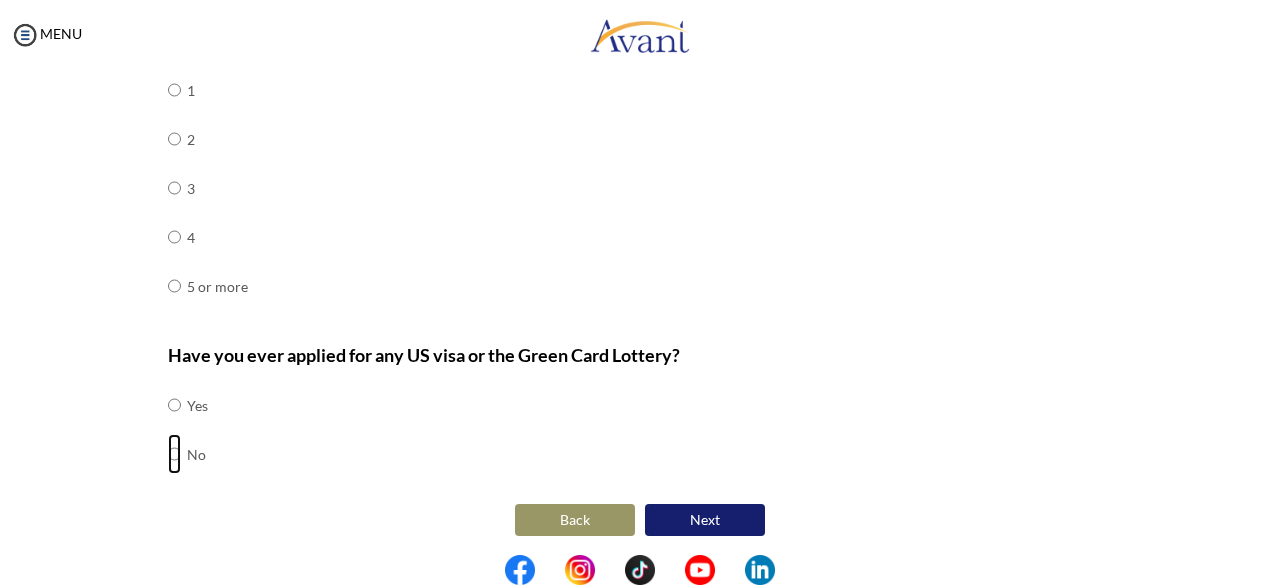 click at bounding box center [174, 405] 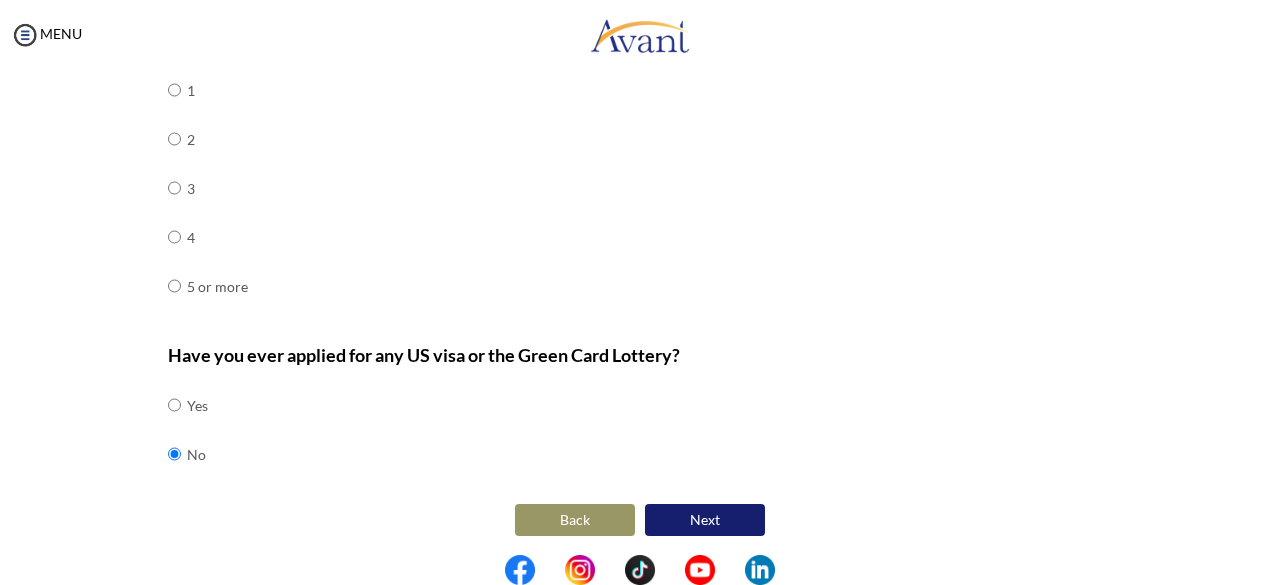 click on "Next" at bounding box center [705, 520] 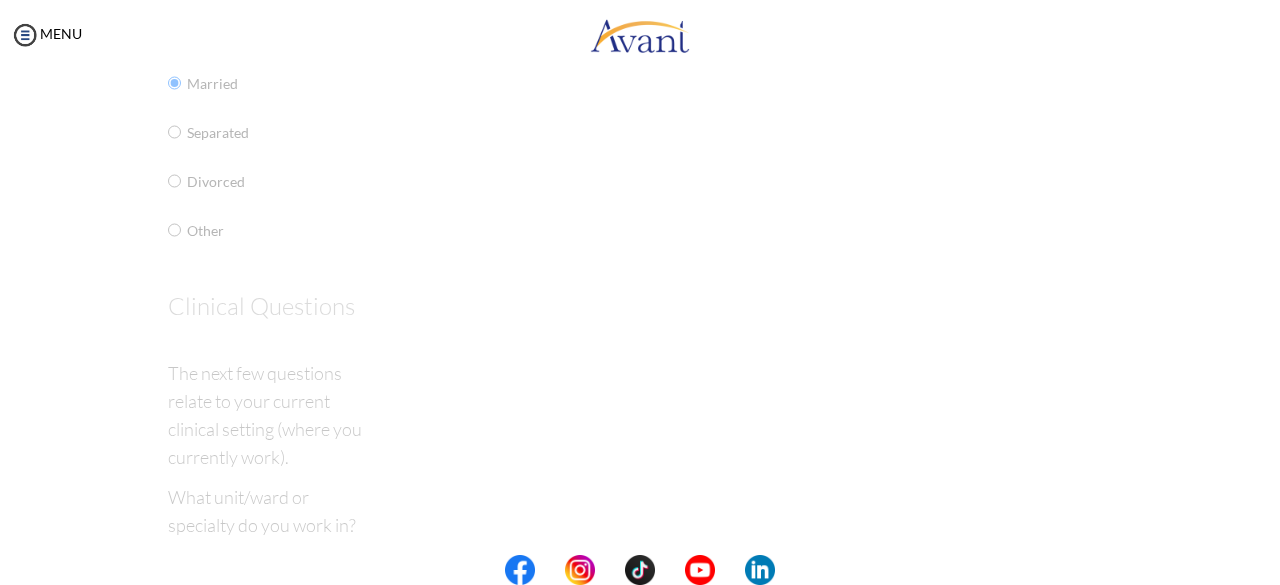 scroll, scrollTop: 40, scrollLeft: 0, axis: vertical 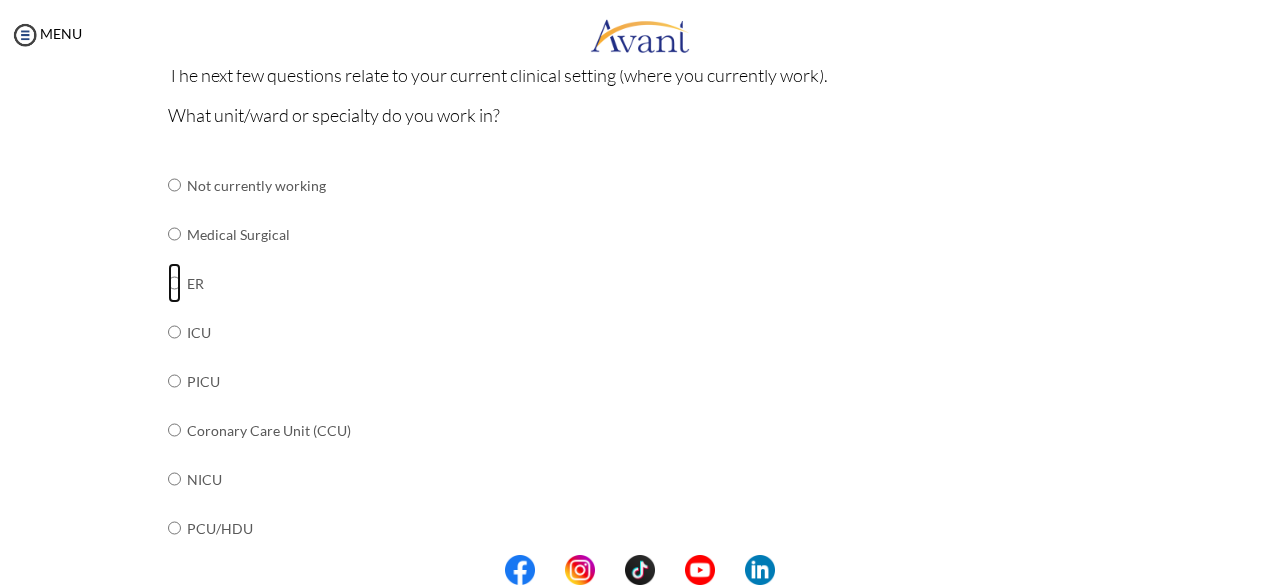 click at bounding box center [174, 185] 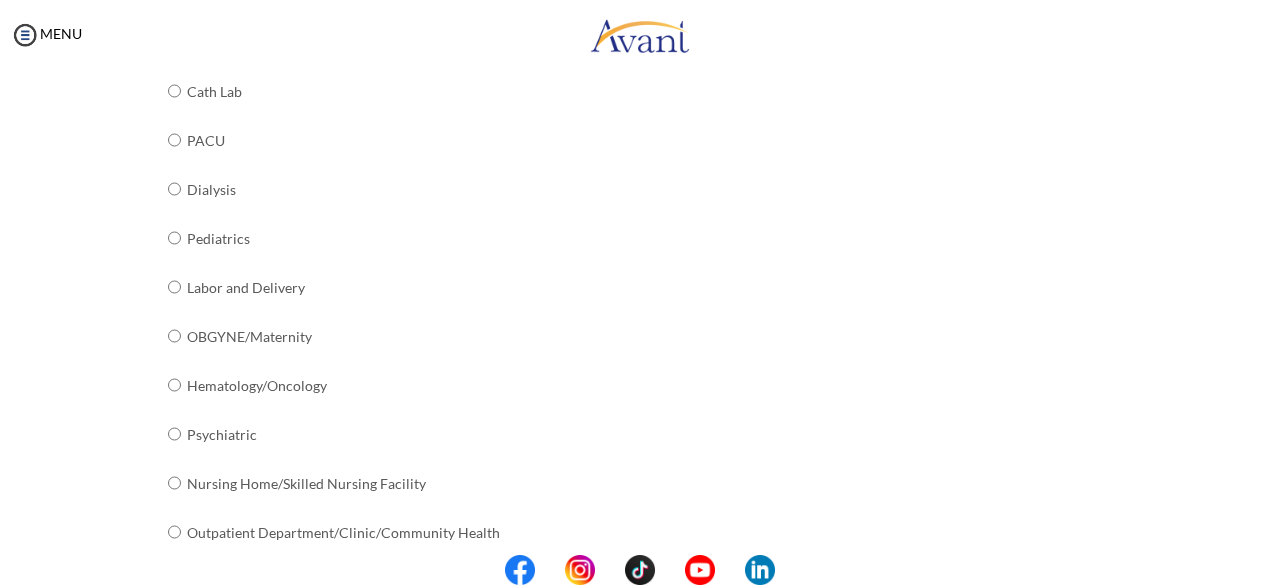 scroll, scrollTop: 859, scrollLeft: 0, axis: vertical 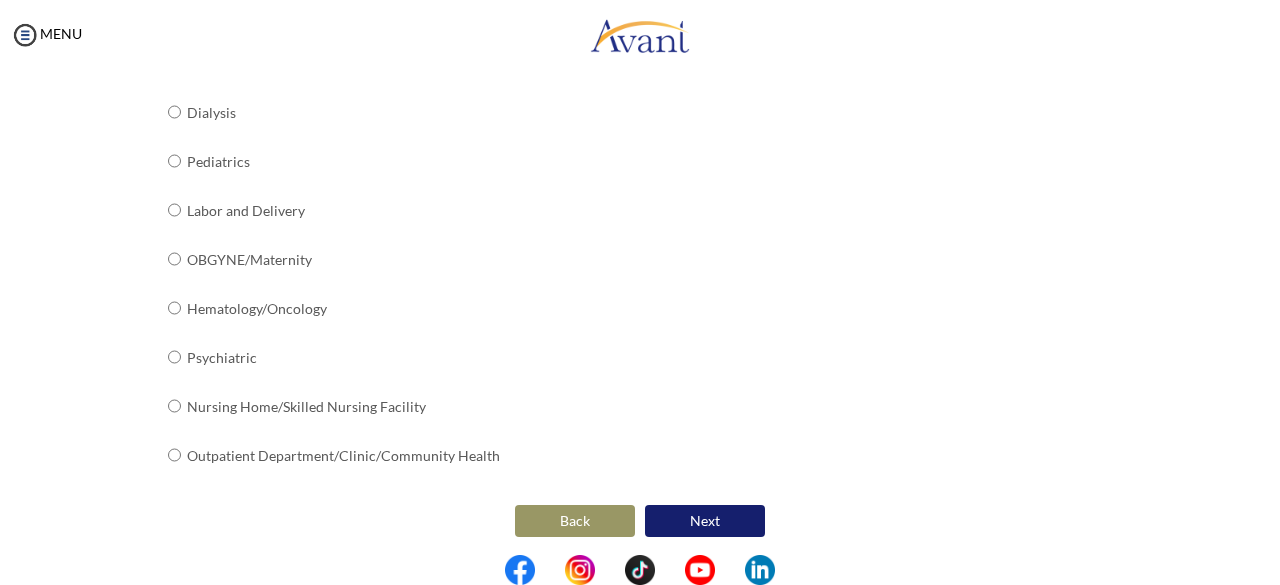 click on "Next" at bounding box center (705, 521) 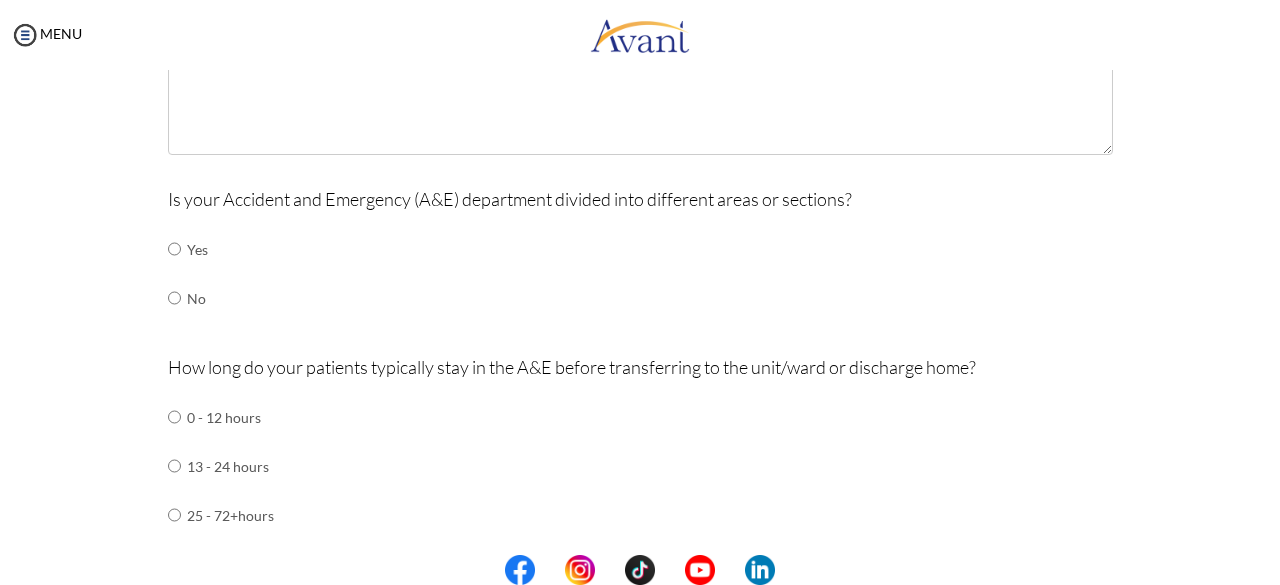 scroll, scrollTop: 264, scrollLeft: 0, axis: vertical 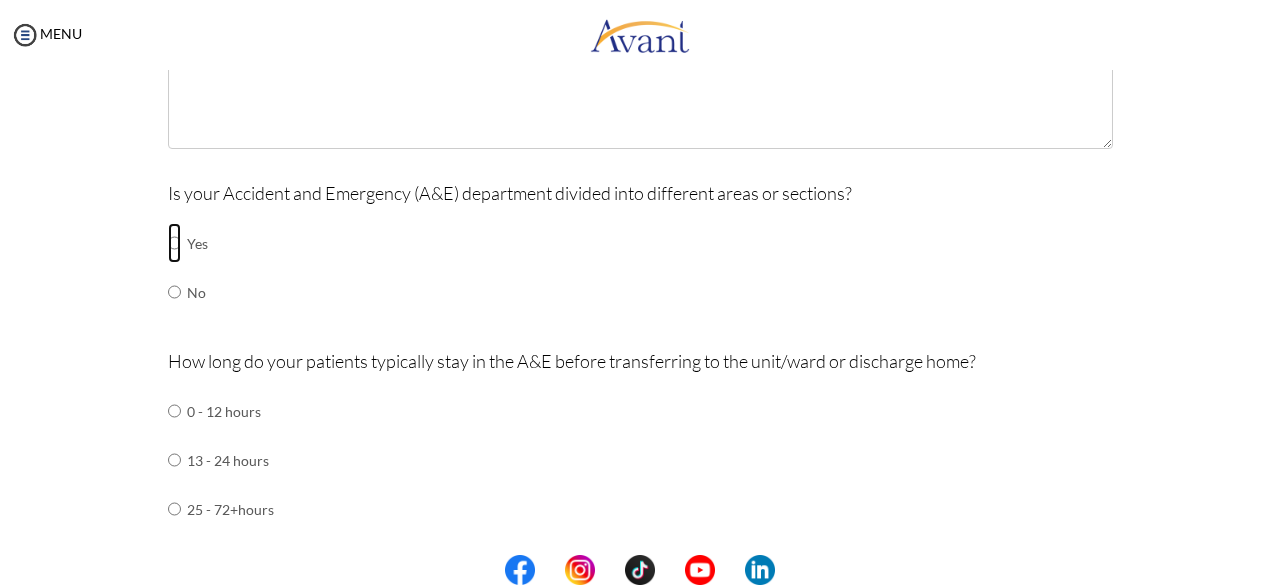 click at bounding box center (174, 243) 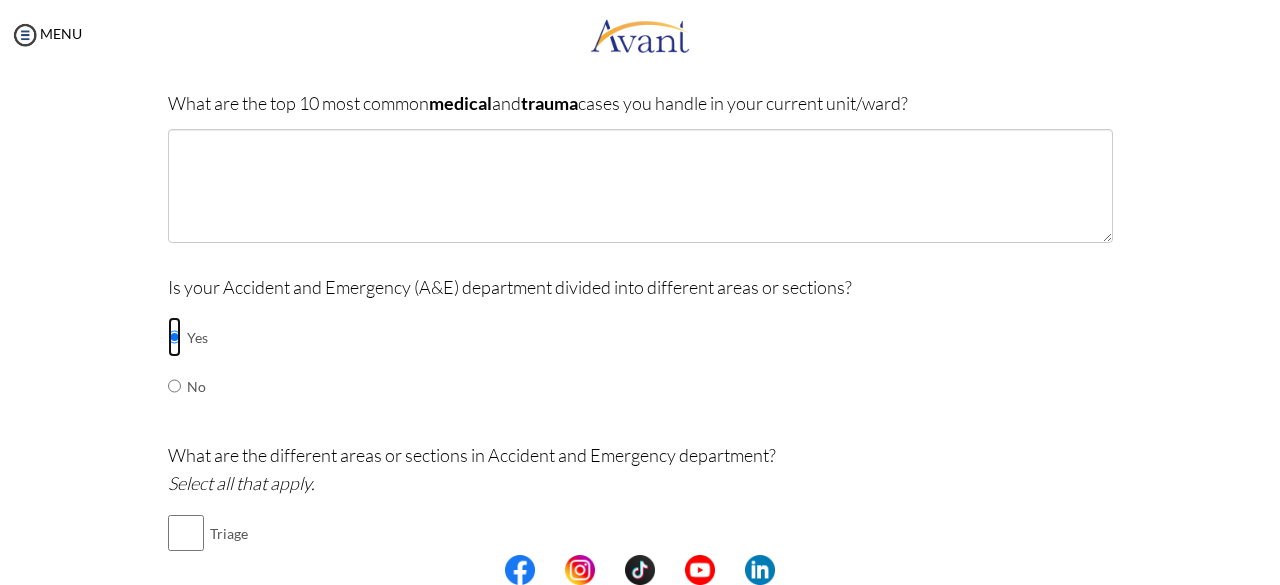 scroll, scrollTop: 128, scrollLeft: 0, axis: vertical 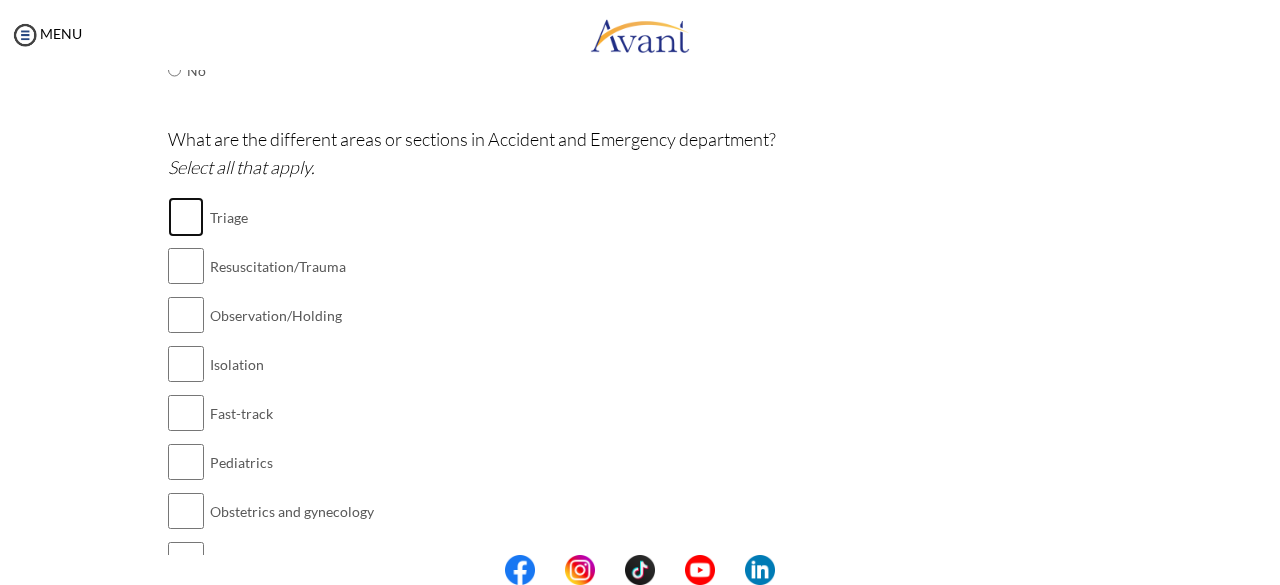 click at bounding box center (186, 217) 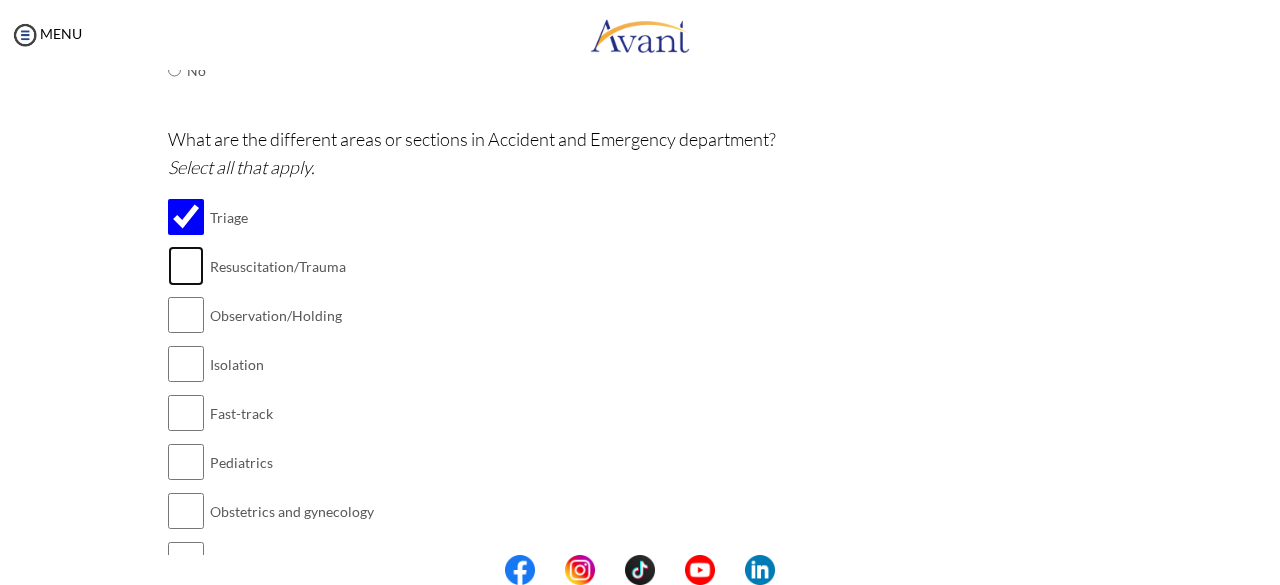 click at bounding box center [186, 266] 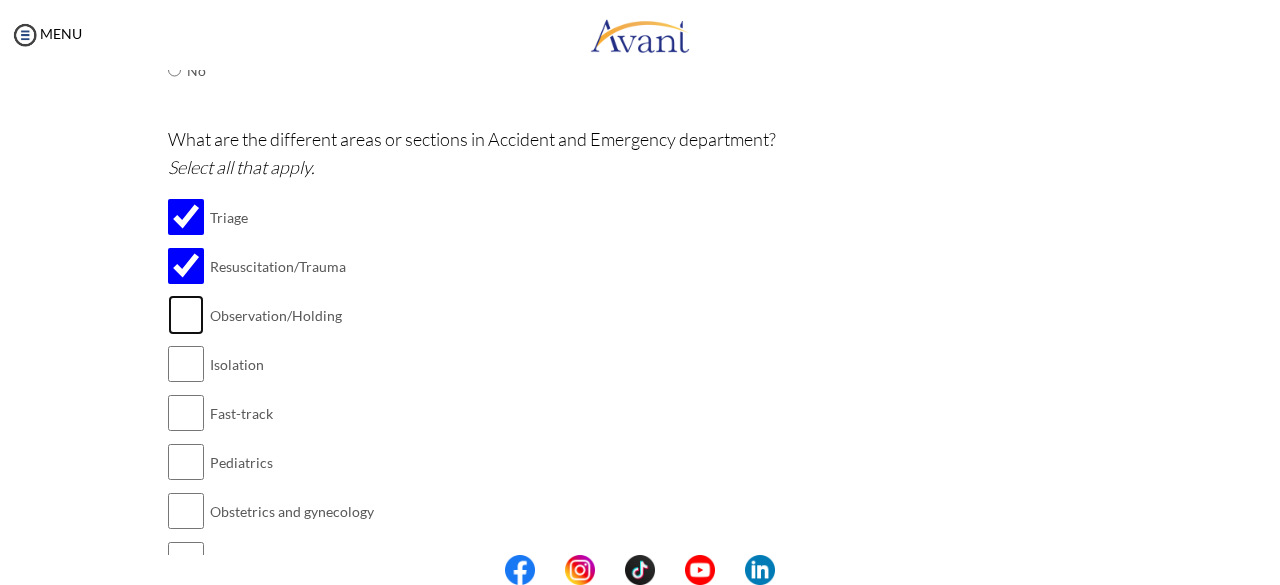 click at bounding box center [186, 315] 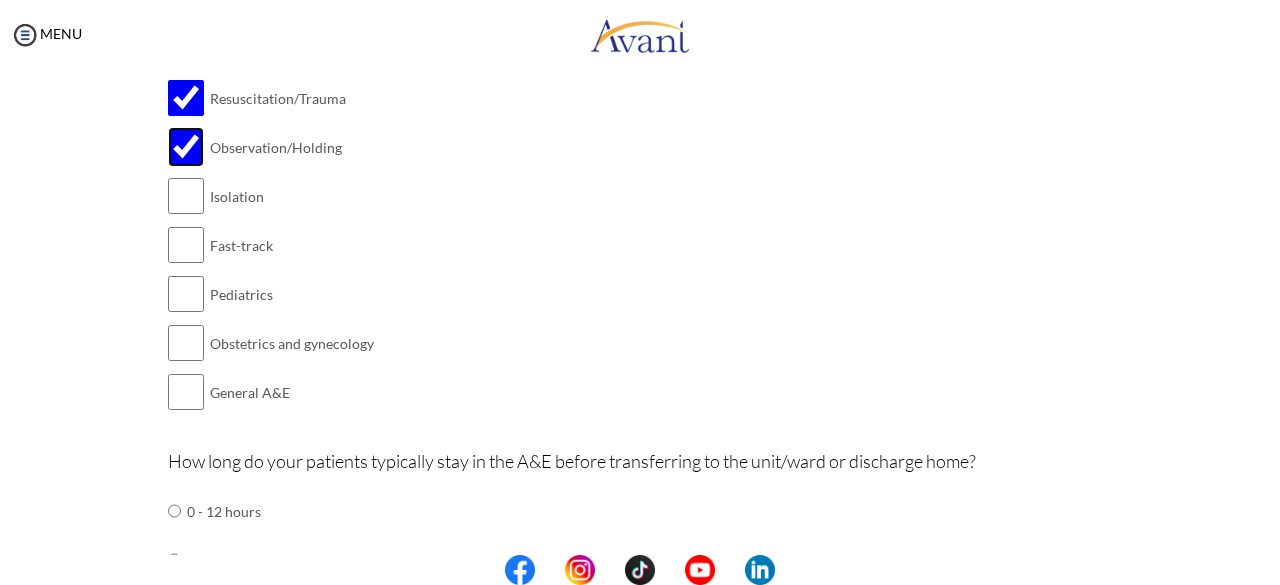 scroll, scrollTop: 679, scrollLeft: 0, axis: vertical 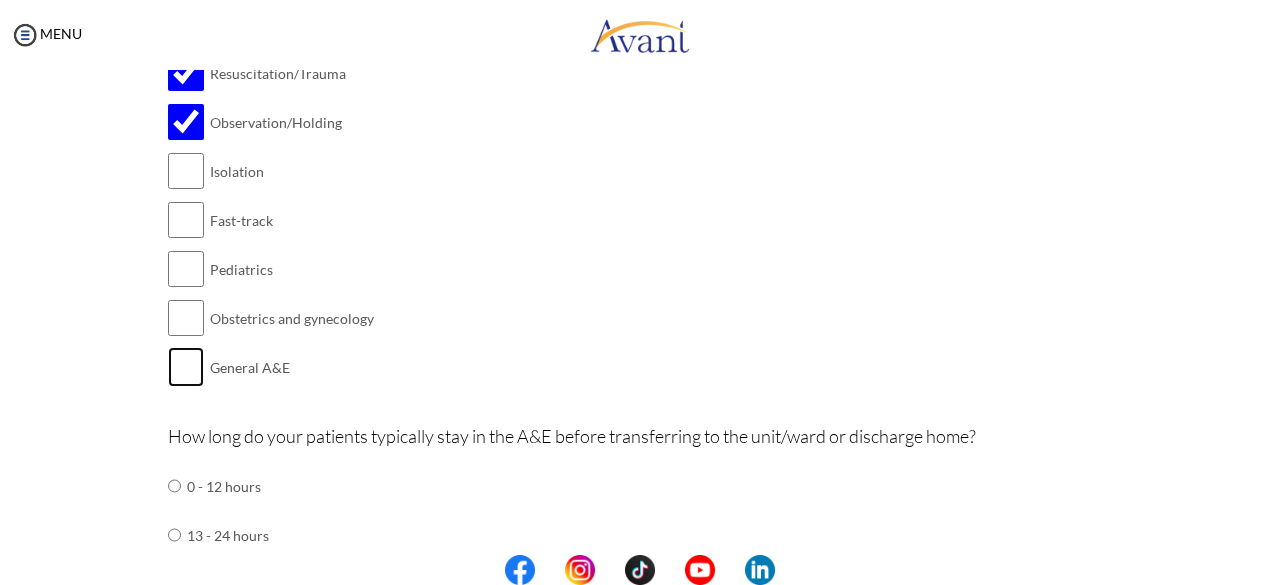 click at bounding box center (186, 367) 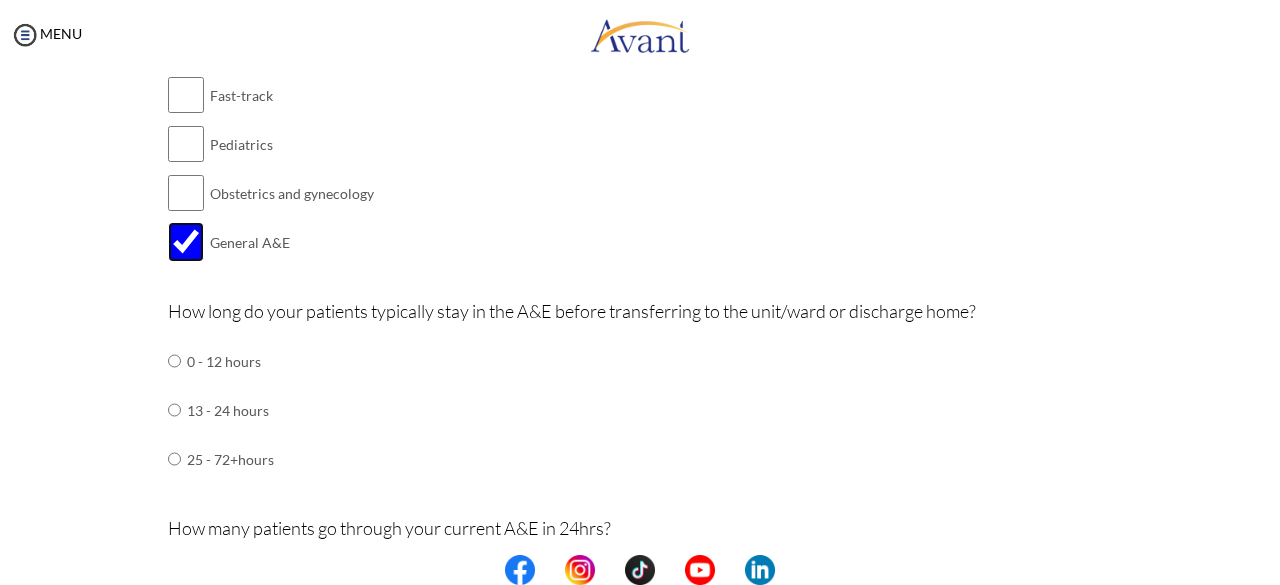 scroll, scrollTop: 811, scrollLeft: 0, axis: vertical 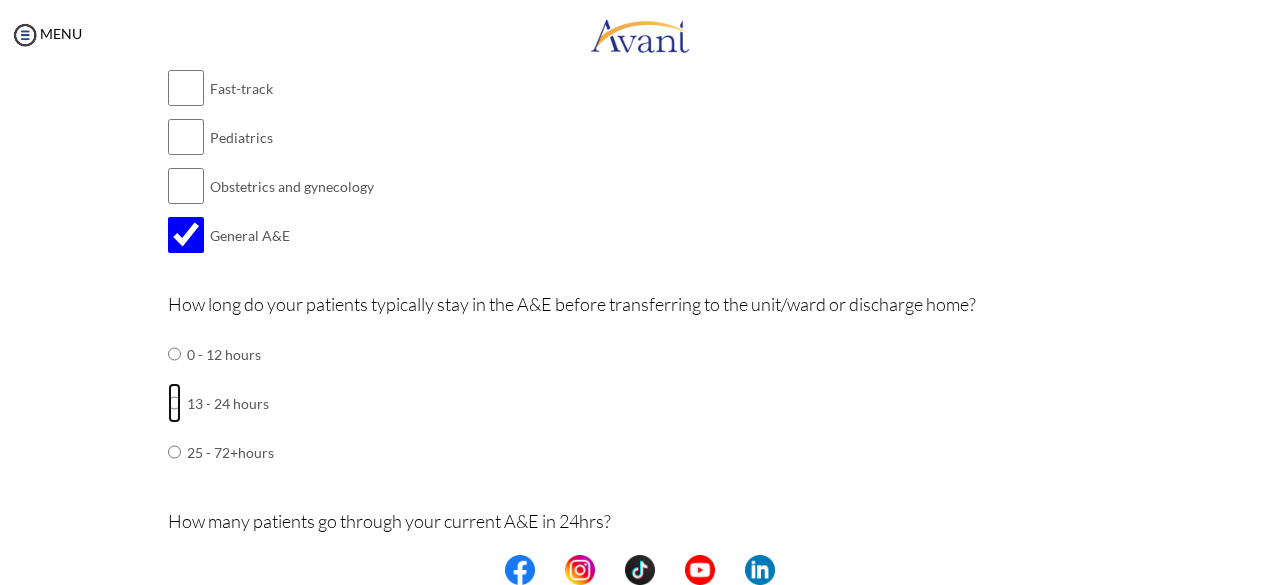 click at bounding box center [174, 354] 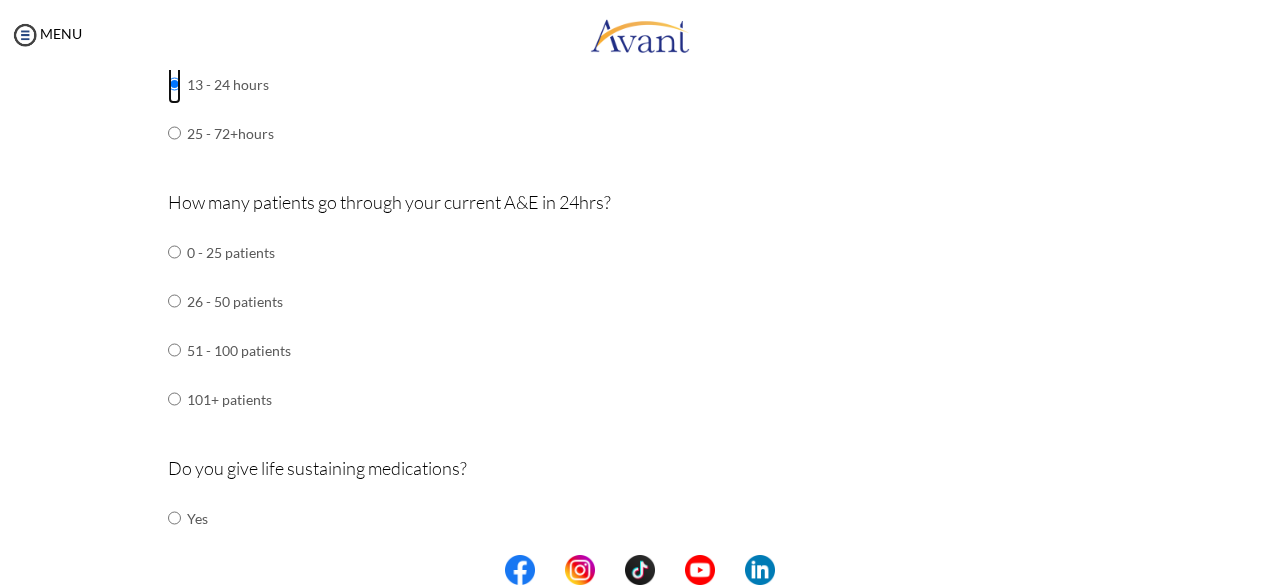 scroll, scrollTop: 1134, scrollLeft: 0, axis: vertical 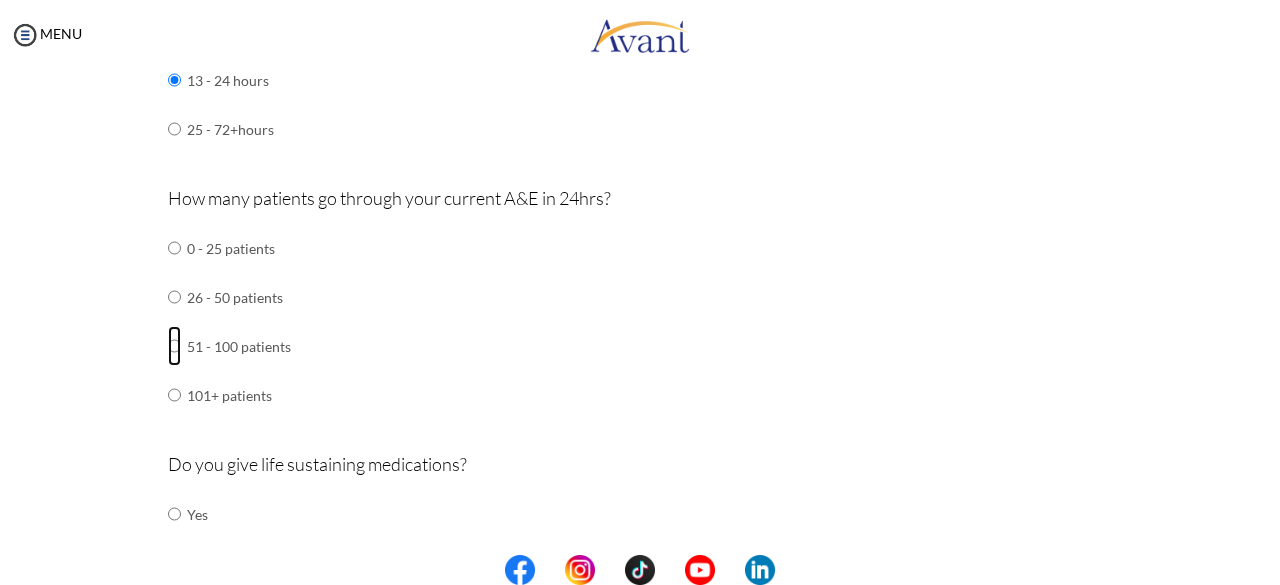 click at bounding box center [174, 248] 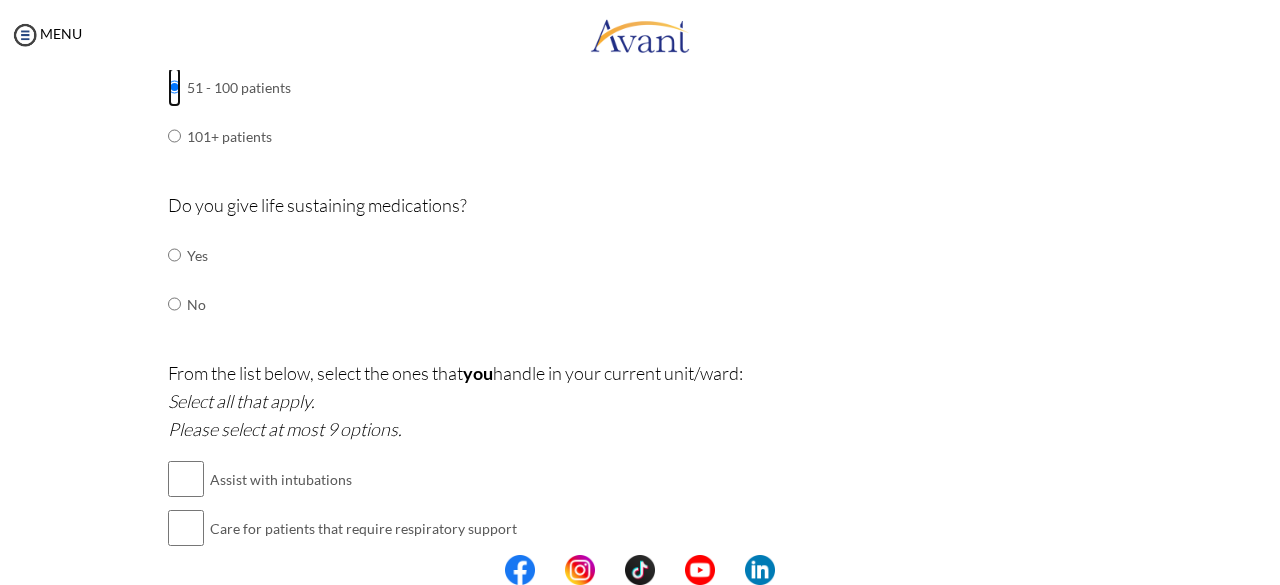 scroll, scrollTop: 1400, scrollLeft: 0, axis: vertical 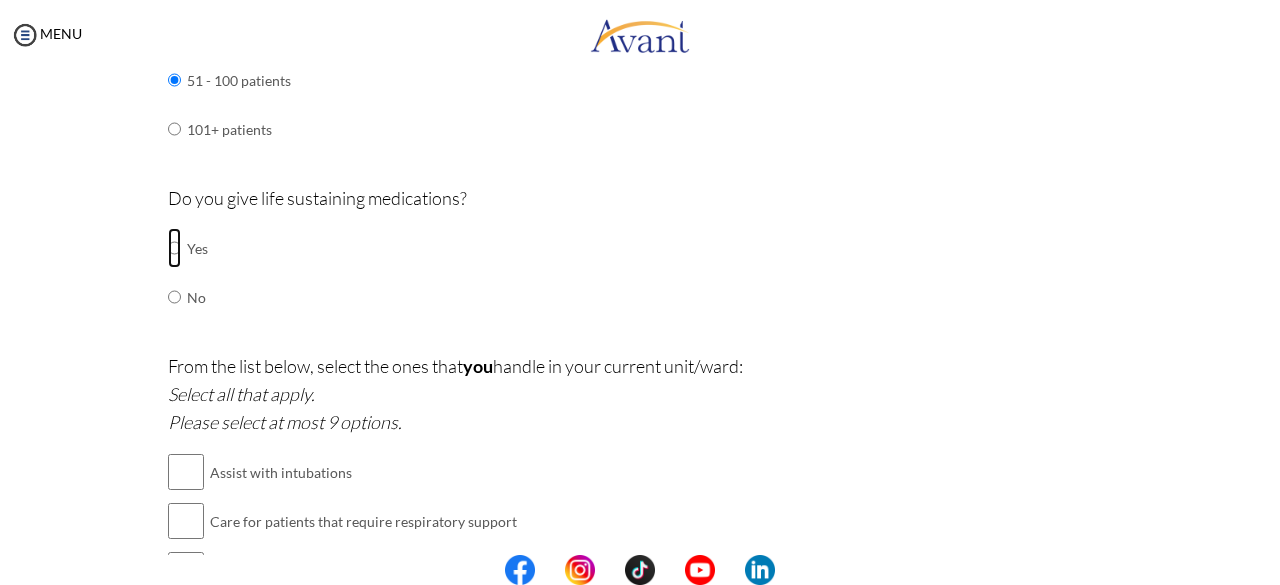 click at bounding box center [174, 248] 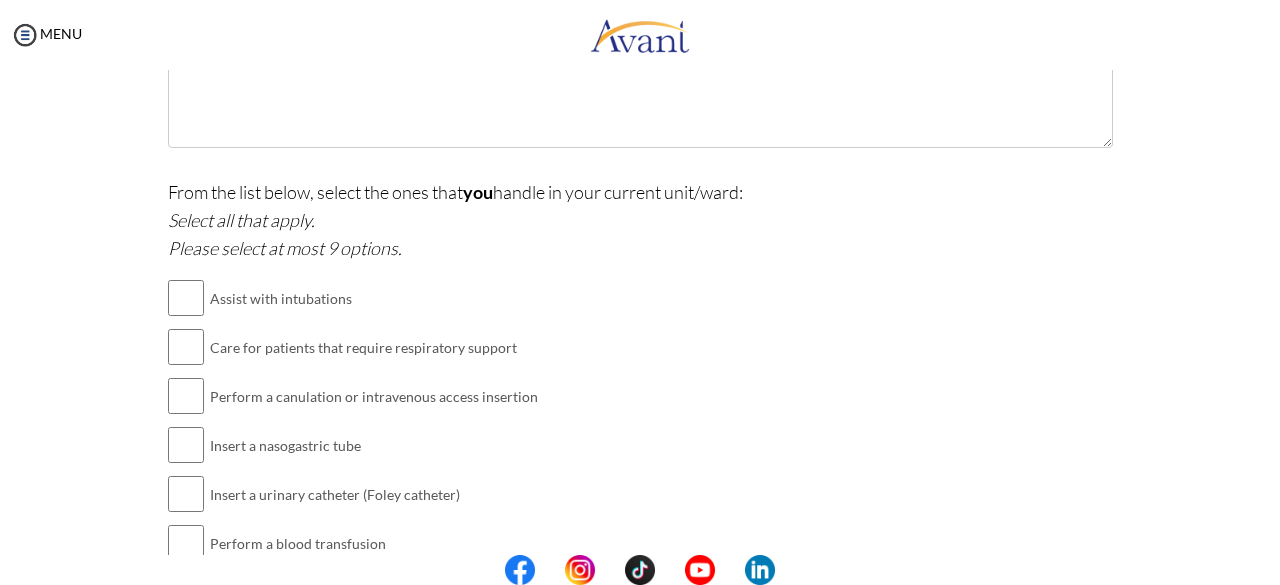 scroll, scrollTop: 1762, scrollLeft: 0, axis: vertical 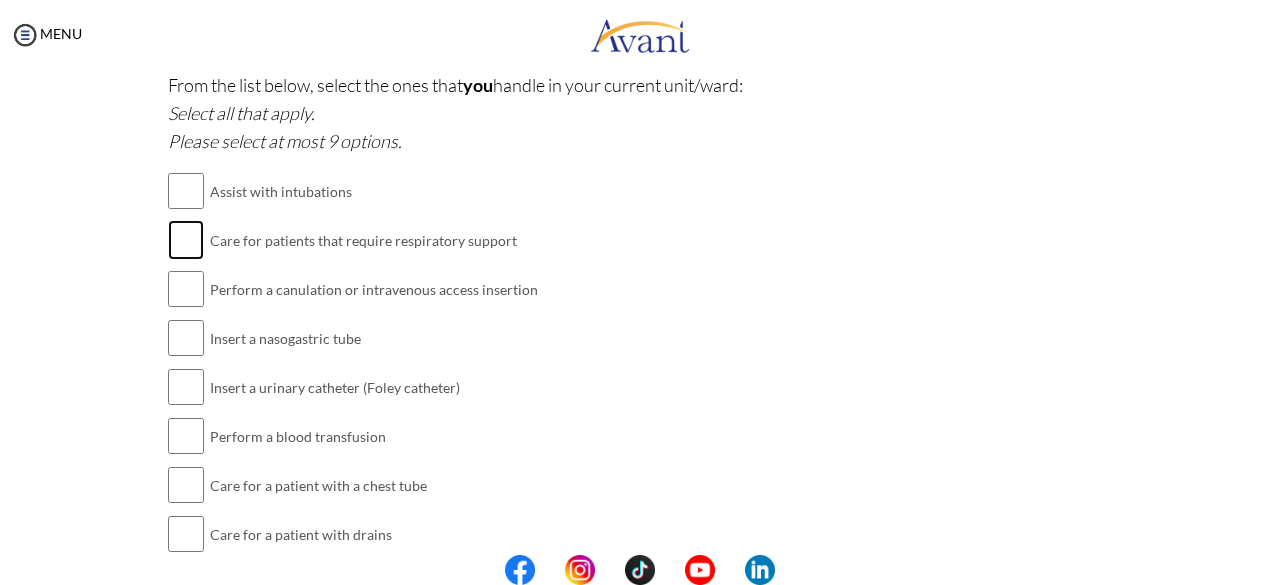 click at bounding box center [186, 240] 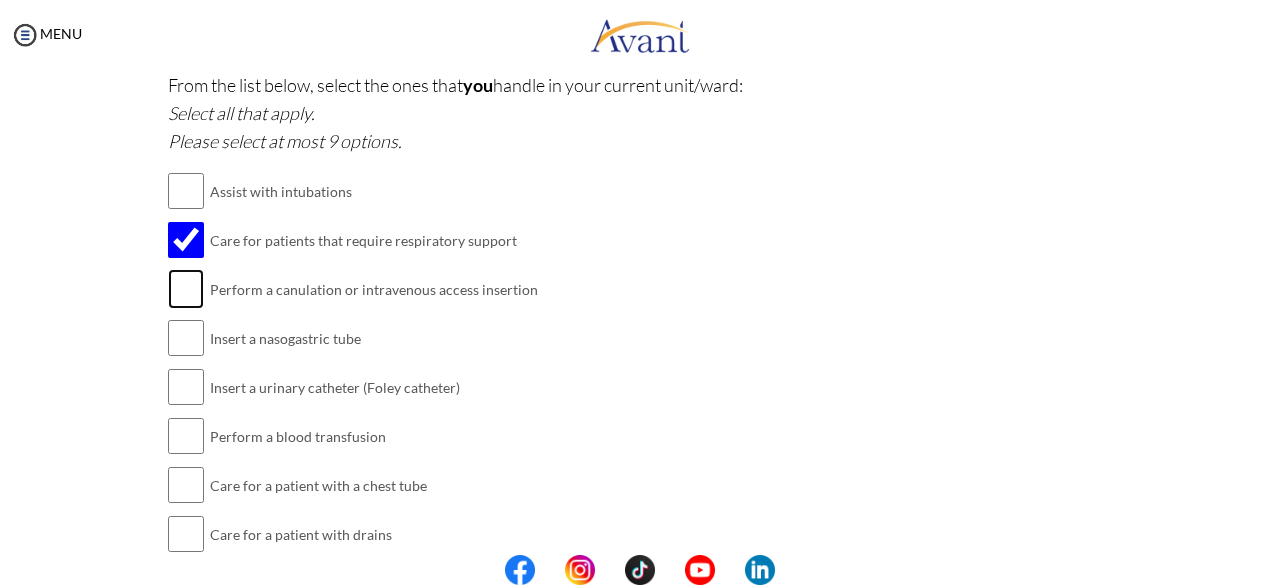 click at bounding box center [186, 289] 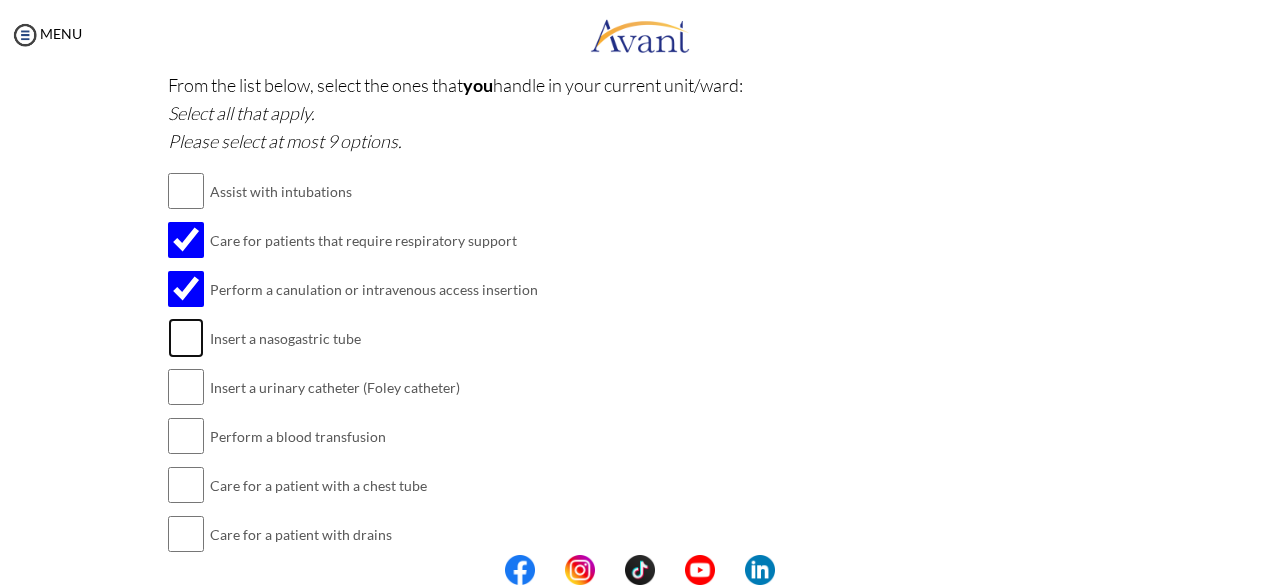 click at bounding box center [186, 338] 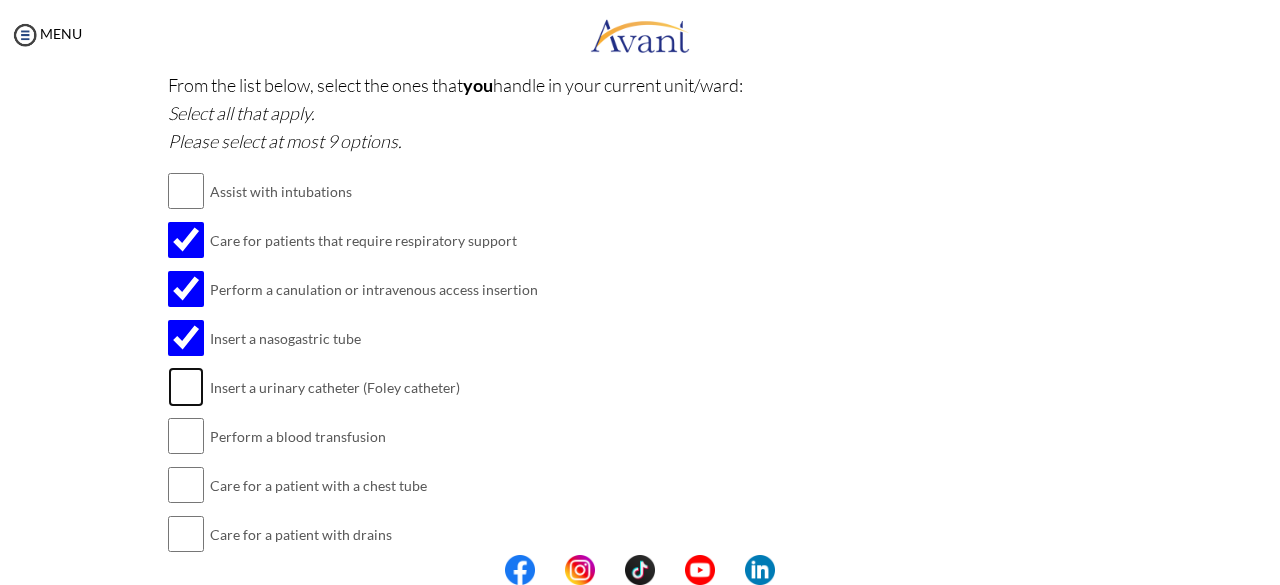 click at bounding box center [186, 387] 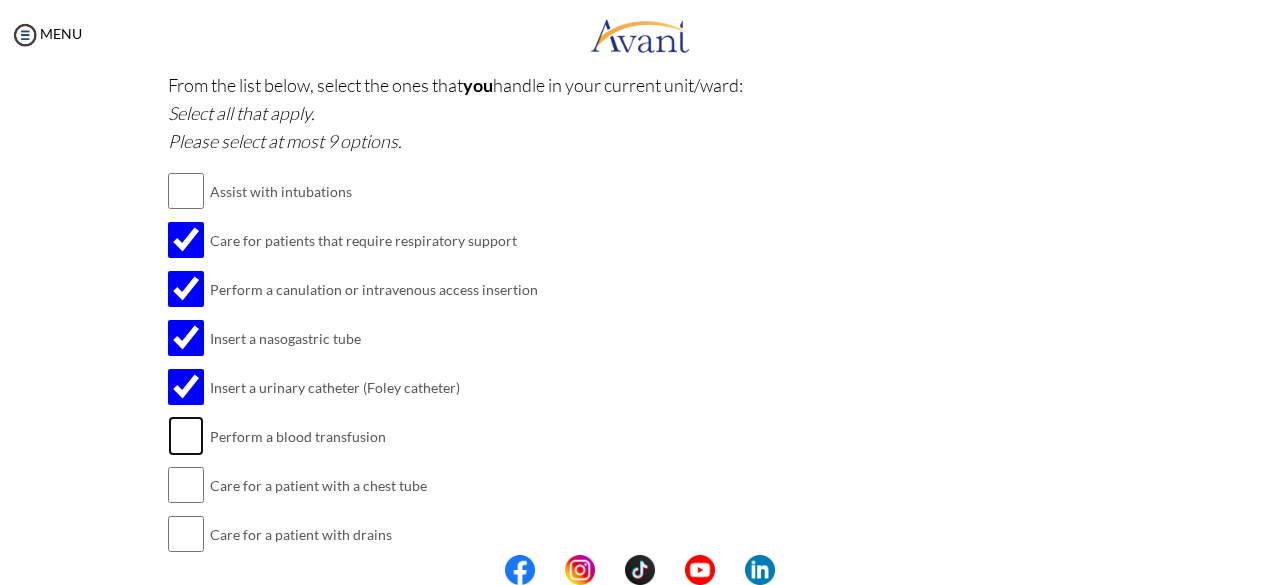 click at bounding box center (186, 436) 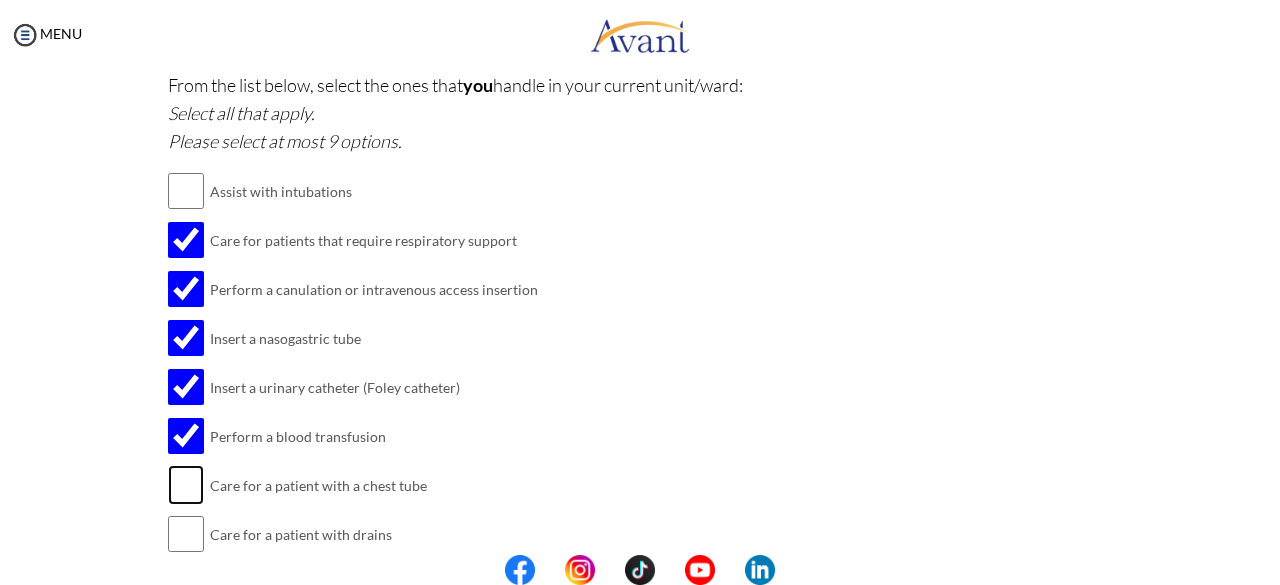 click at bounding box center (186, 485) 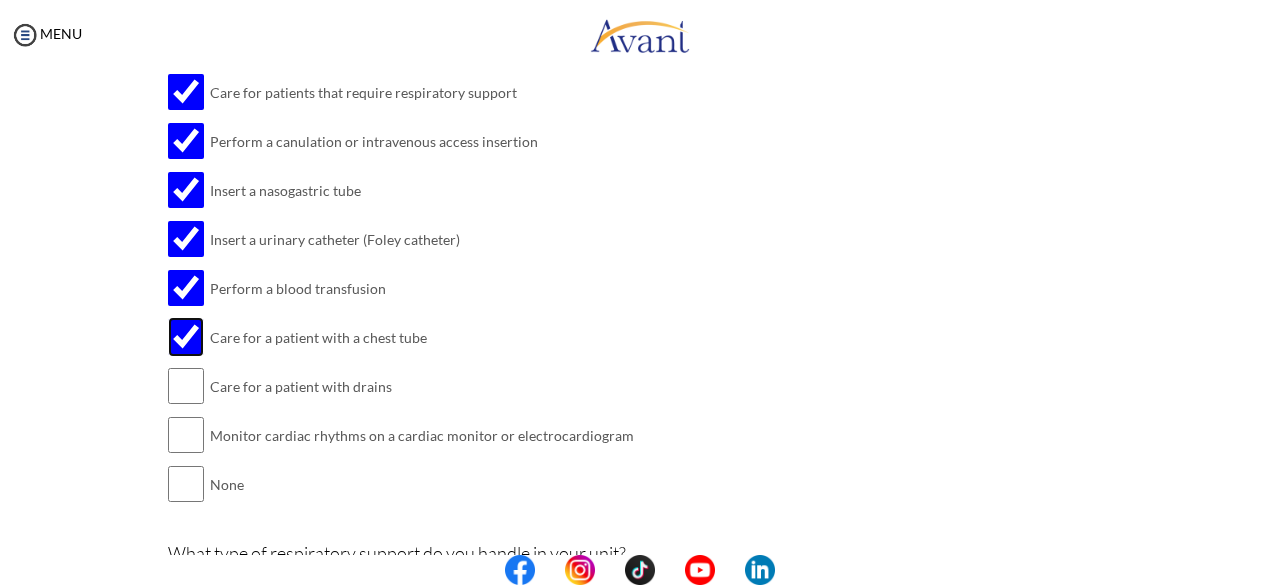 scroll, scrollTop: 2024, scrollLeft: 0, axis: vertical 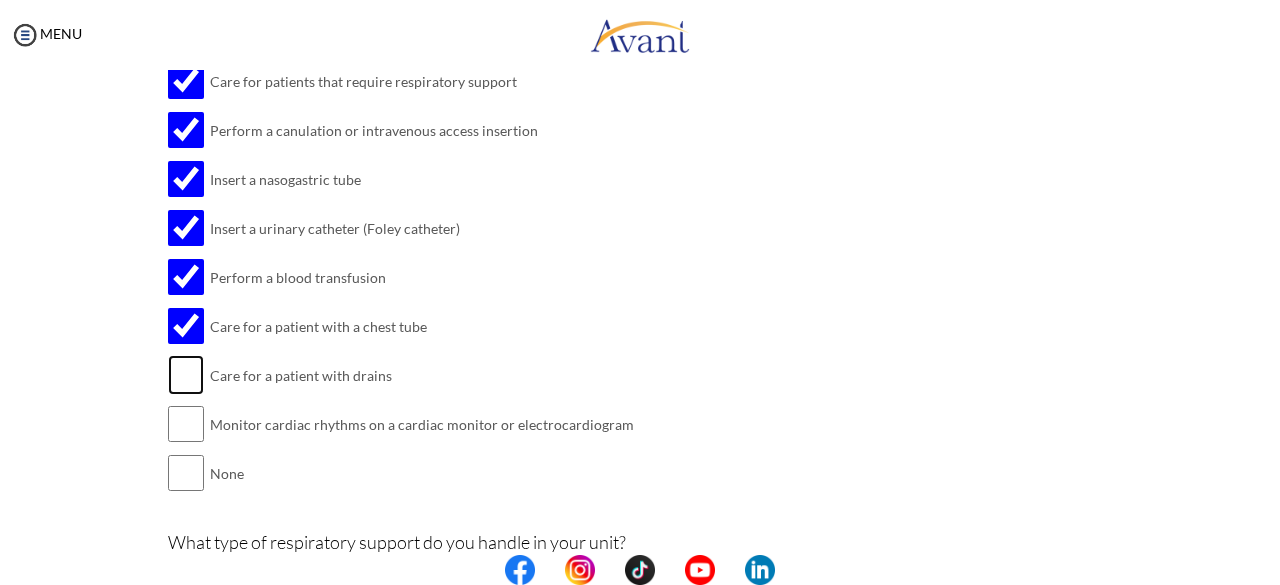 click at bounding box center [186, 375] 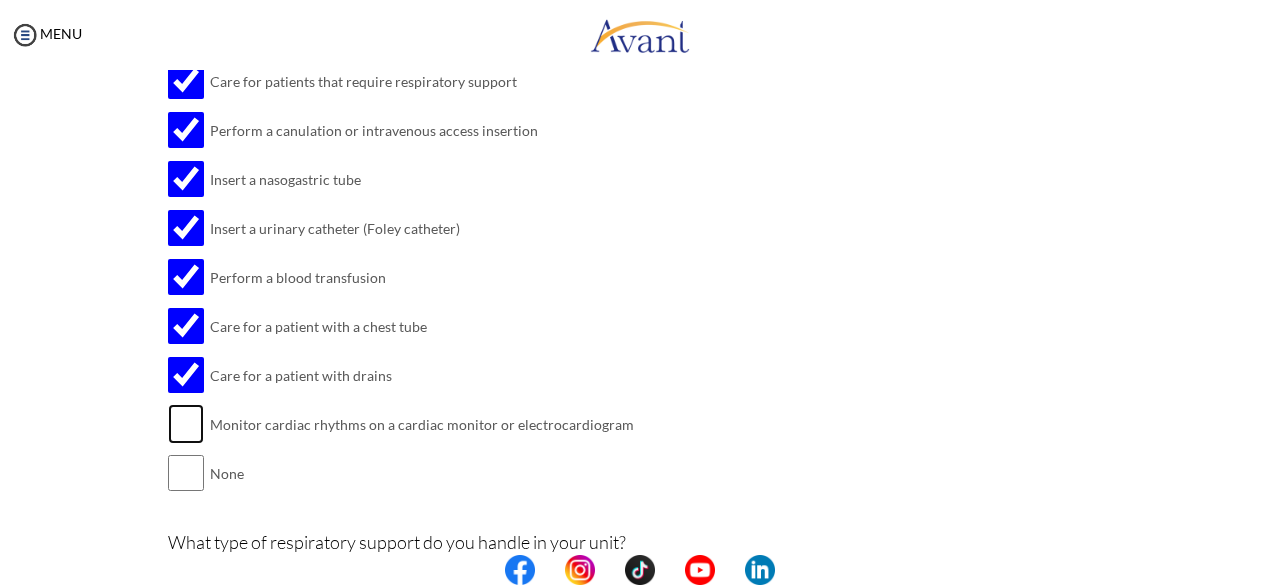 click at bounding box center [186, 424] 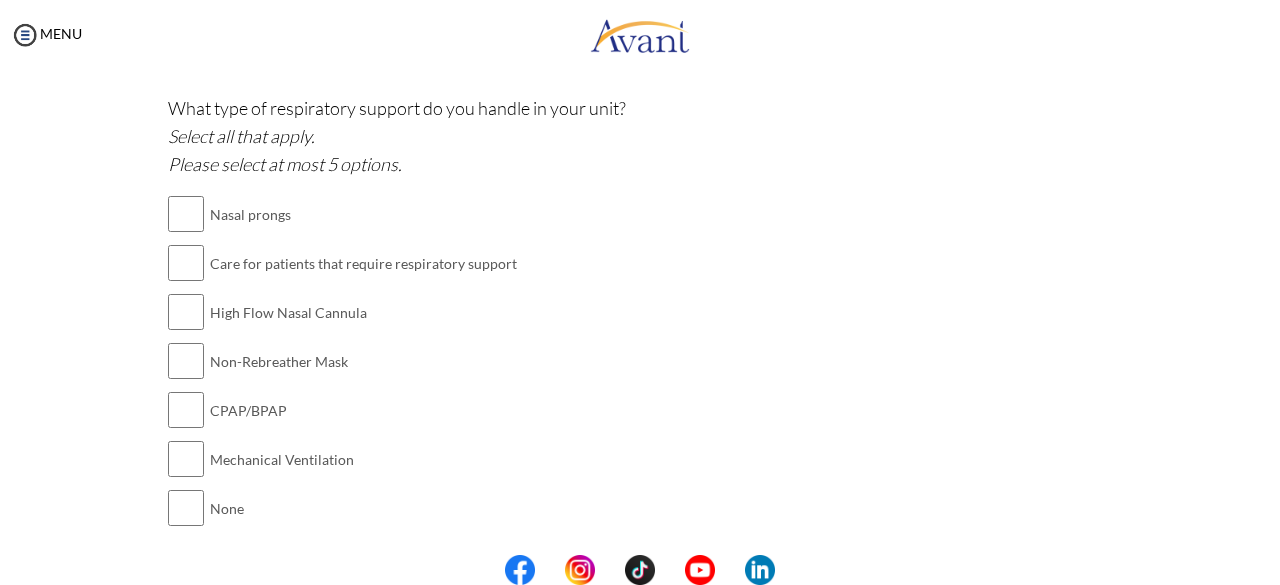 scroll, scrollTop: 2469, scrollLeft: 0, axis: vertical 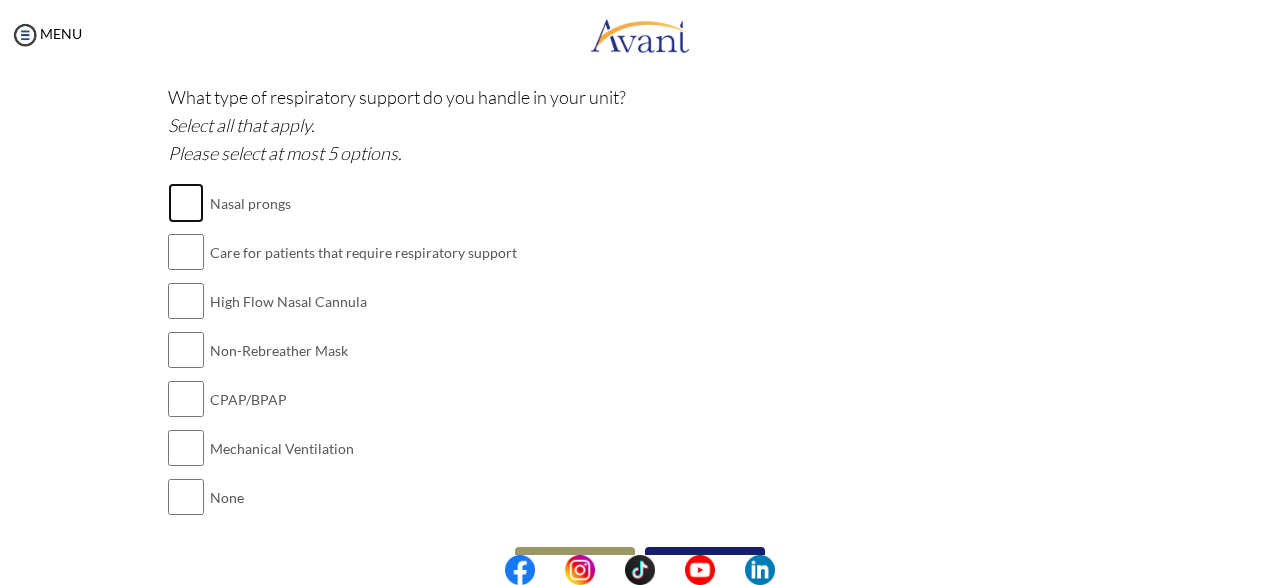 click at bounding box center (186, 203) 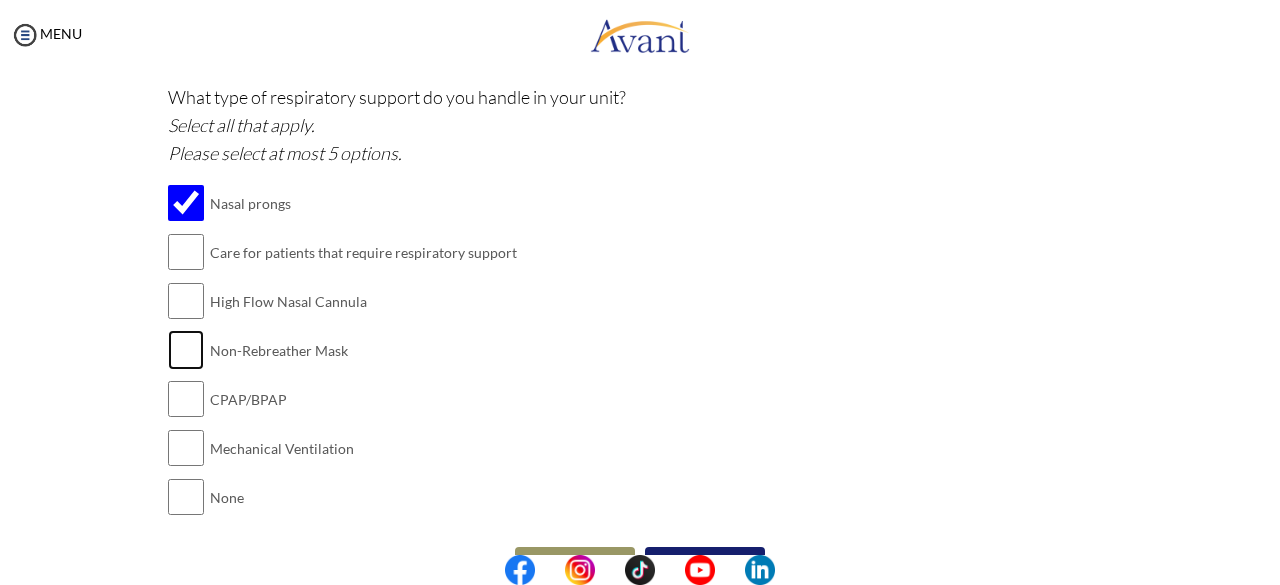 click at bounding box center (186, 350) 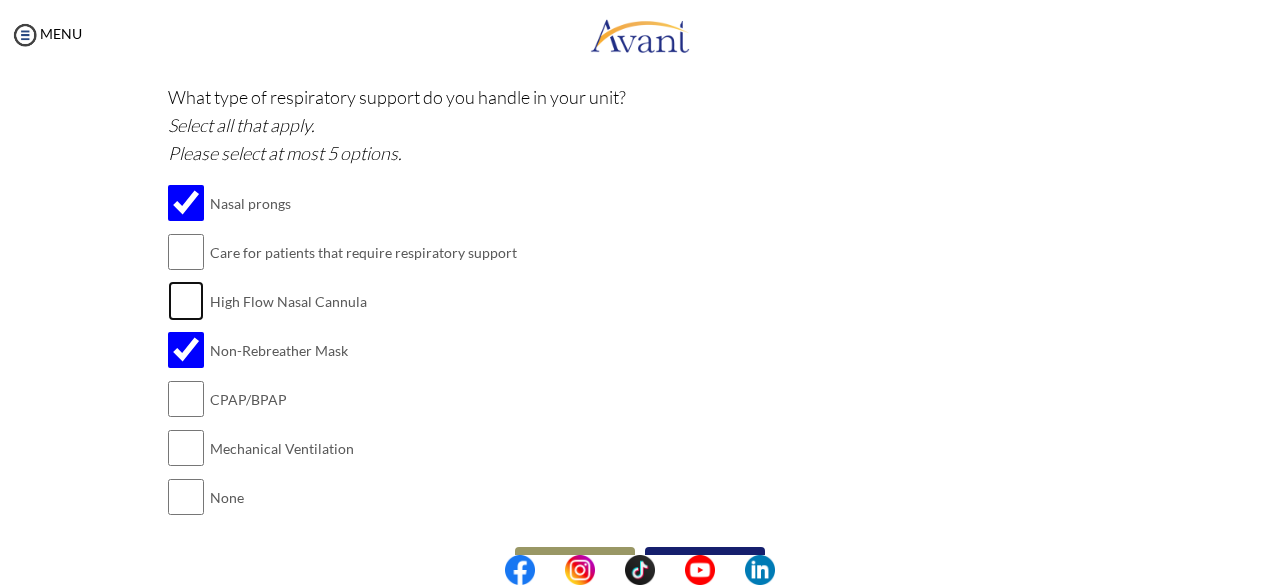 click at bounding box center (186, 301) 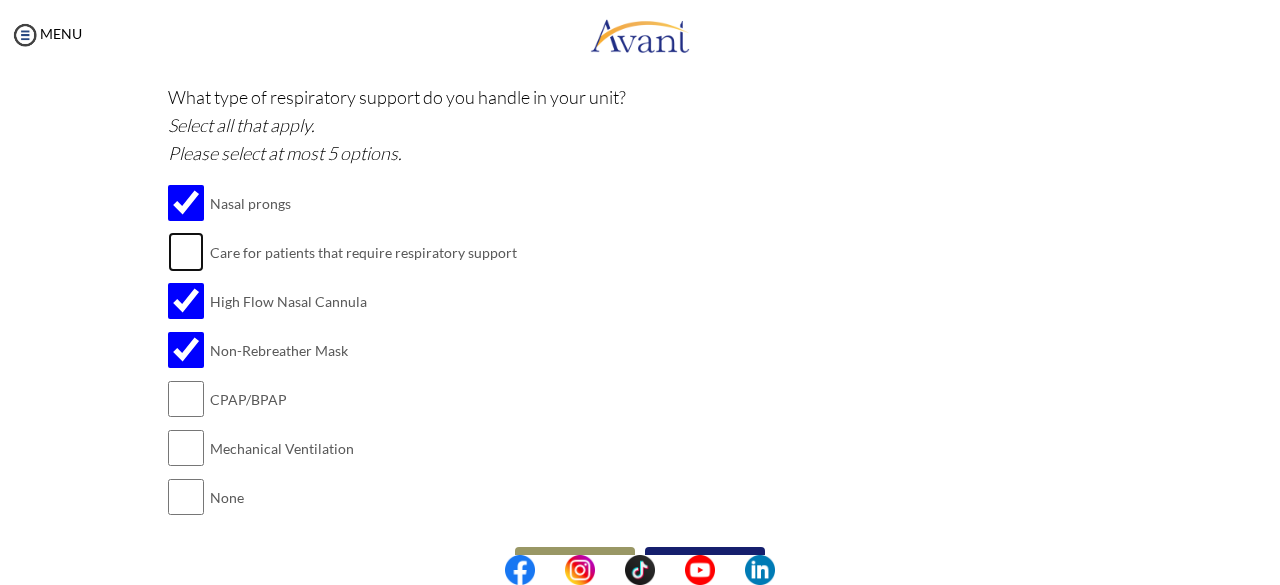 click at bounding box center (186, 252) 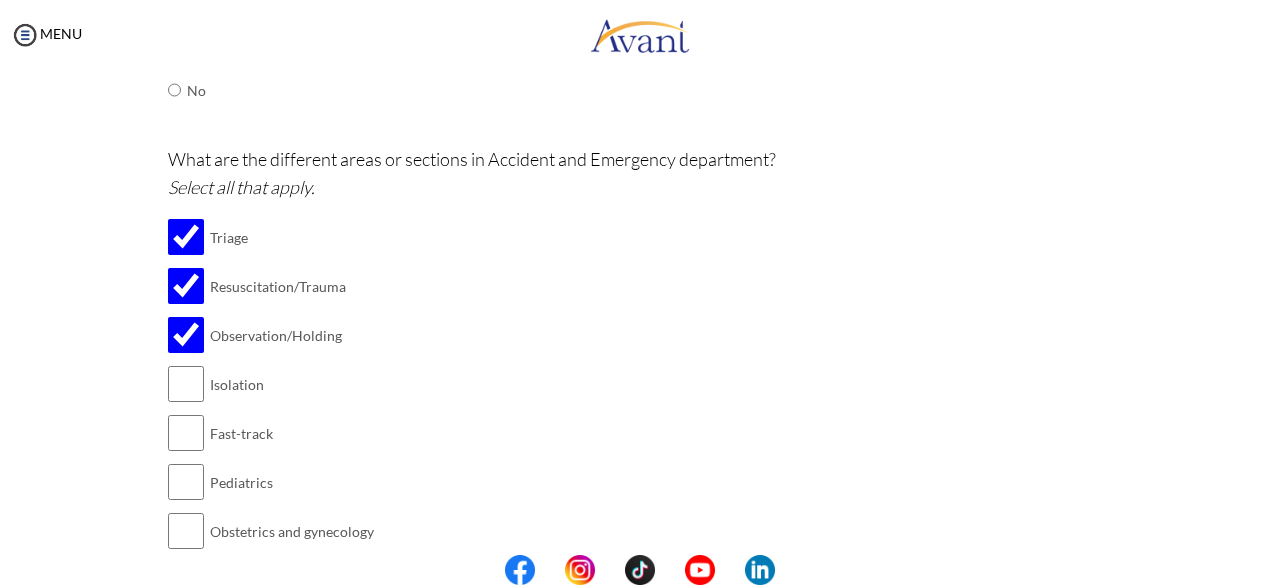 scroll, scrollTop: 0, scrollLeft: 0, axis: both 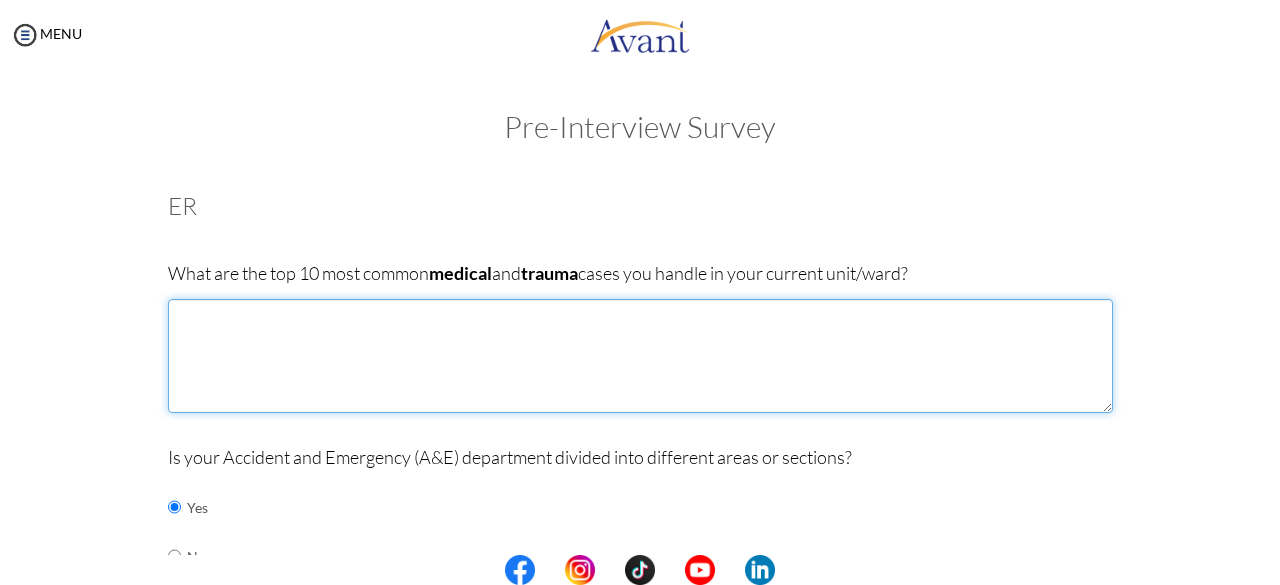 click at bounding box center [640, 356] 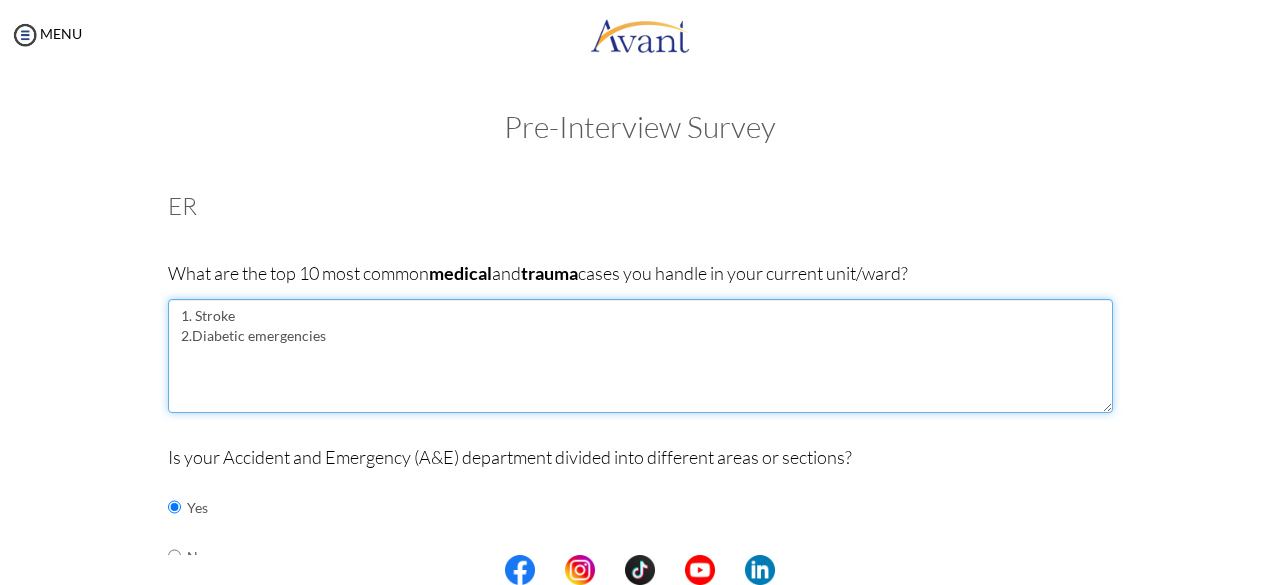 click on "1. Stroke
2.Diabetic emergencies" at bounding box center [640, 356] 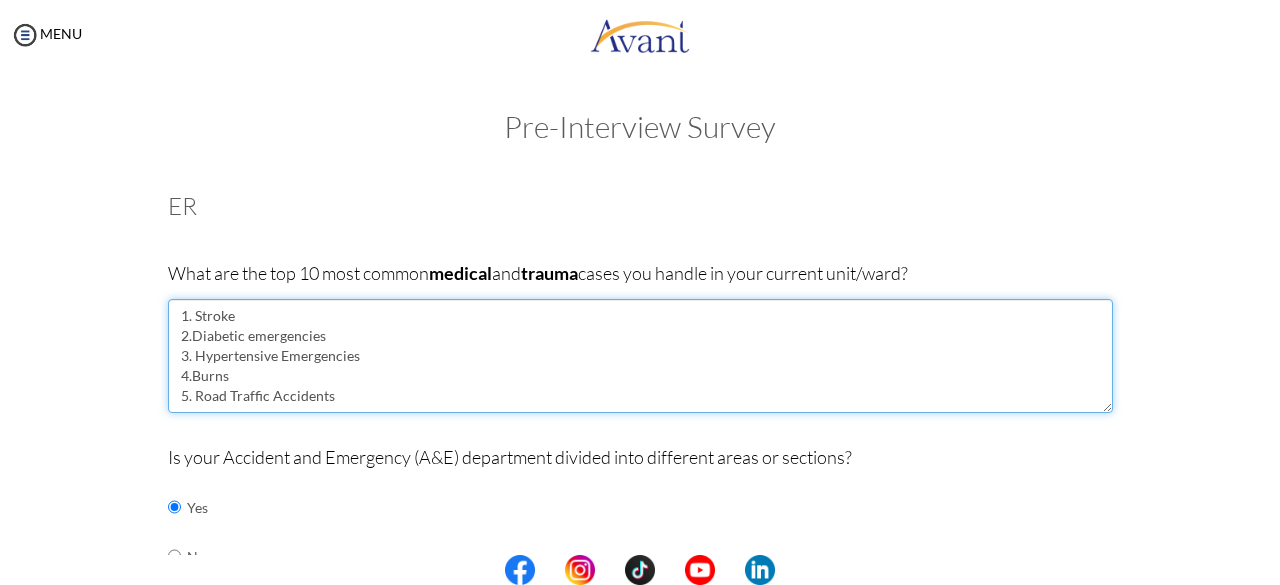 scroll, scrollTop: 12, scrollLeft: 0, axis: vertical 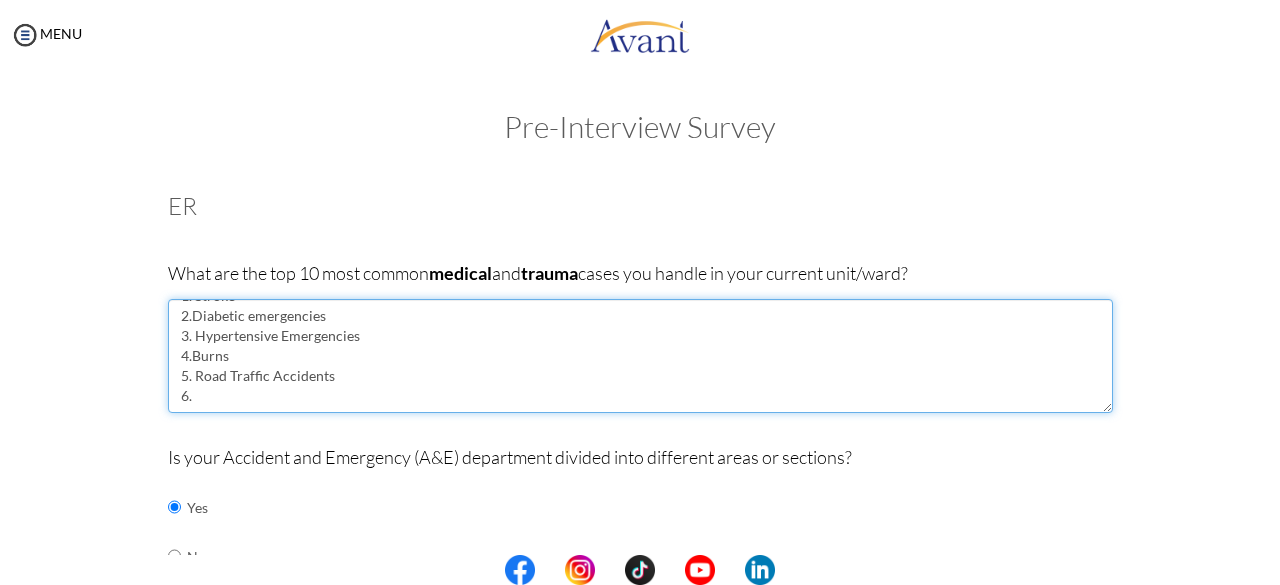 click on "1. Stroke
2.Diabetic emergencies
3. Hypertensive Emergencies
4.Burns
5. Road Traffic Accidents
6." at bounding box center (640, 356) 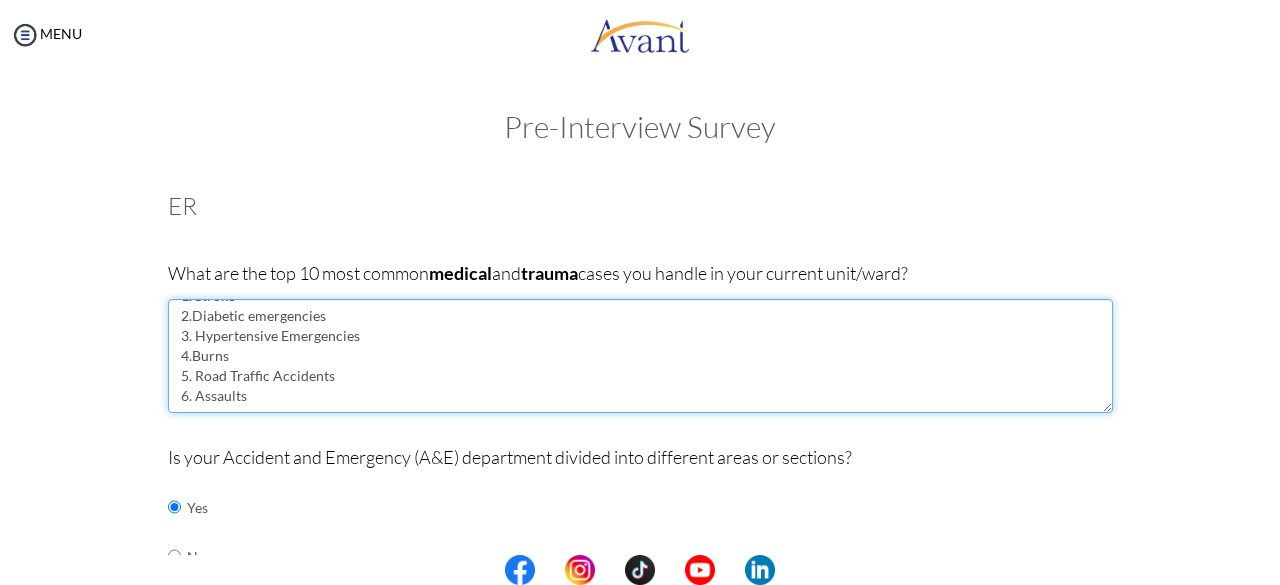 scroll, scrollTop: 32, scrollLeft: 0, axis: vertical 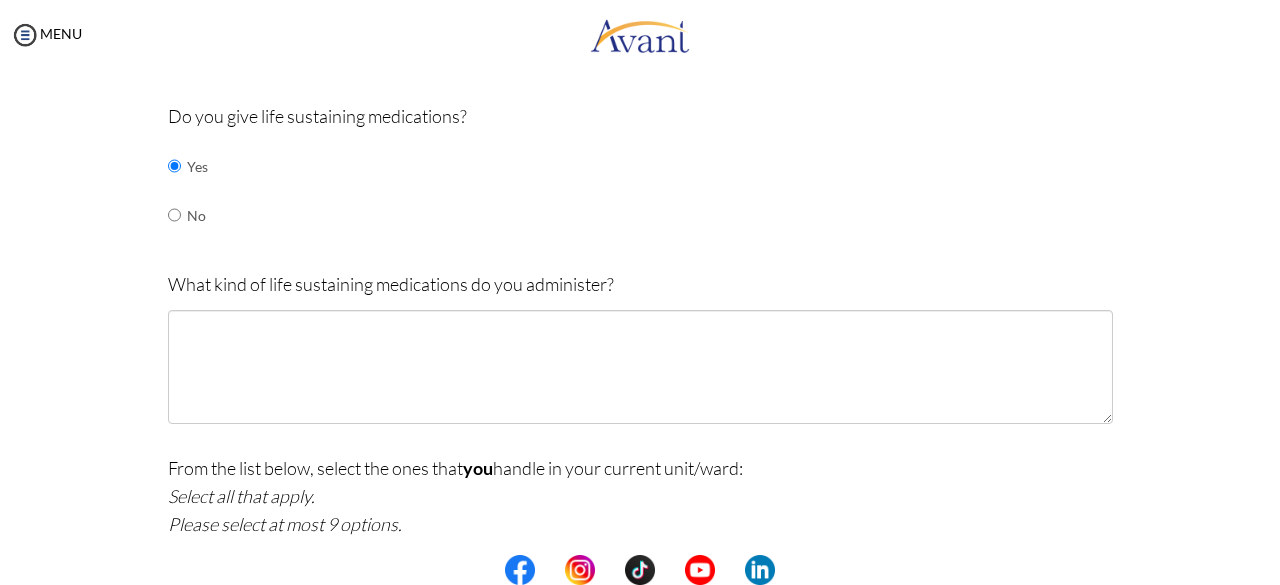 type on "1. Stroke
2.Diabetic emergencies
3. Hypertensive Emergencies
4.Burns
5. Road Traffic Accidents
6. Assaults
7." 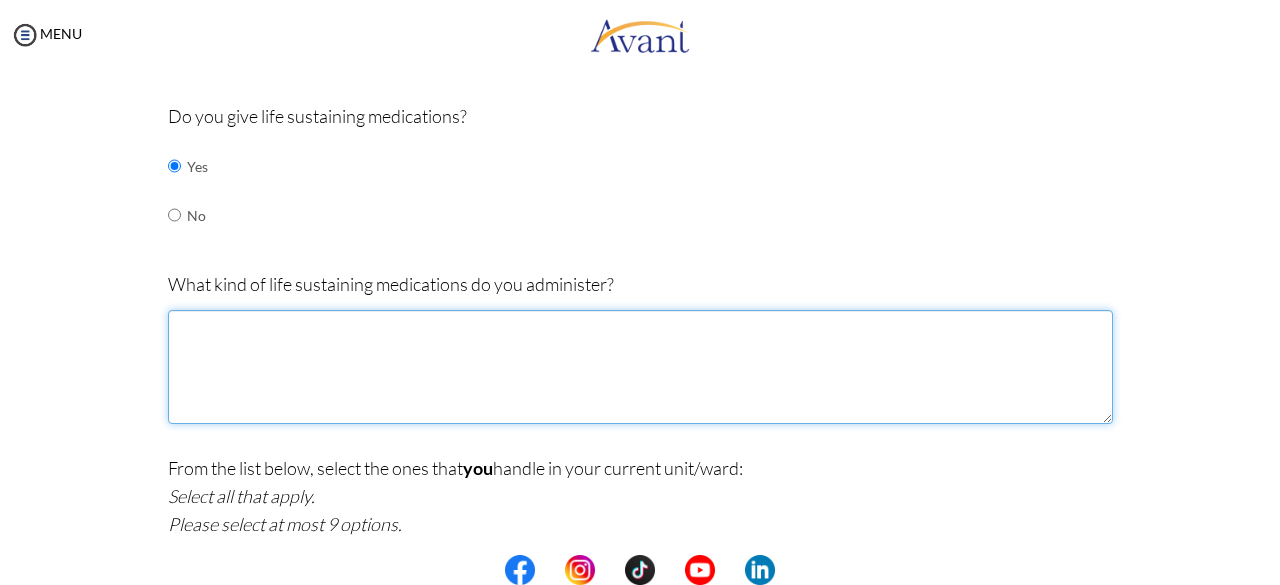 click at bounding box center (640, 367) 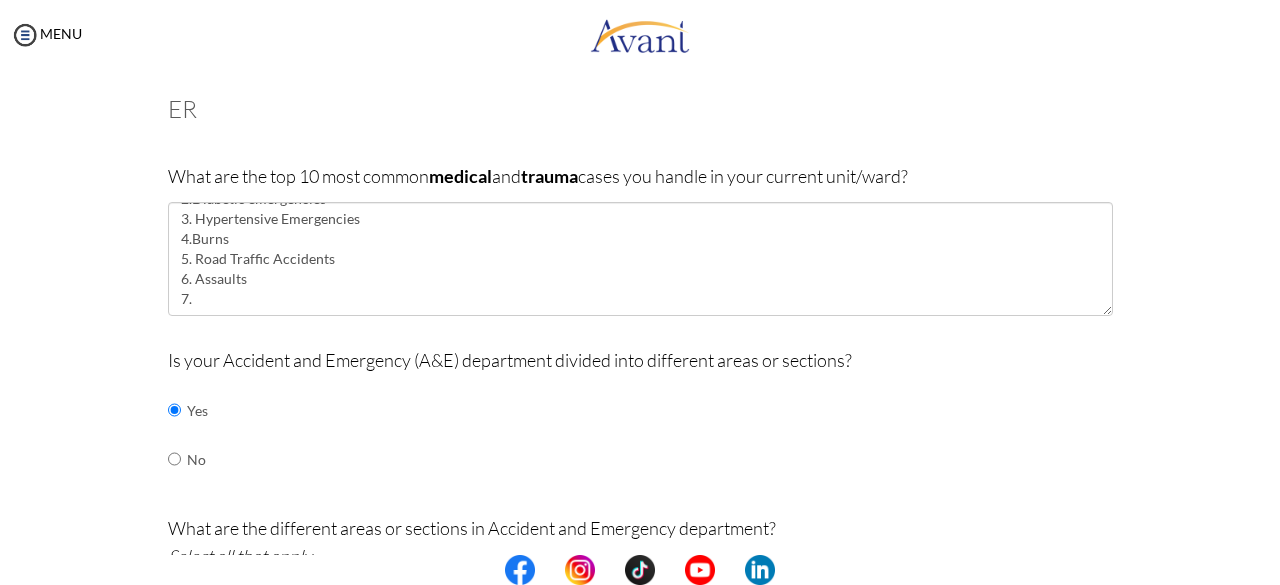 scroll, scrollTop: 0, scrollLeft: 0, axis: both 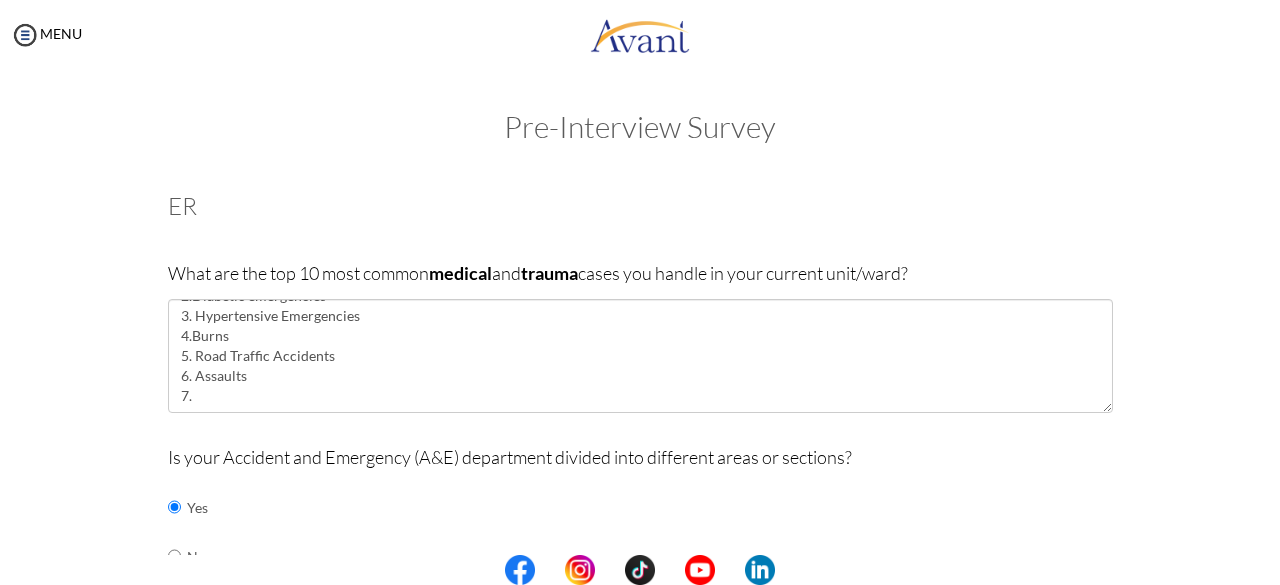 type on "1. Insulin
2.Adrenalin
3.Oxygen
4. Labetalol
5.Intravenous fluilds" 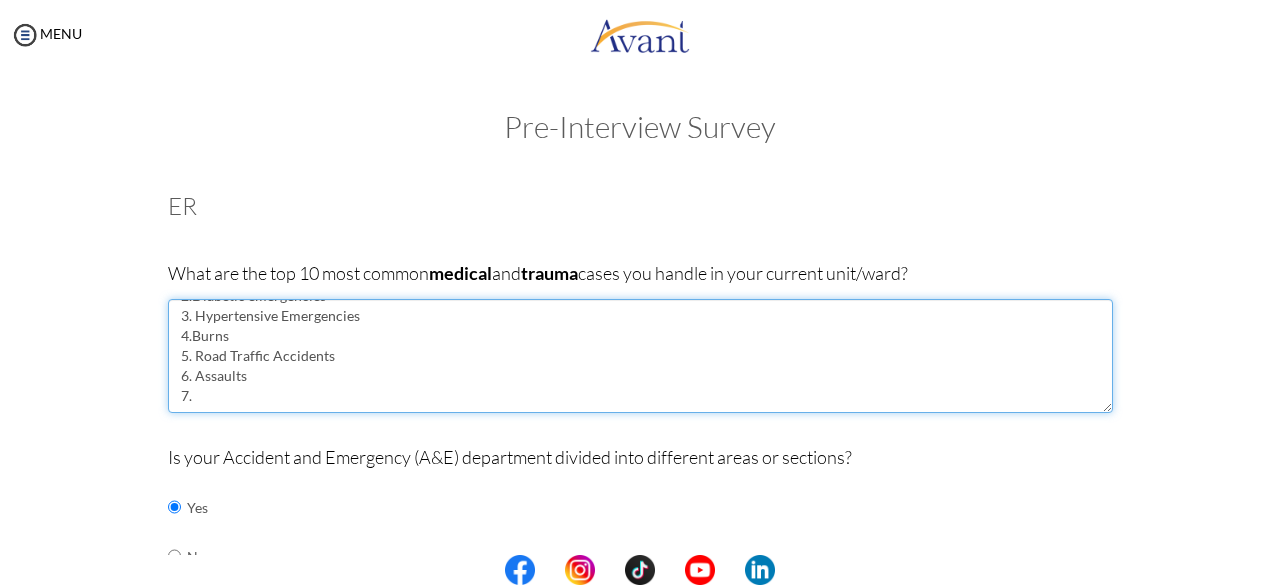 click on "1. Stroke
2.Diabetic emergencies
3. Hypertensive Emergencies
4.Burns
5. Road Traffic Accidents
6. Assaults
7." at bounding box center [640, 356] 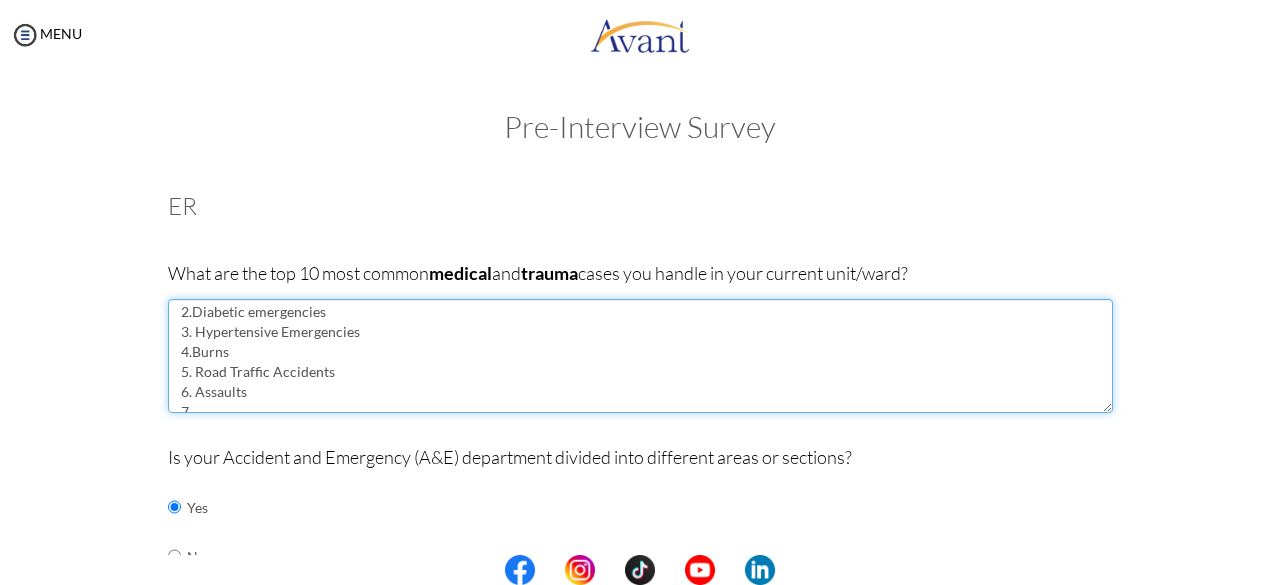 scroll, scrollTop: 40, scrollLeft: 0, axis: vertical 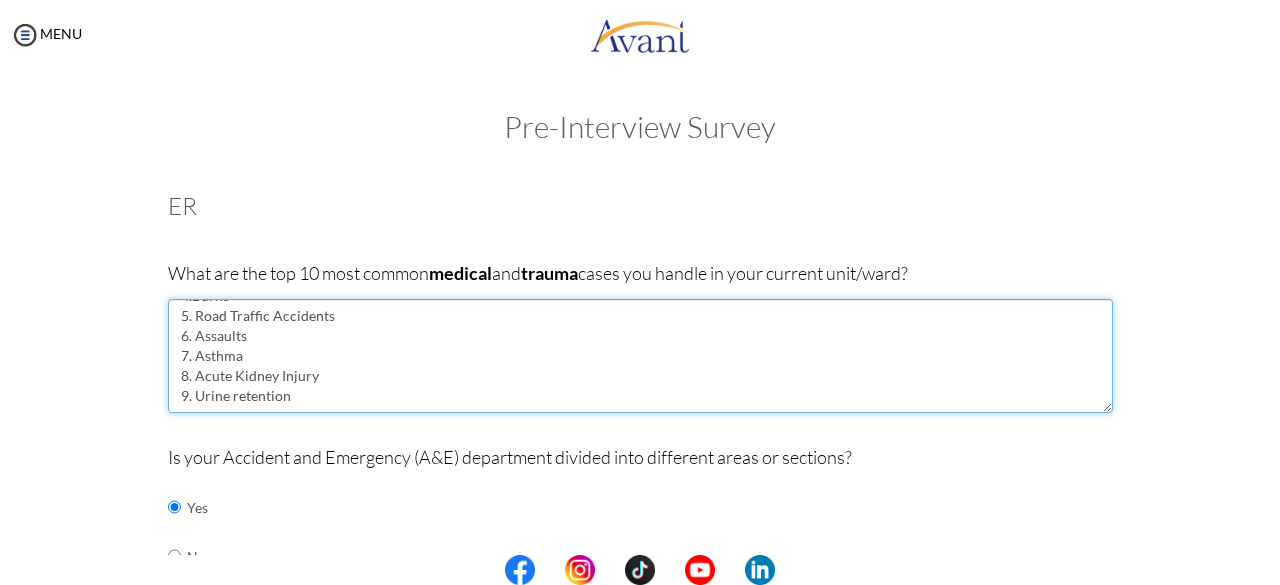 click on "1. Stroke
2.Diabetic emergencies
3. Hypertensive Emergencies
4.Burns
5. Road Traffic Accidents
6. Assaults
7. Asthma
8. Acute Kidney Injury
9. Urine retention" at bounding box center (640, 356) 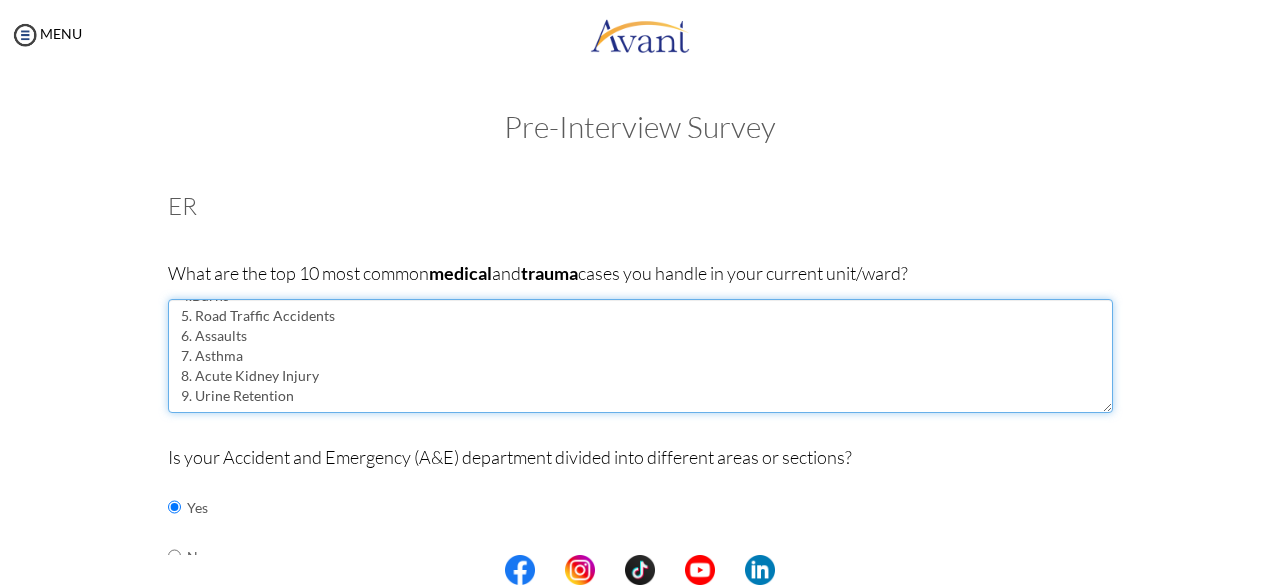 click on "1. Stroke
2.Diabetic emergencies
3. Hypertensive Emergencies
4.Burns
5. Road Traffic Accidents
6. Assaults
7. Asthma
8. Acute Kidney Injury
9. Urine Retention" at bounding box center (640, 356) 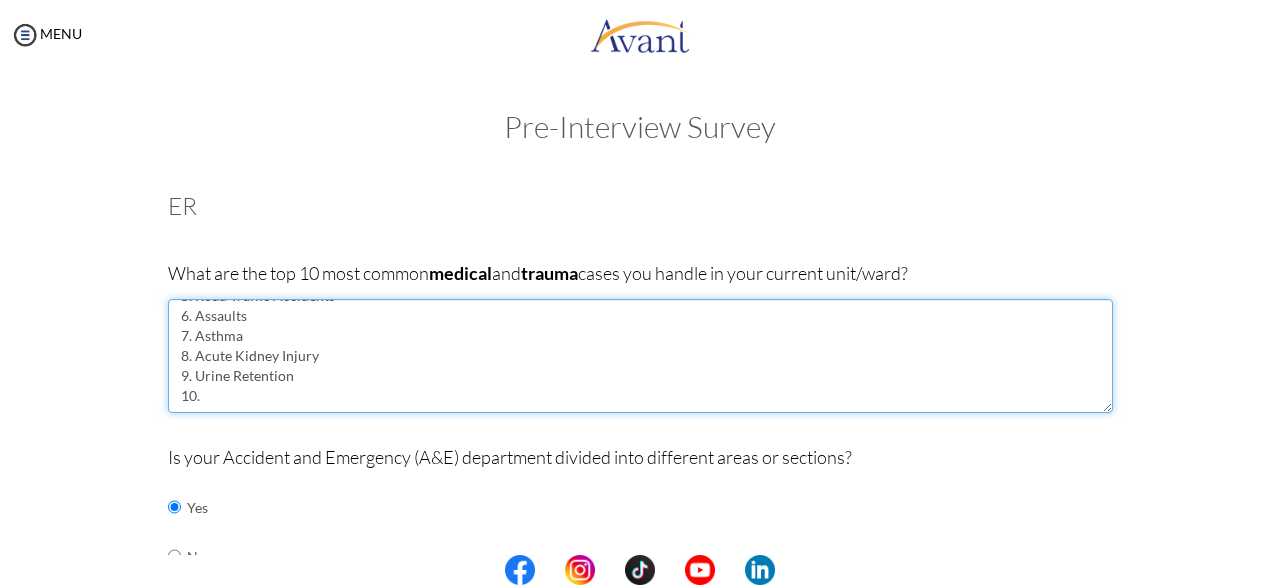 scroll, scrollTop: 104, scrollLeft: 0, axis: vertical 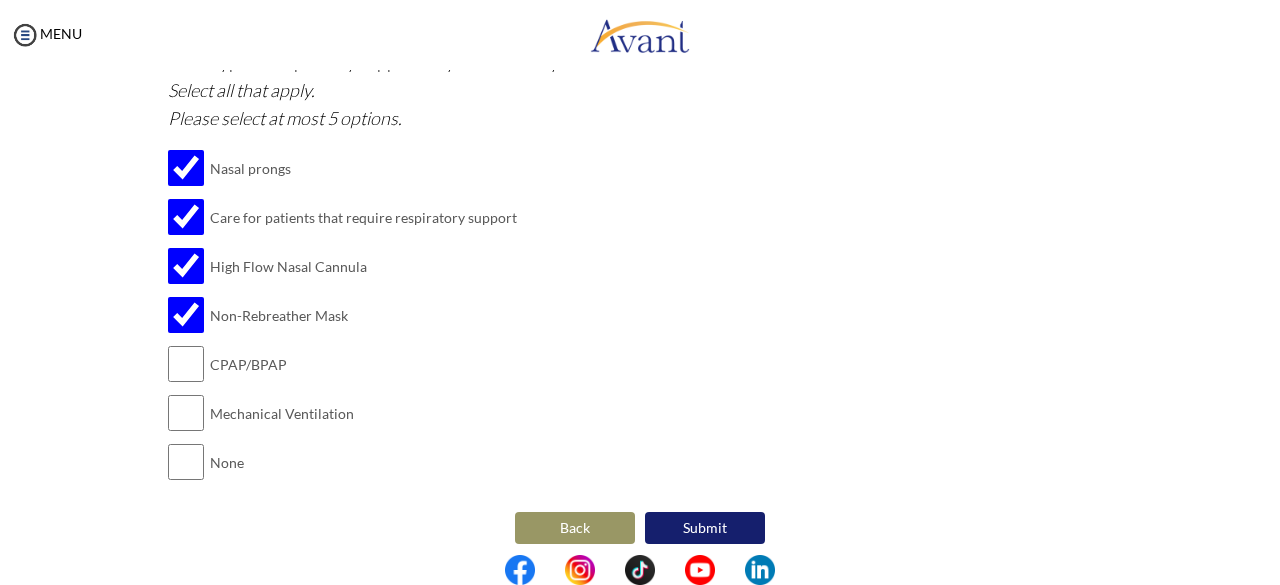 type on "1. Stroke
2.Diabetic emergencies
3. Hypertensive Emergencies
4.Burns
5. Road Traffic Accidents
6. Assaults
7. Asthma
8. Acute Kidney Injury
9. Urine Retention
10.Septic Shock" 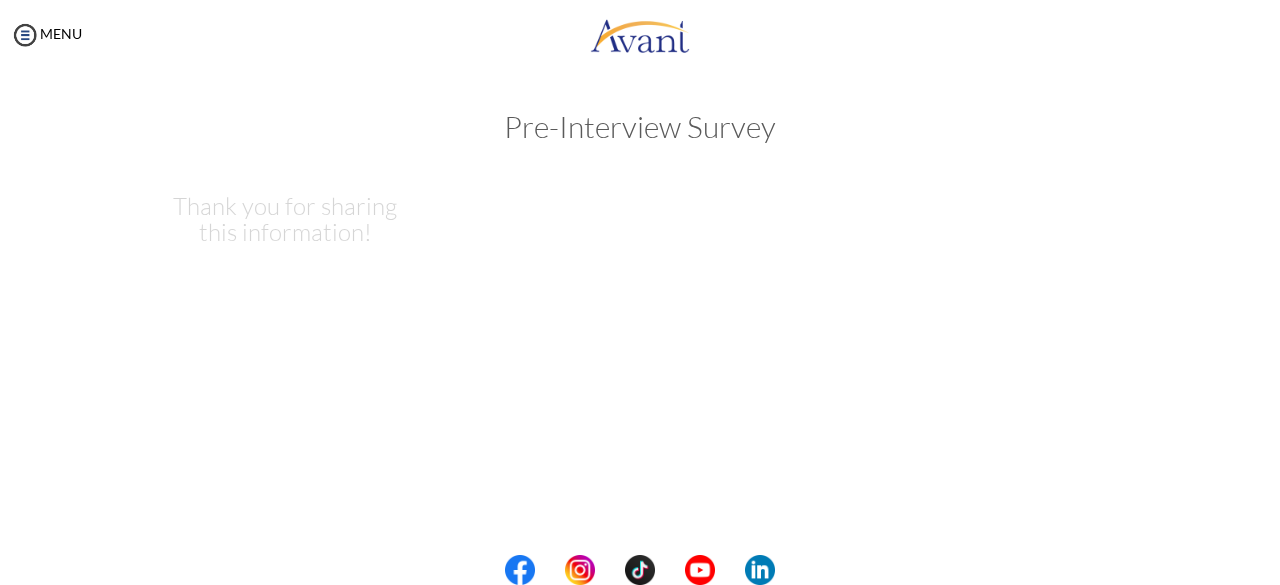 scroll, scrollTop: 0, scrollLeft: 0, axis: both 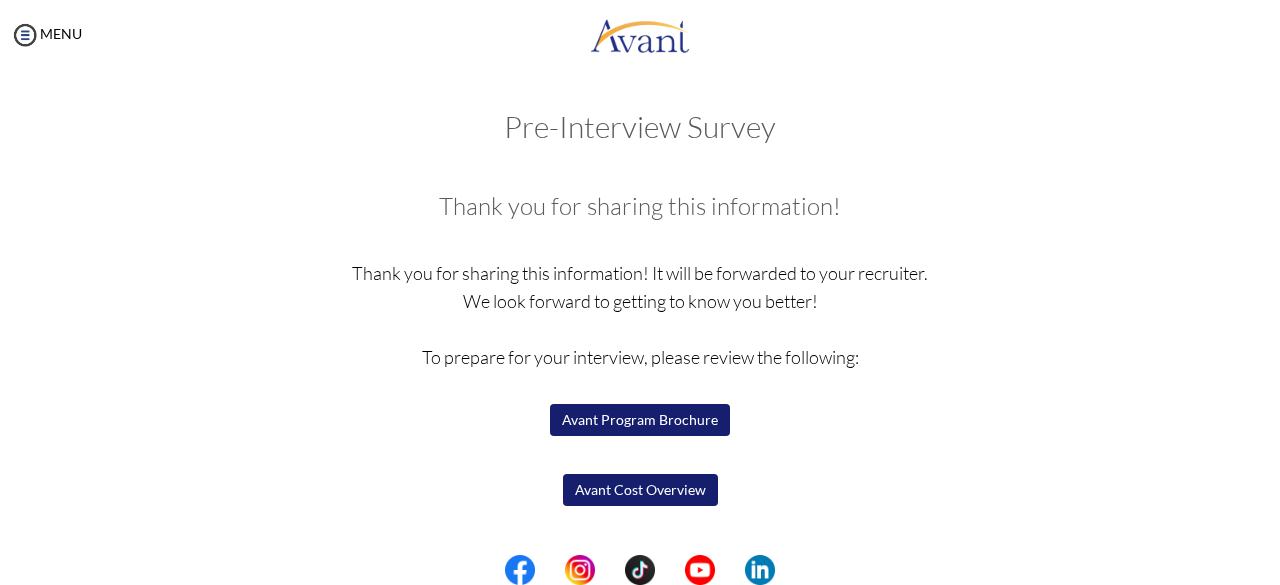 click on "Avant Program Brochure" at bounding box center [640, 420] 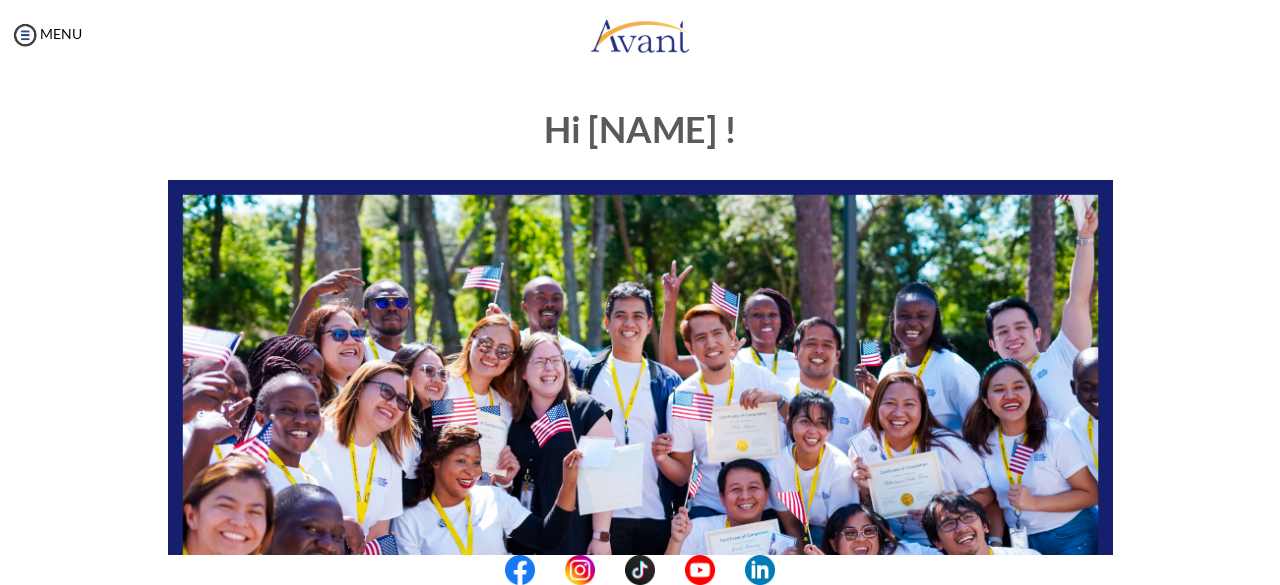 scroll, scrollTop: 0, scrollLeft: 0, axis: both 